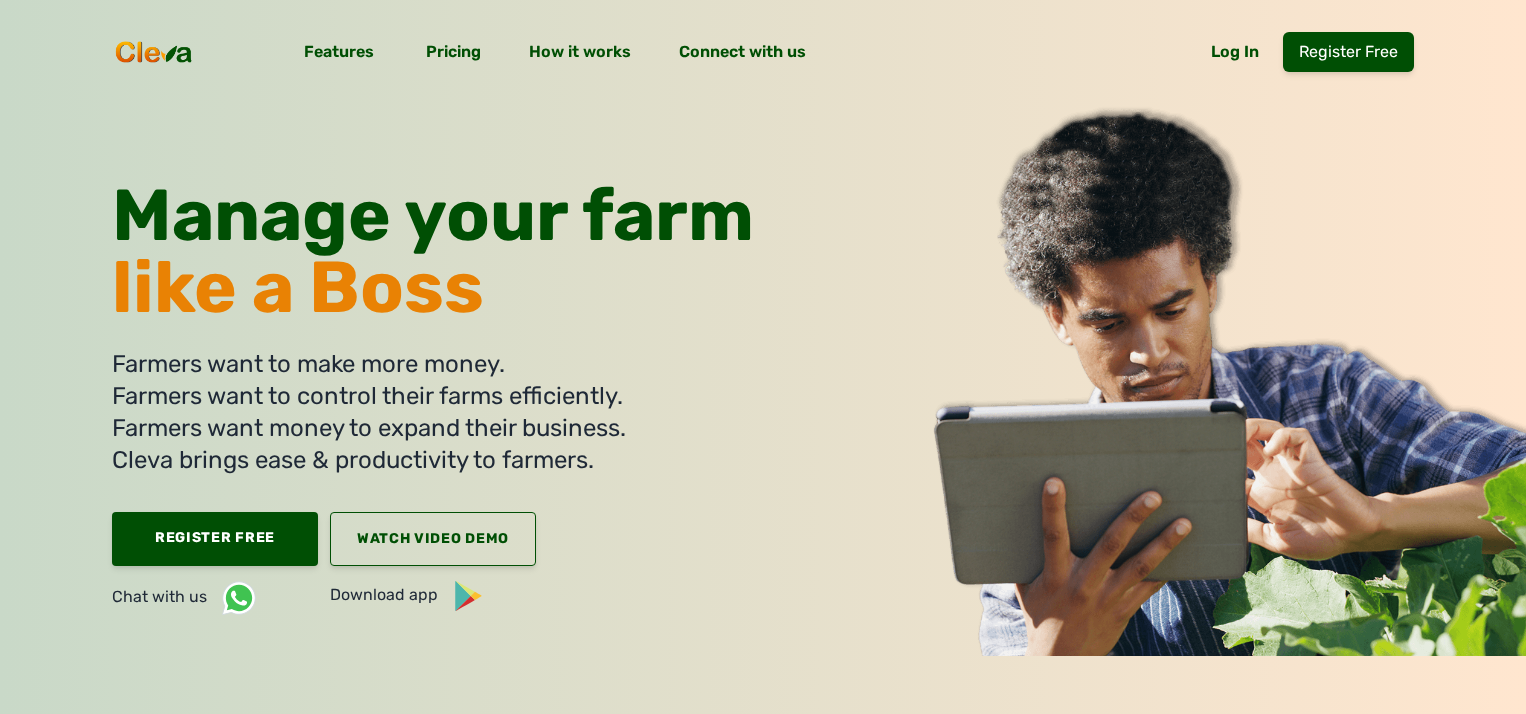 scroll, scrollTop: 0, scrollLeft: 0, axis: both 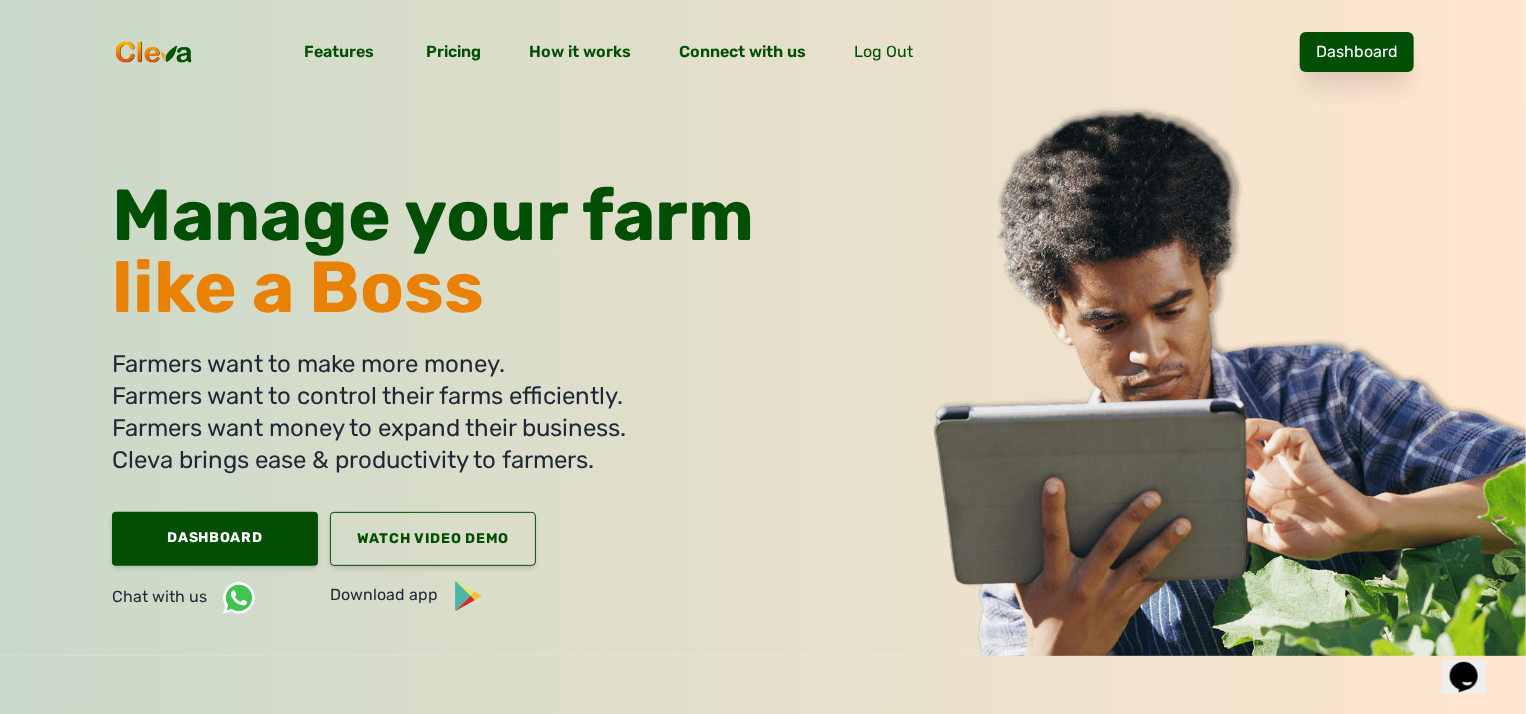 click on "Dashboard" at bounding box center [1357, 52] 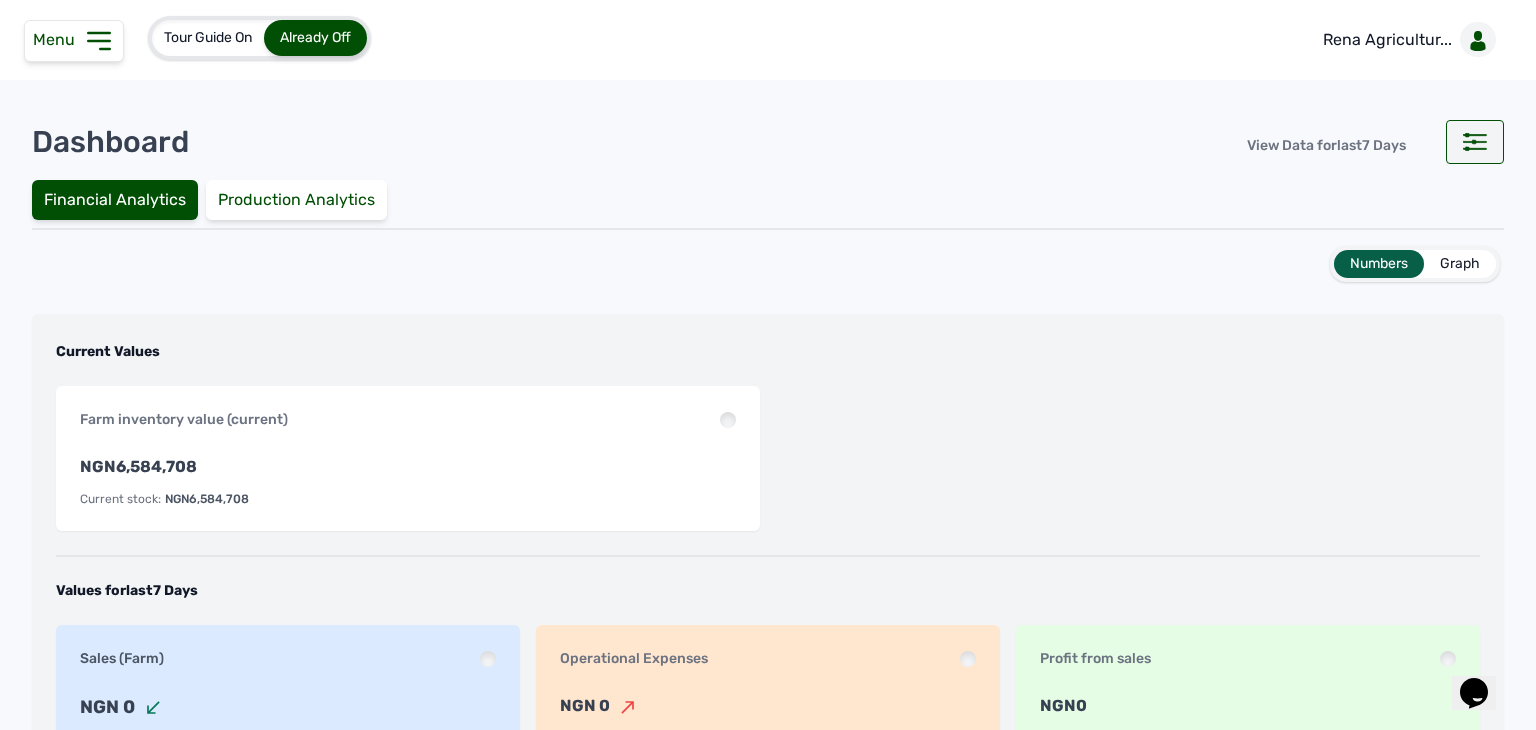 click 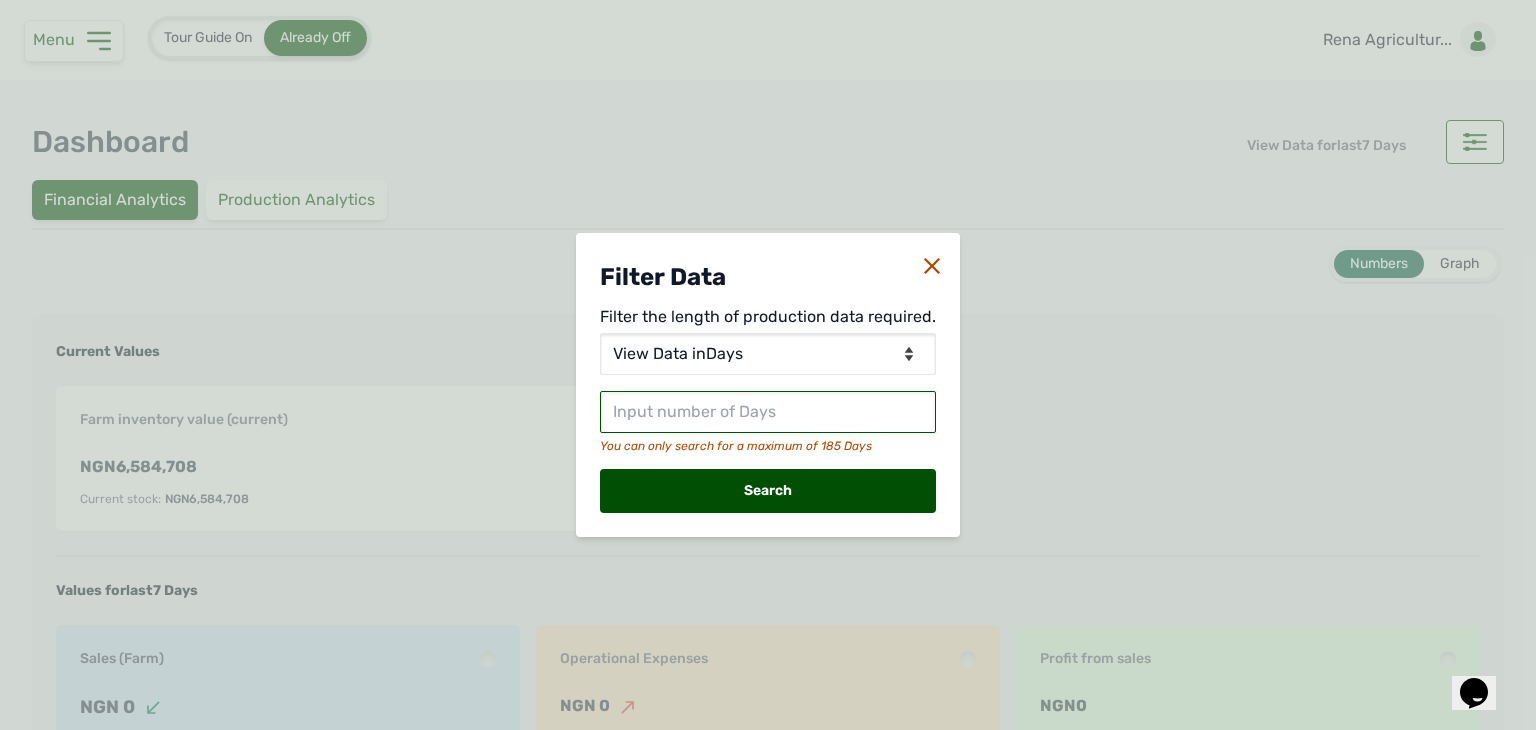 click at bounding box center [768, 412] 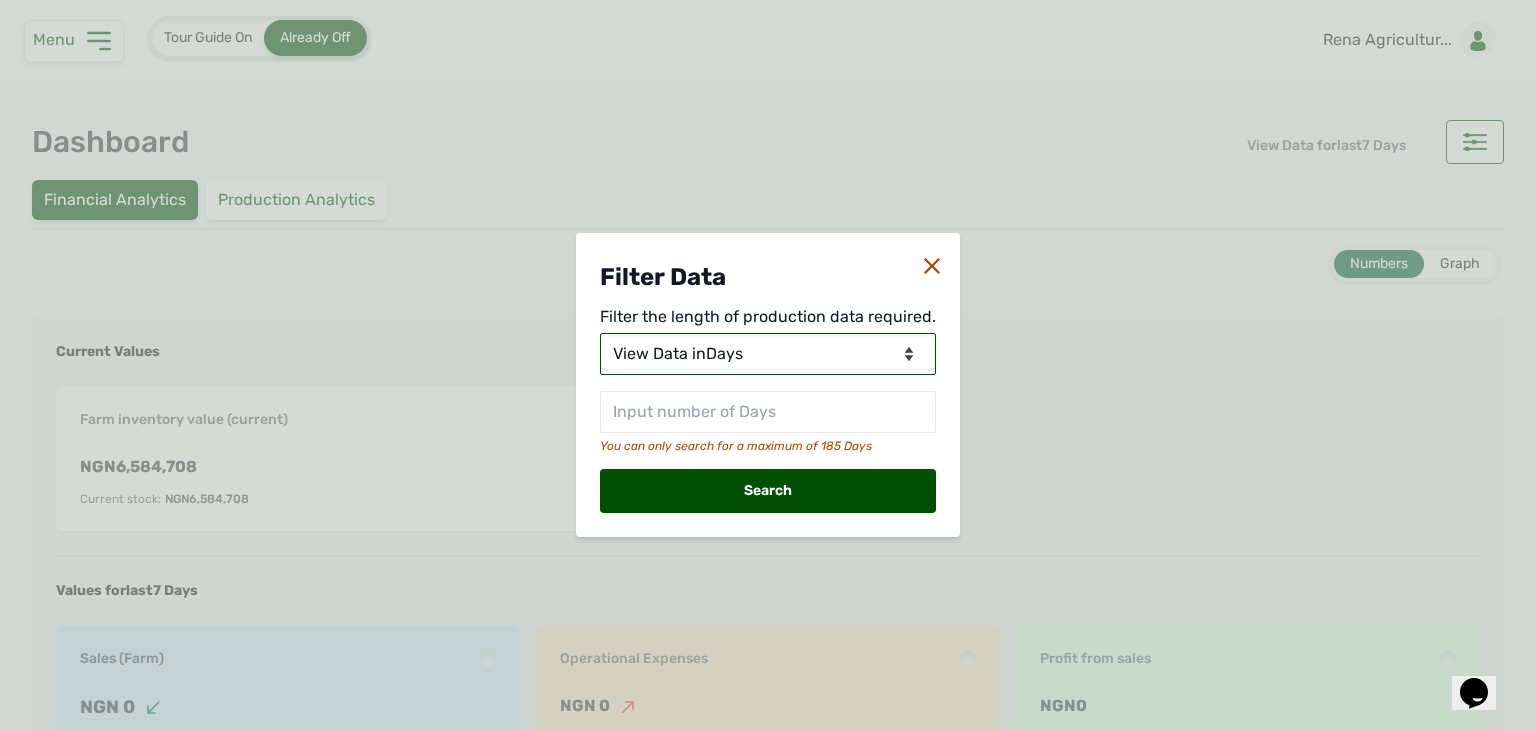 click on "View Data for  Today View Data in  Days View Data in  Months View Data in  Between Dates" at bounding box center (768, 354) 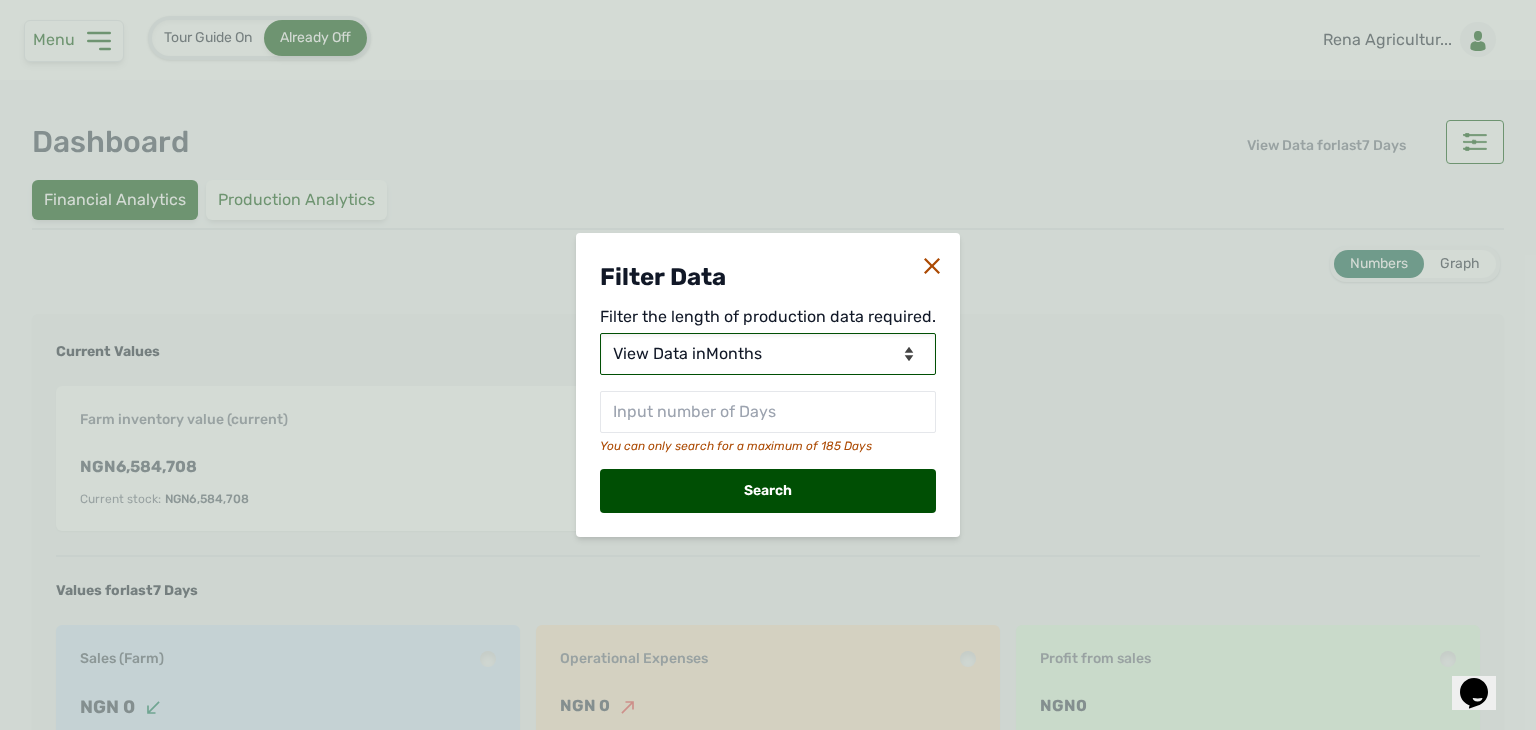 click on "View Data for  Today View Data in  Days View Data in  Months View Data in  Between Dates" at bounding box center (768, 354) 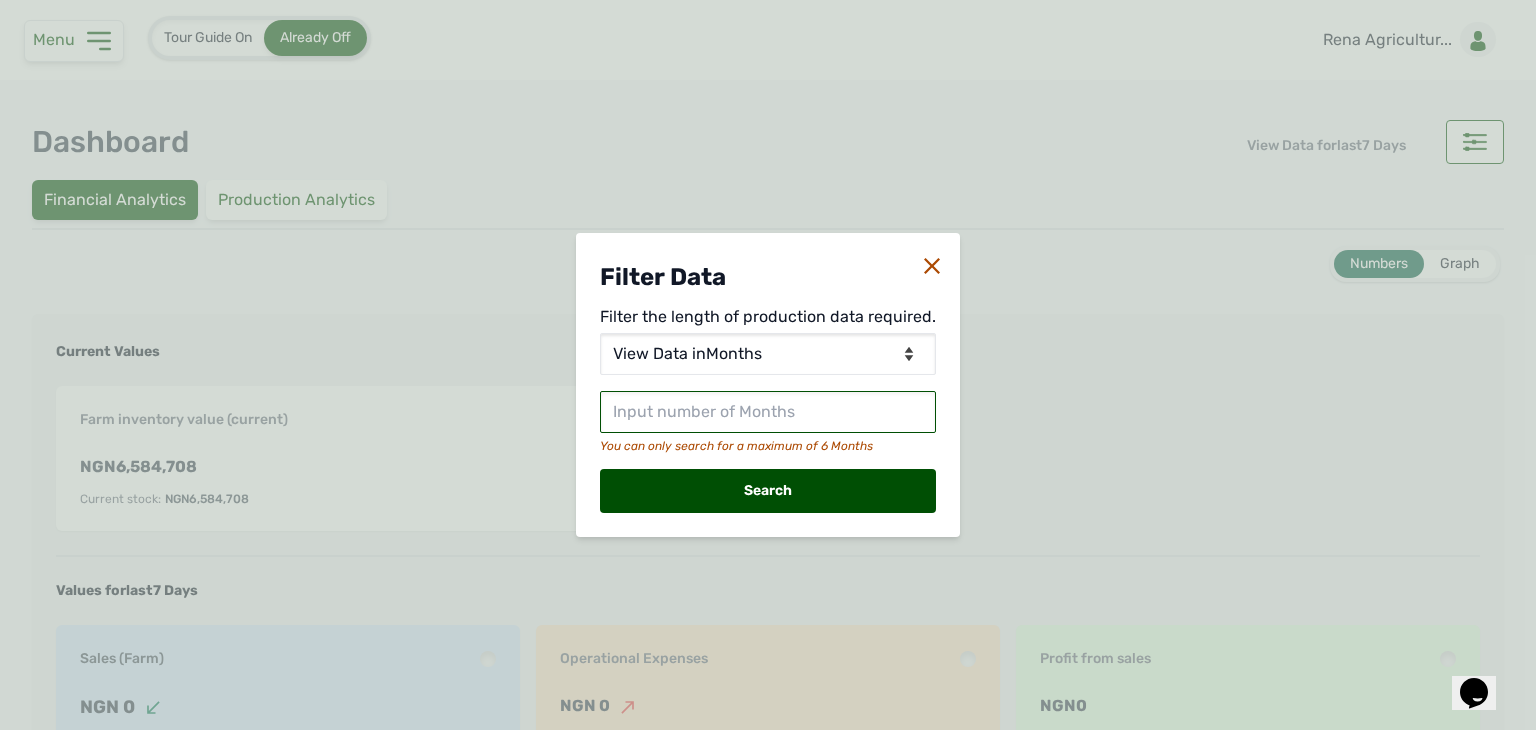 click at bounding box center (768, 412) 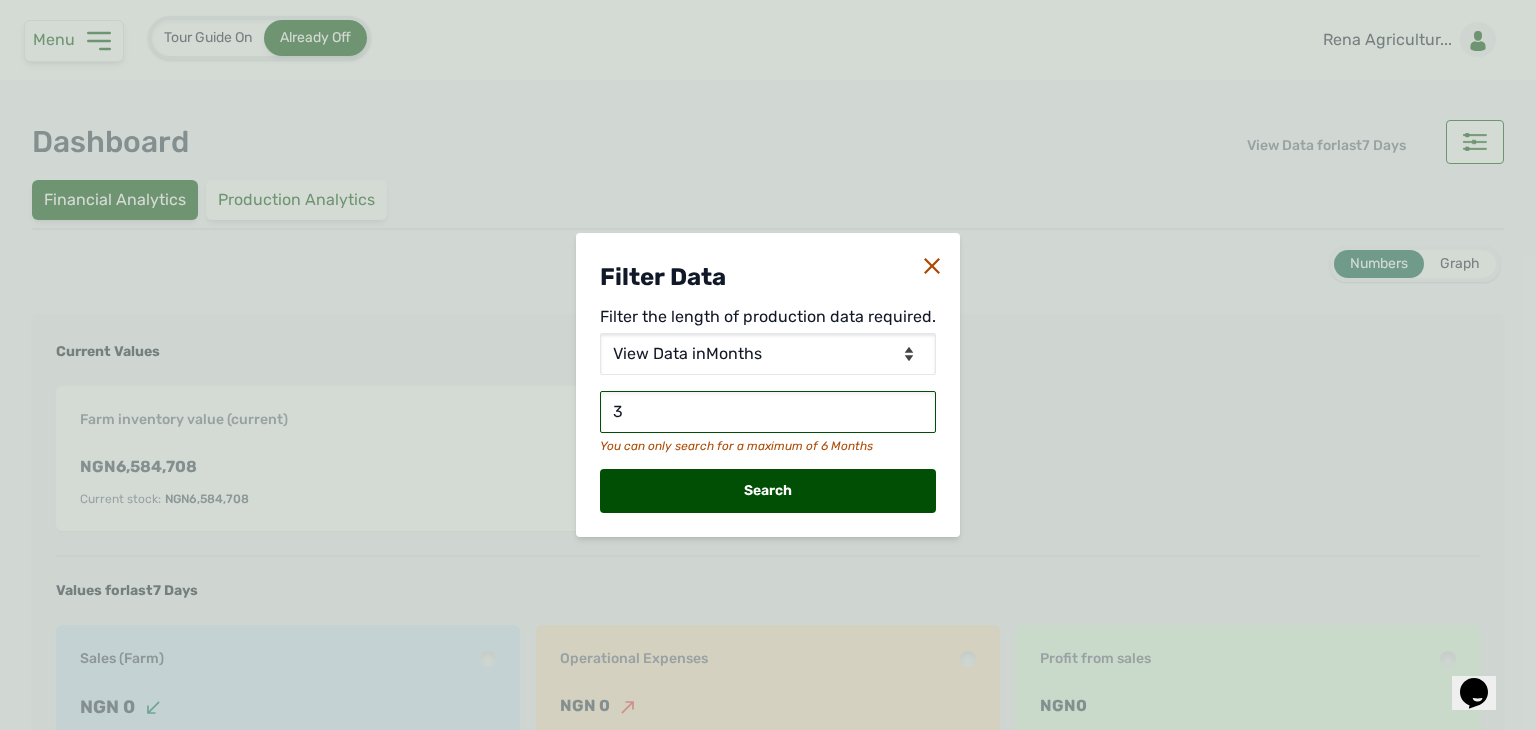 type on "3" 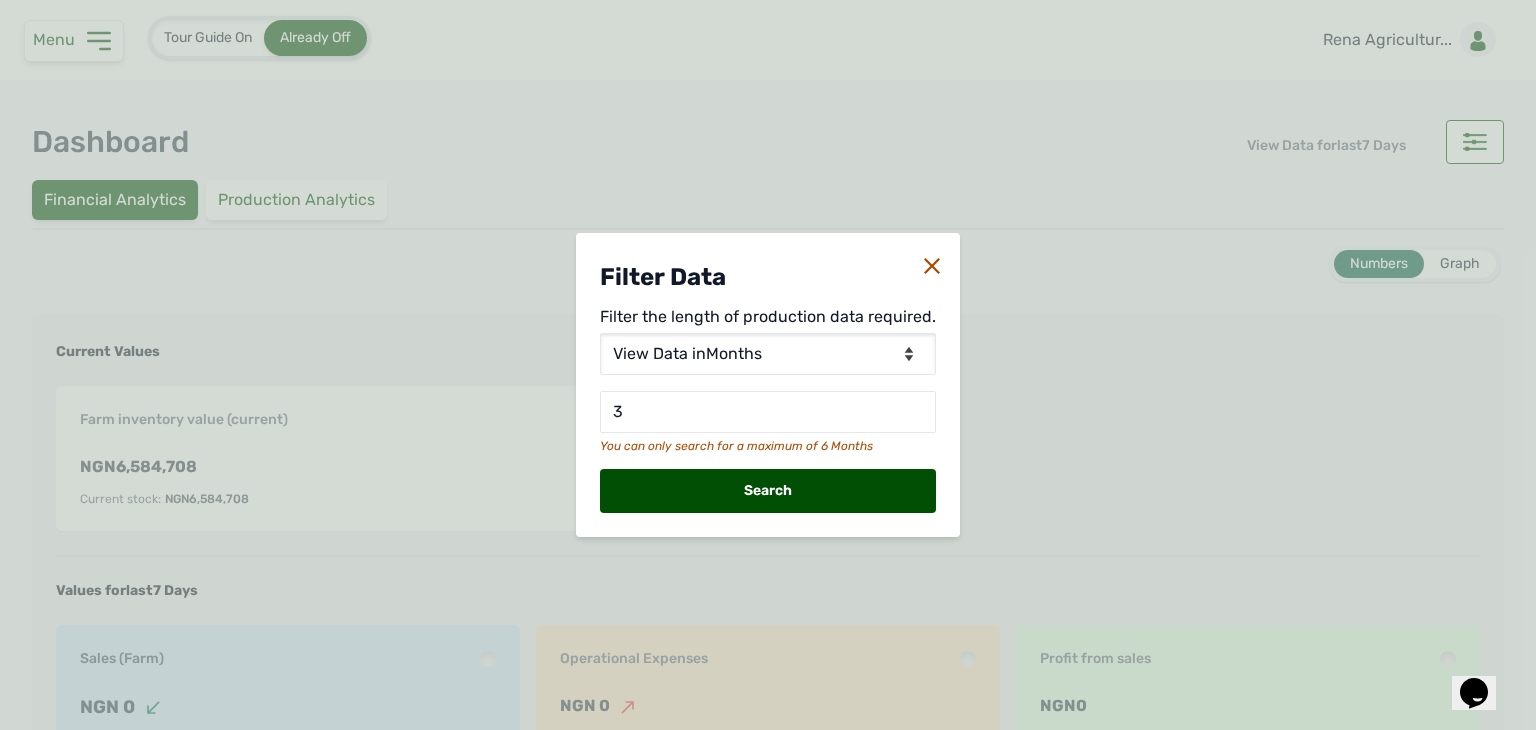 click on "Search" at bounding box center (768, 491) 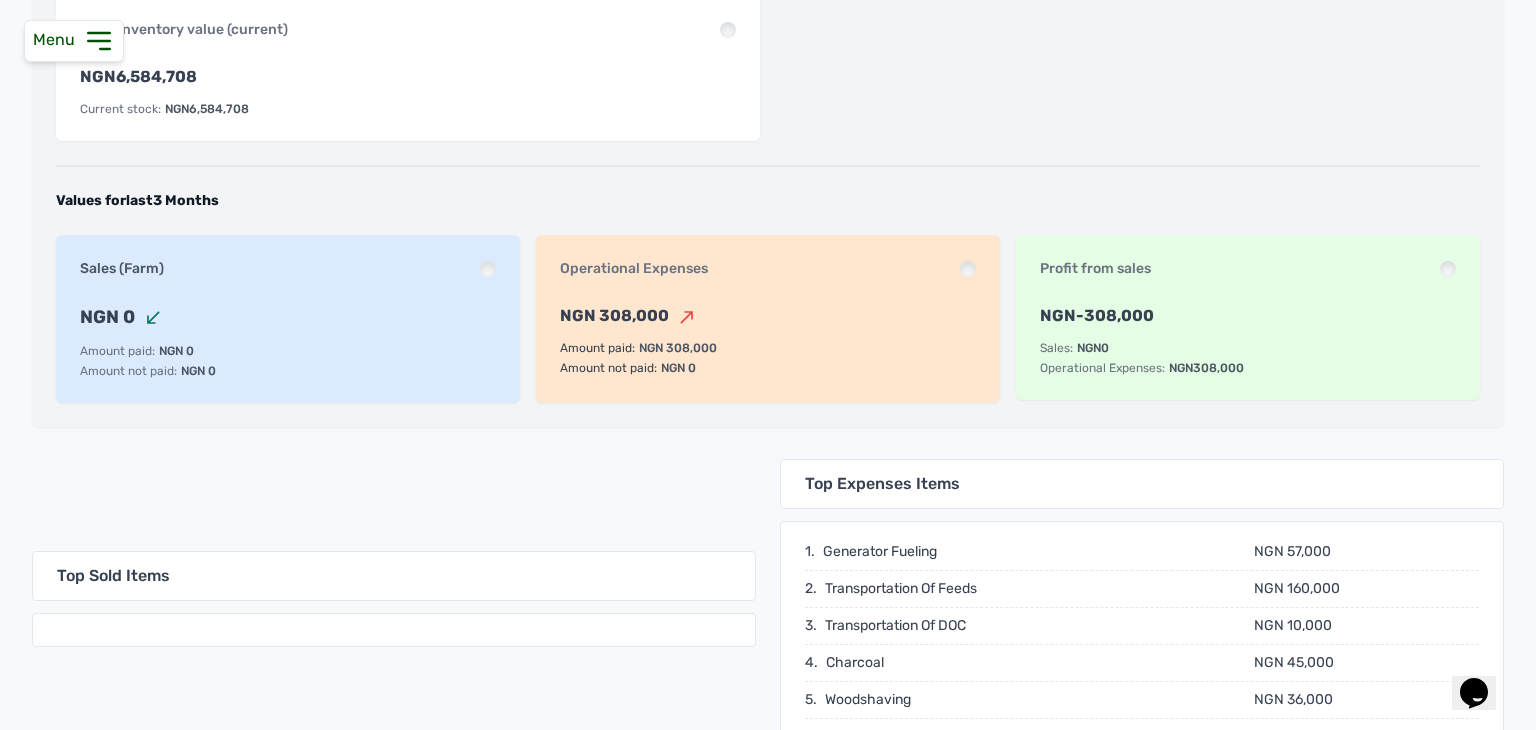 scroll, scrollTop: 0, scrollLeft: 0, axis: both 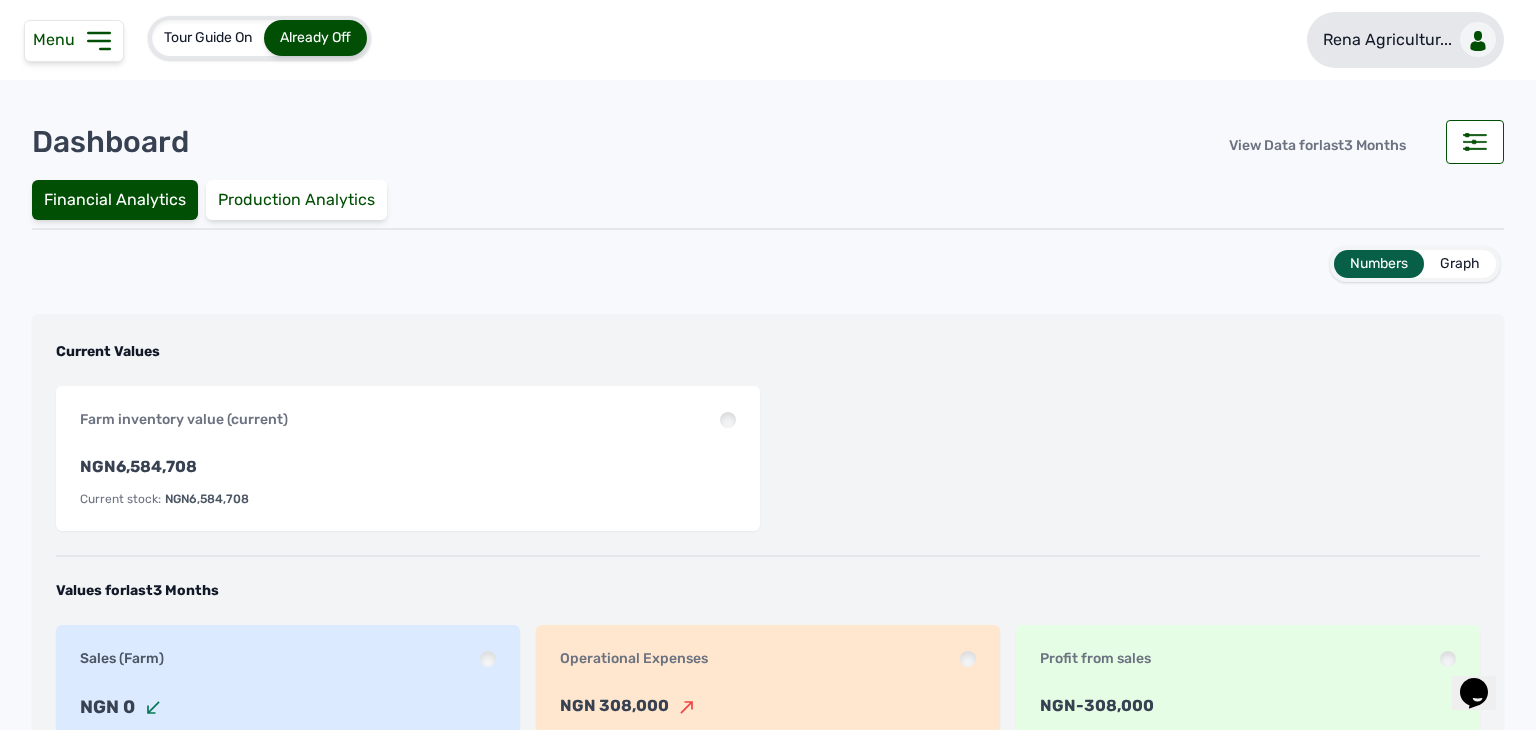 click on "Rena Agricultur..." at bounding box center (1405, 40) 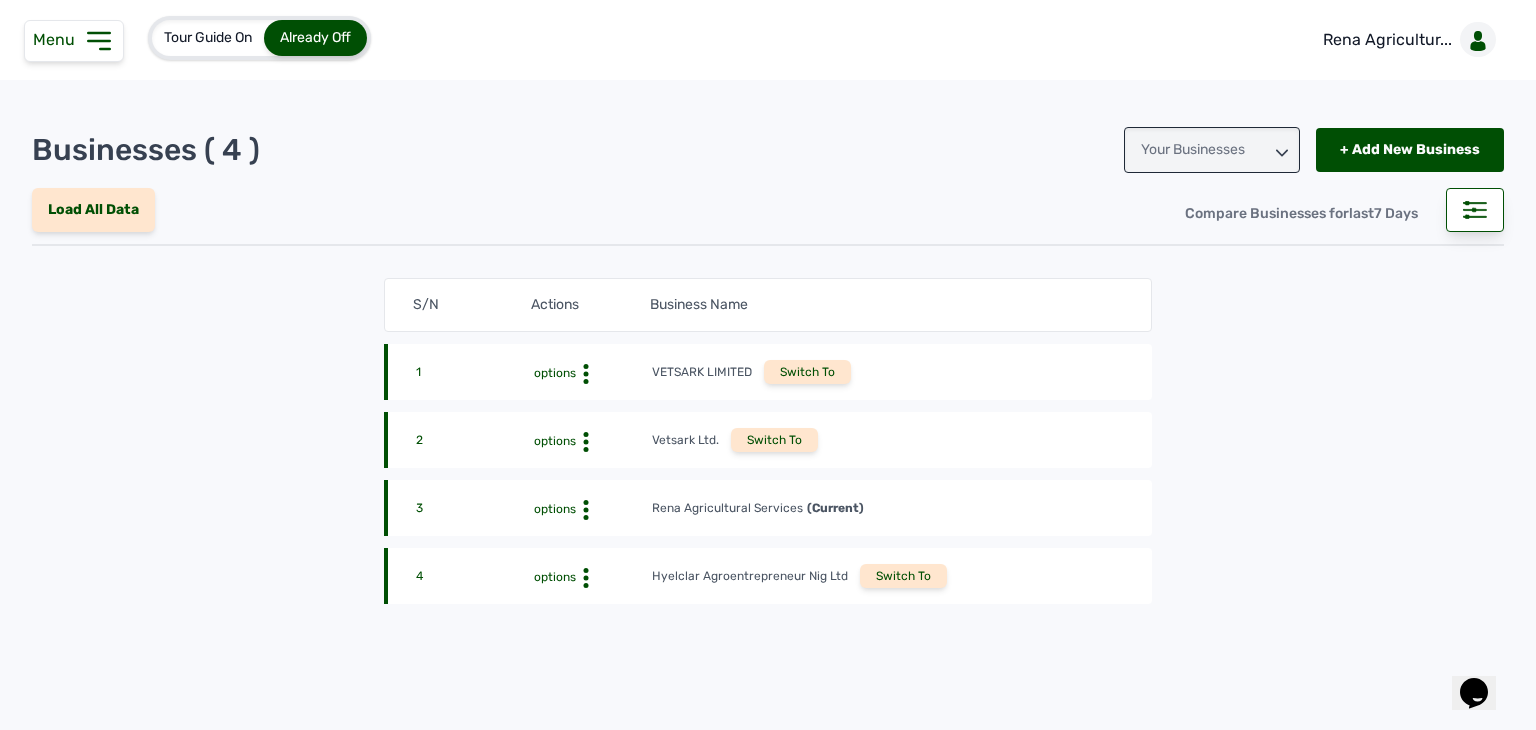 click on "Switch To" at bounding box center (903, 576) 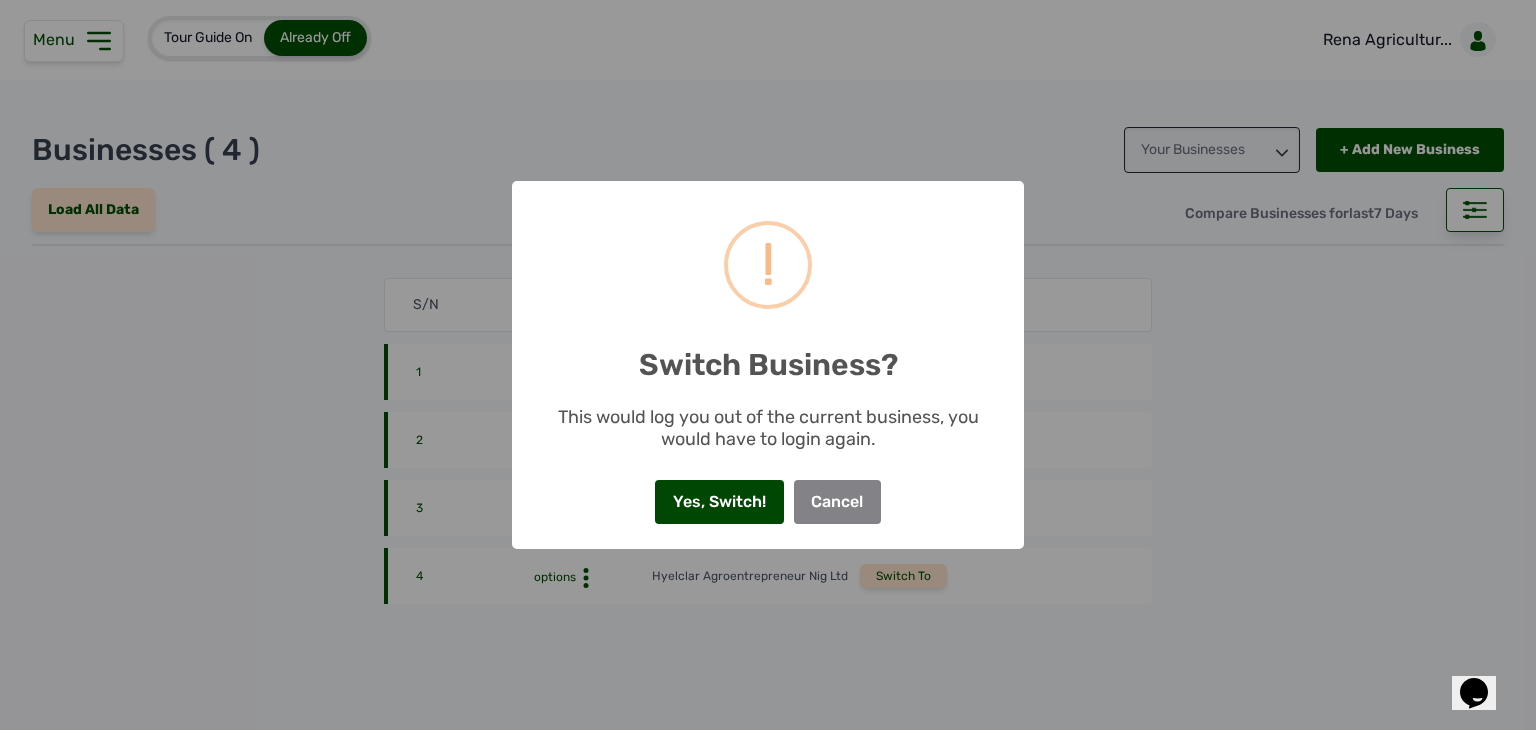 click on "Yes, Switch!" at bounding box center (719, 502) 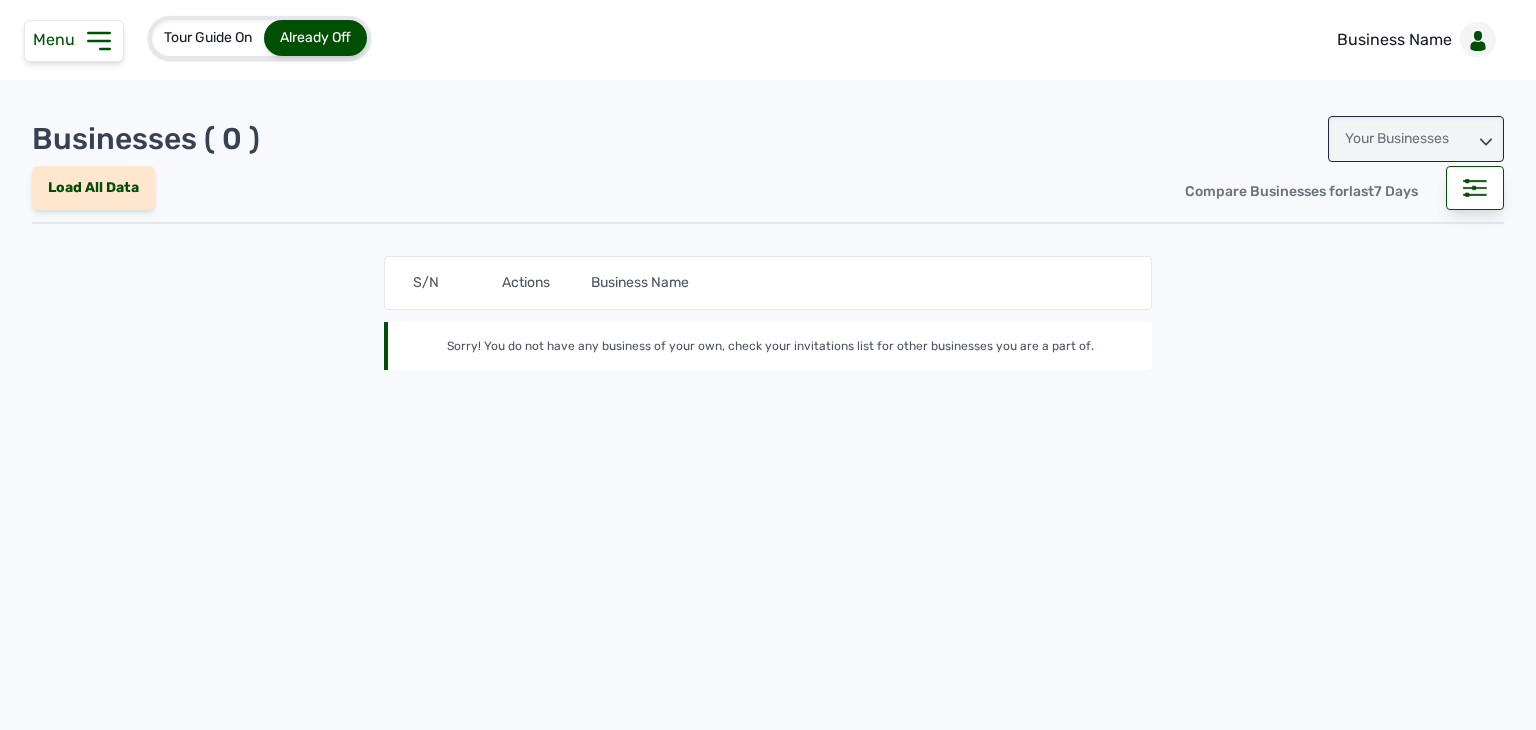 scroll, scrollTop: 0, scrollLeft: 0, axis: both 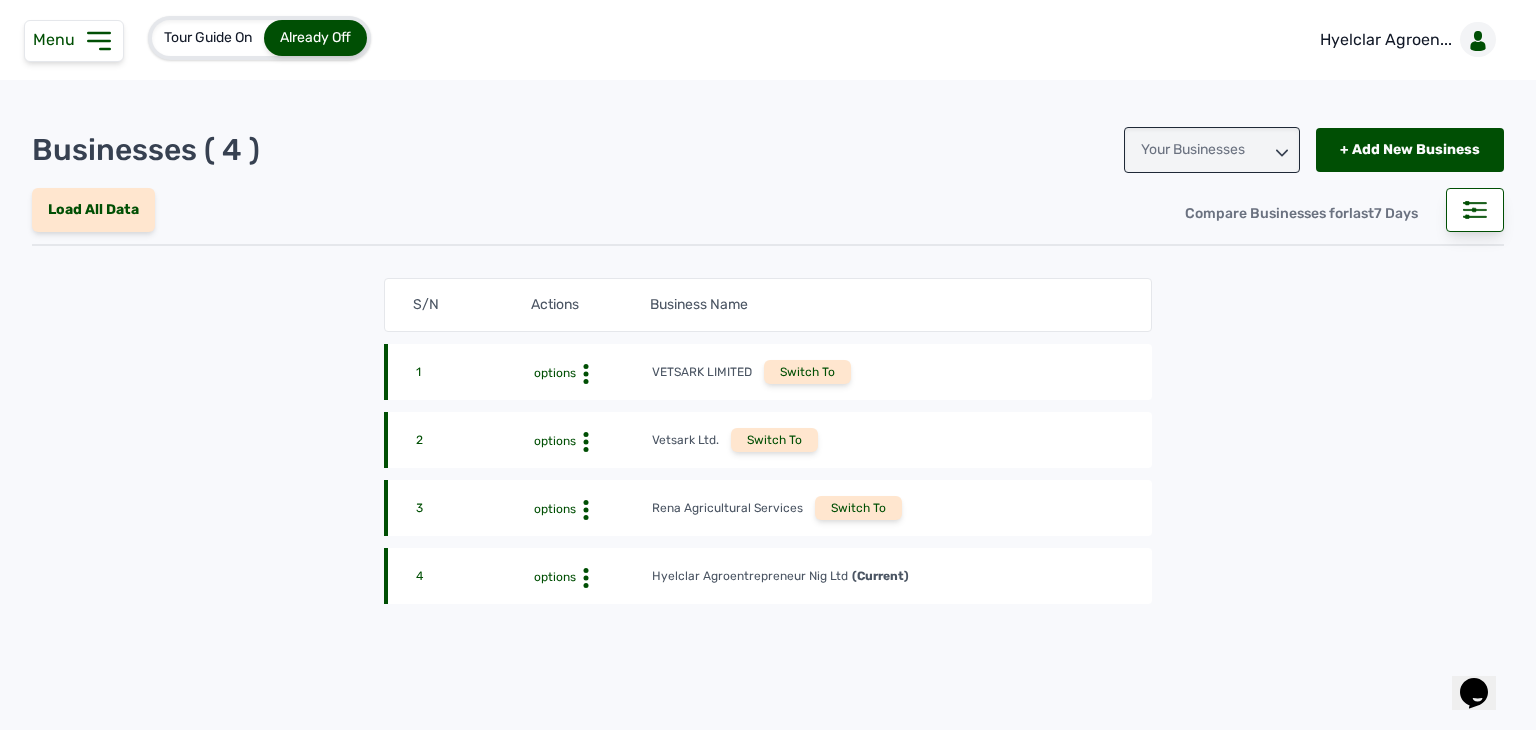 click 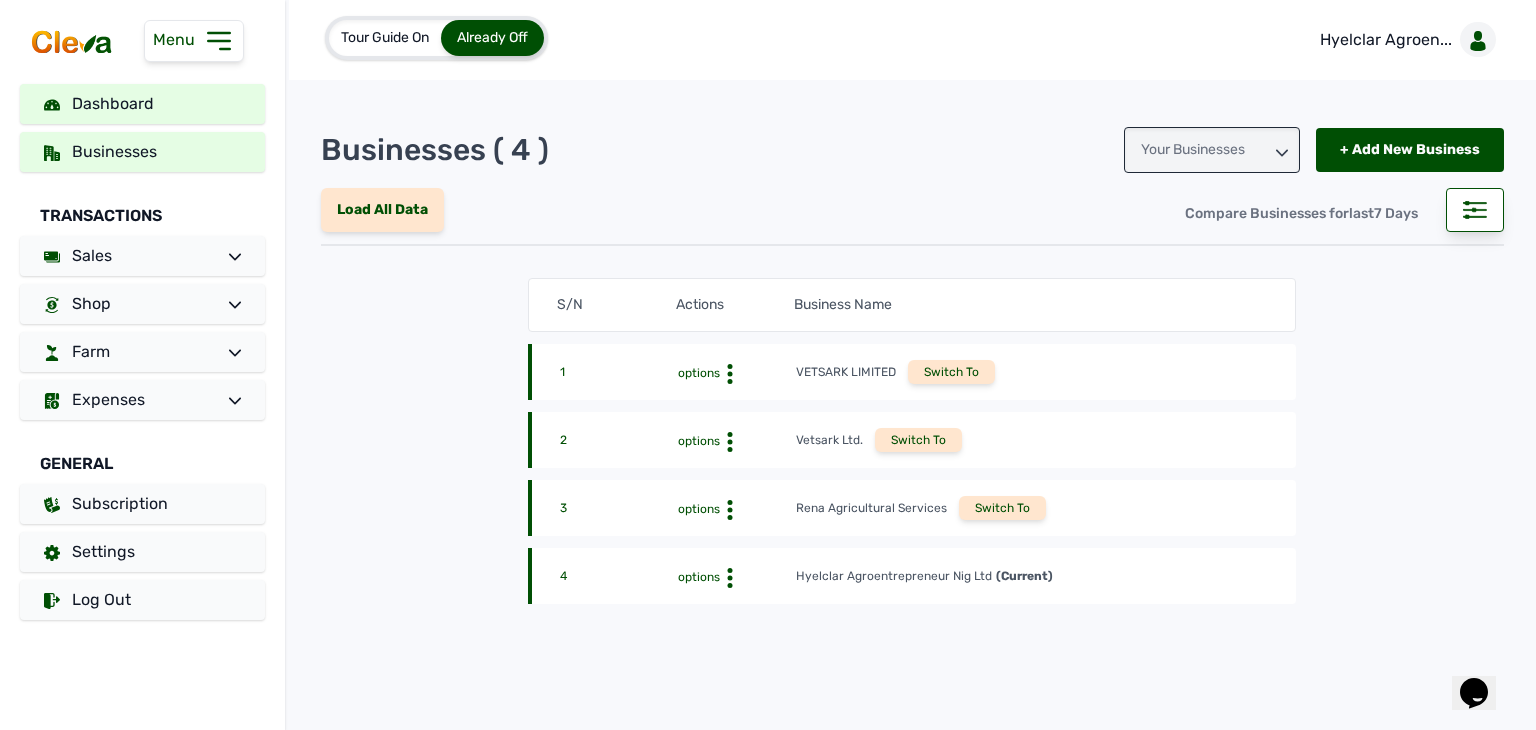 click on "Dashboard" at bounding box center (142, 104) 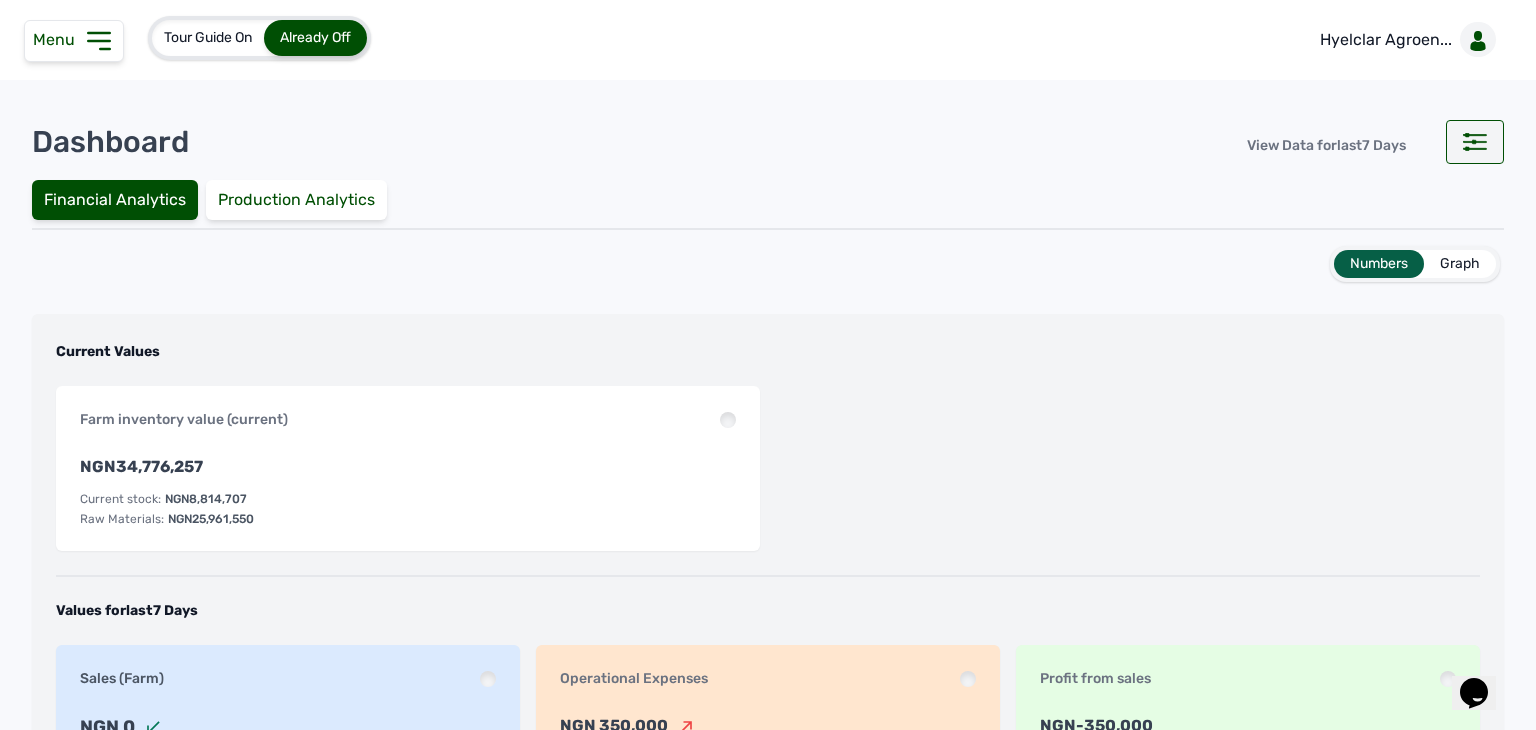 click at bounding box center (1475, 142) 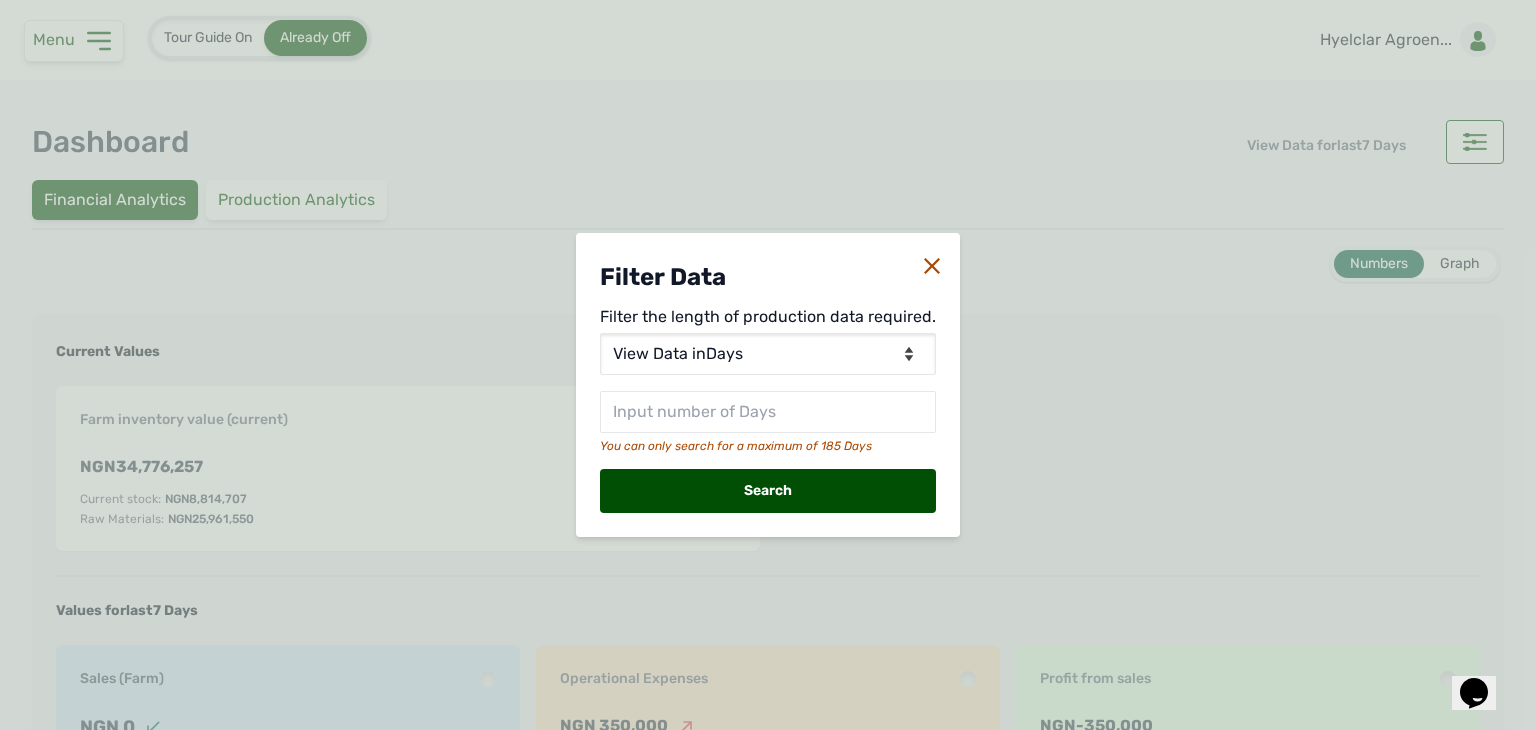 click on "Filter Data Filter the length of production data required. View Data for  Today View Data in  Days View Data in  Months View Data in  Between Dates You can only search for a maximum of 185 Days  Search" at bounding box center [768, 385] 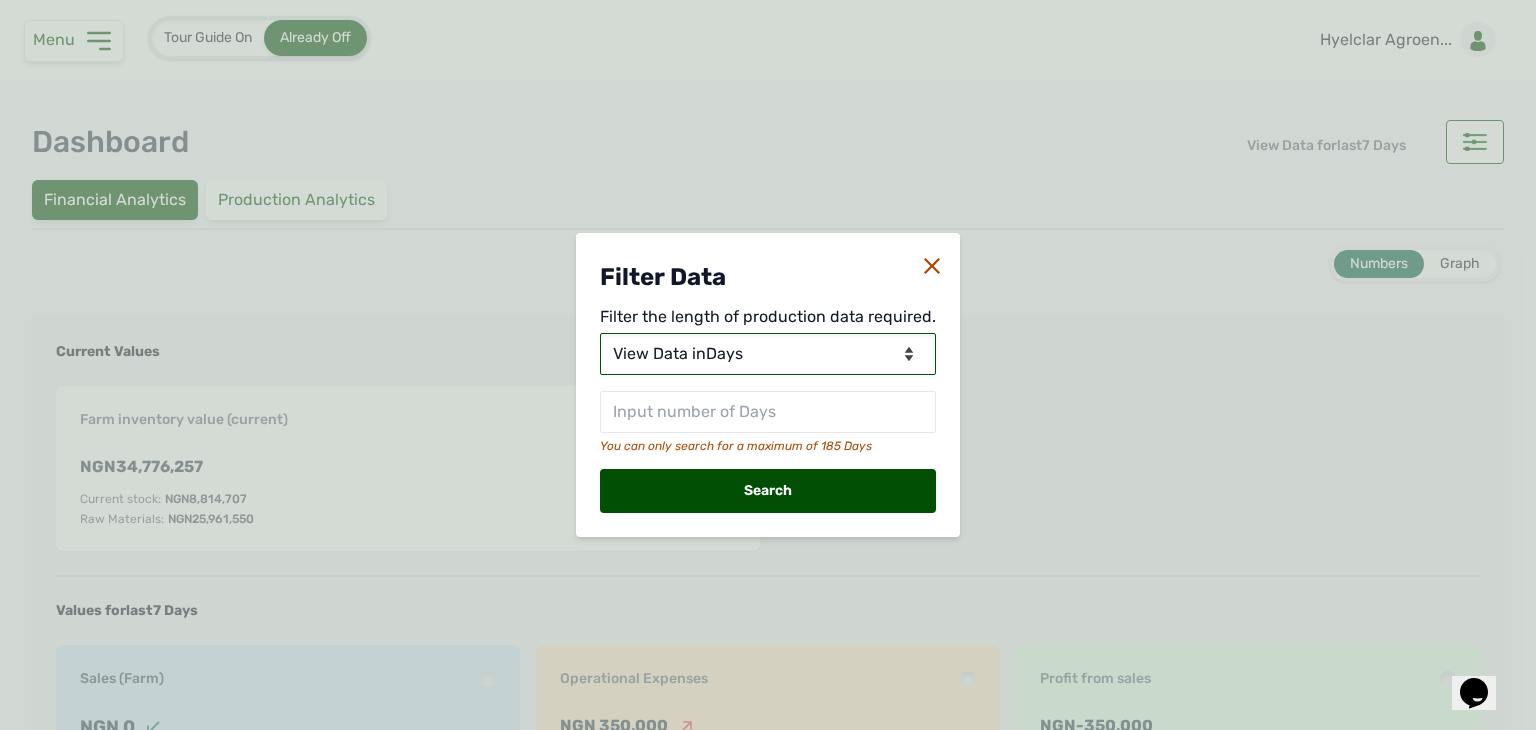 click on "View Data for  Today View Data in  Days View Data in  Months View Data in  Between Dates" at bounding box center [768, 354] 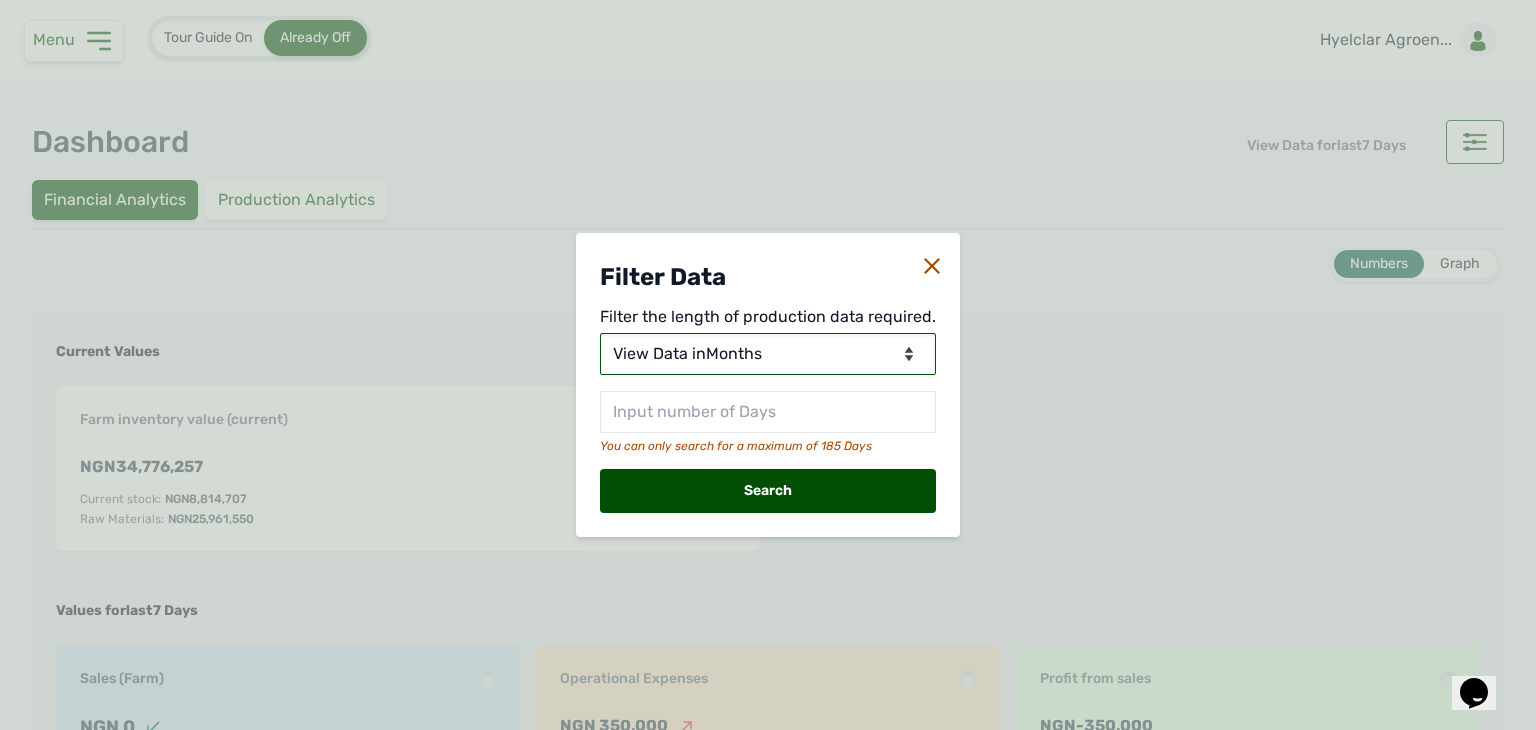 click on "View Data for  Today View Data in  Days View Data in  Months View Data in  Between Dates" at bounding box center [768, 354] 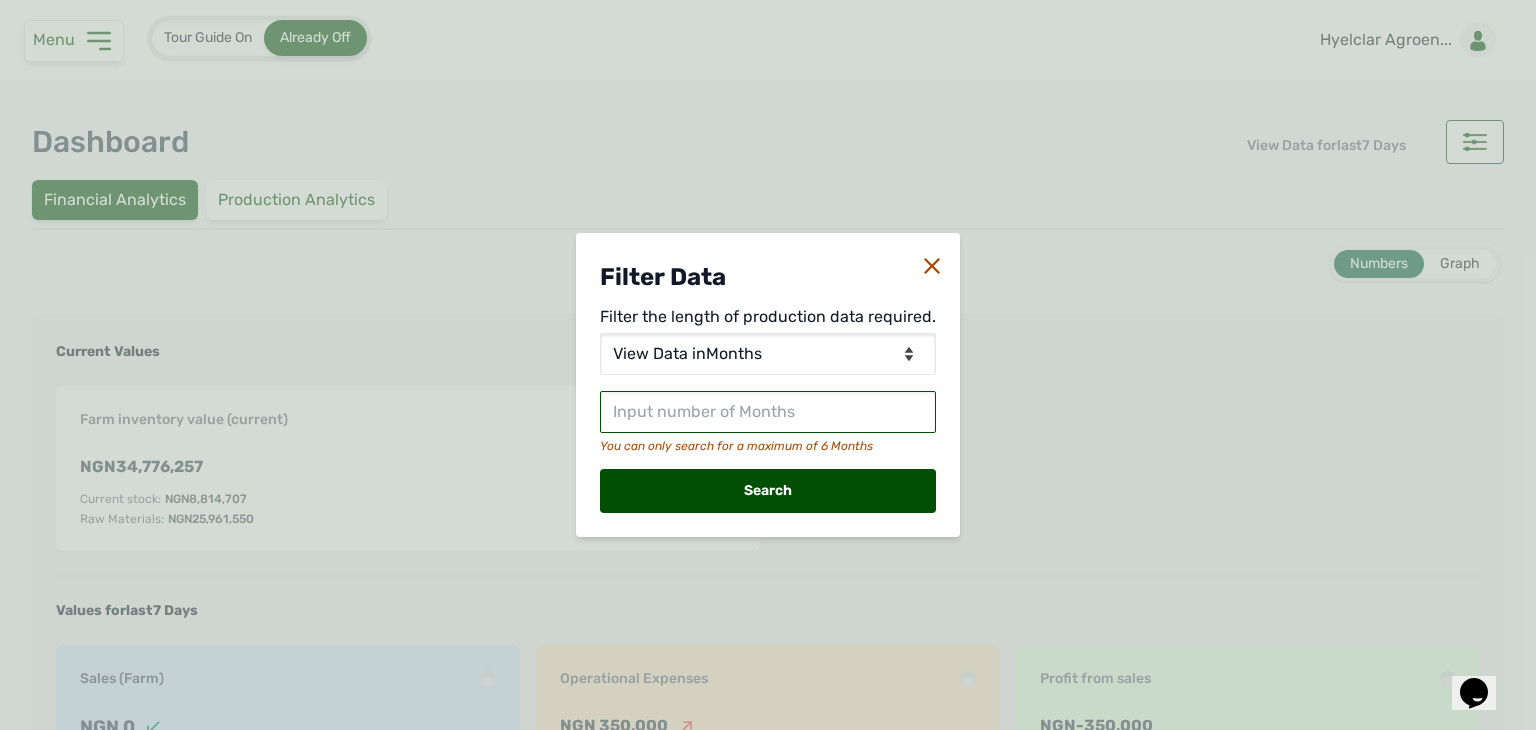 click at bounding box center (768, 412) 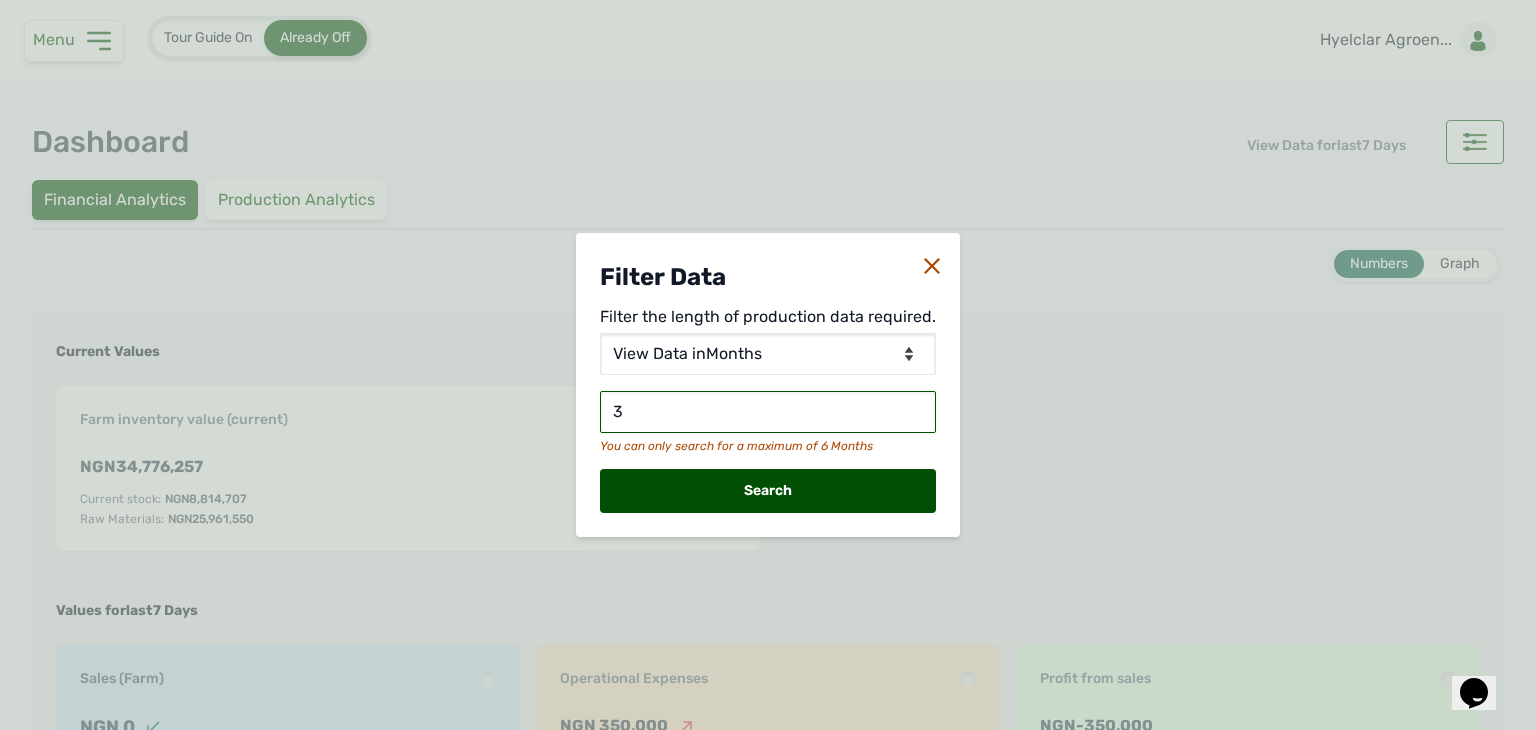 type on "3" 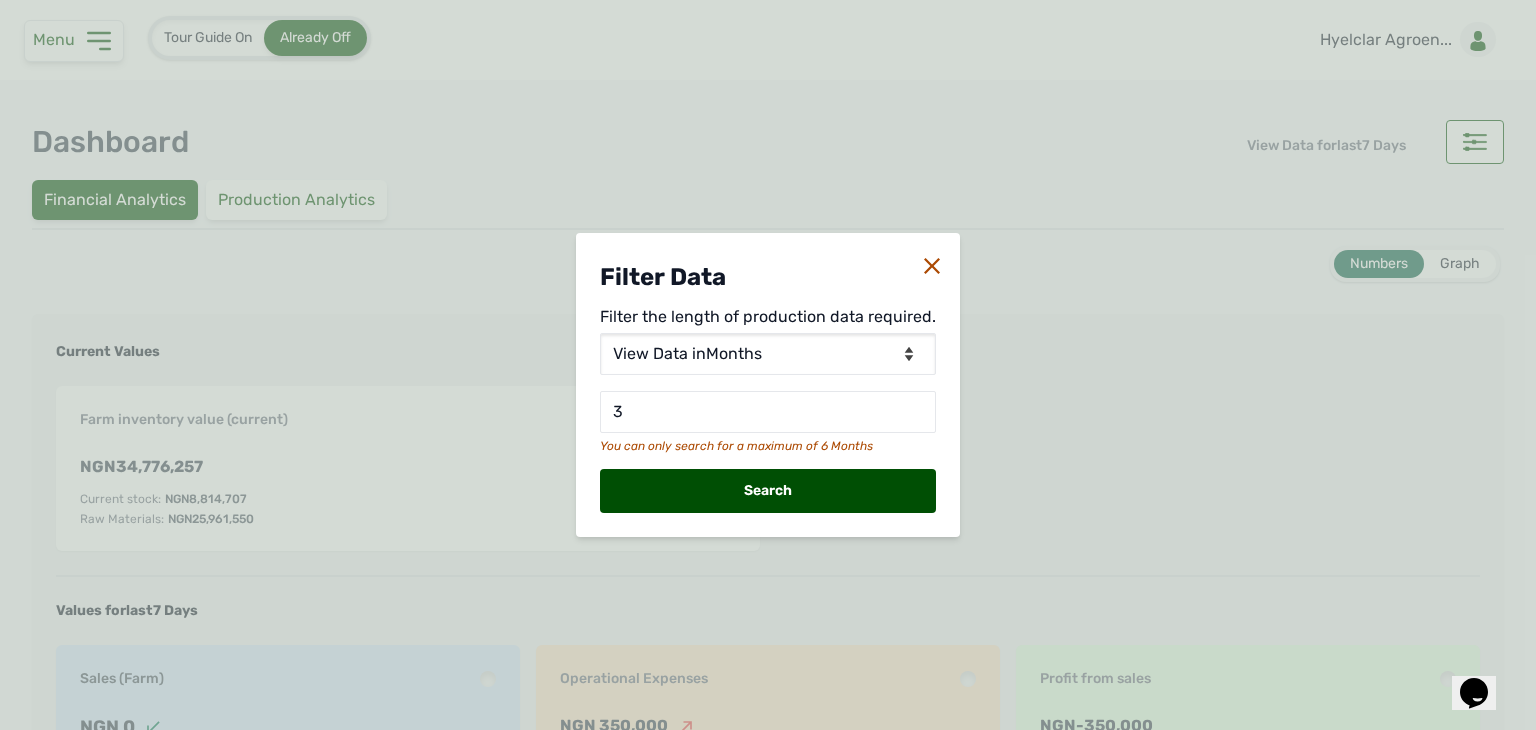click on "Search" at bounding box center (768, 491) 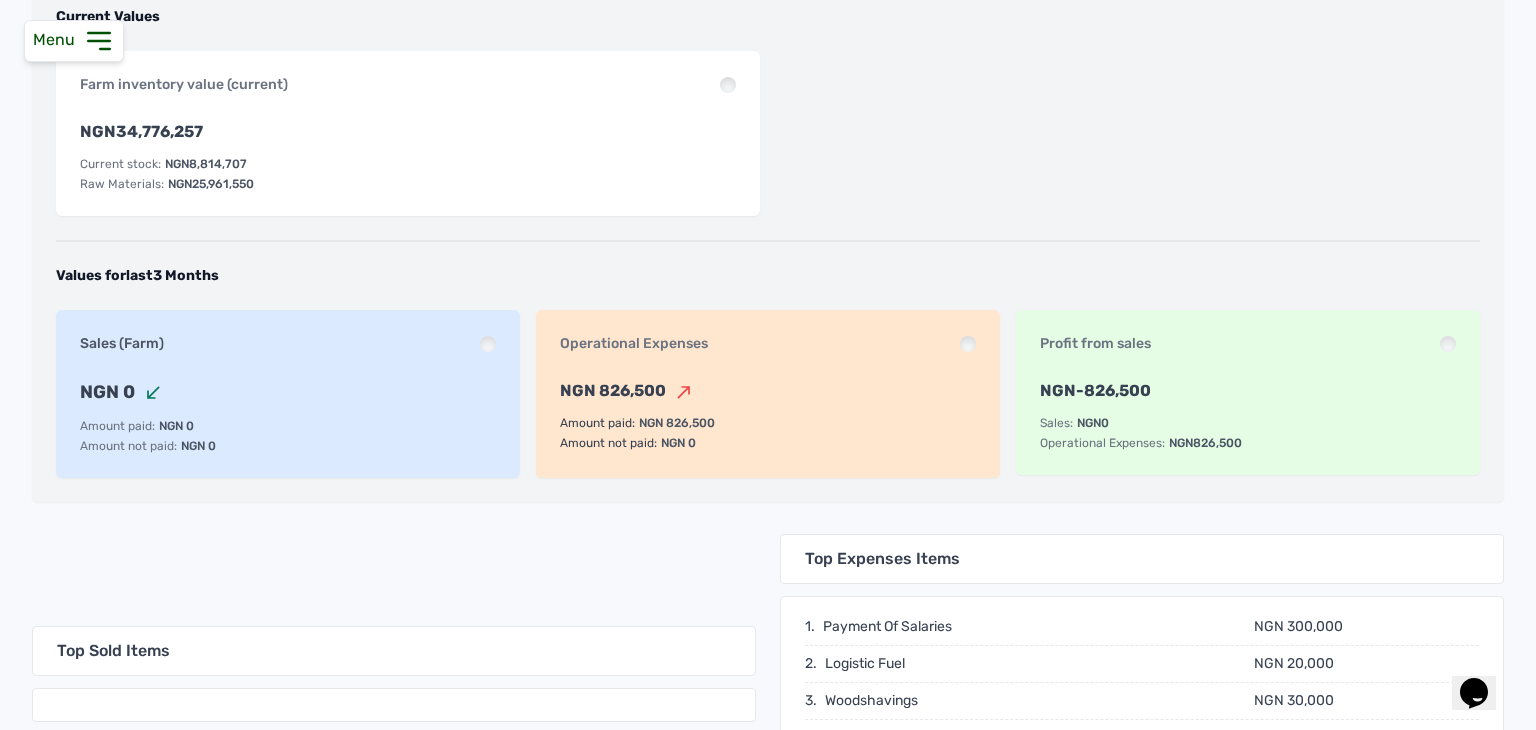 scroll, scrollTop: 0, scrollLeft: 0, axis: both 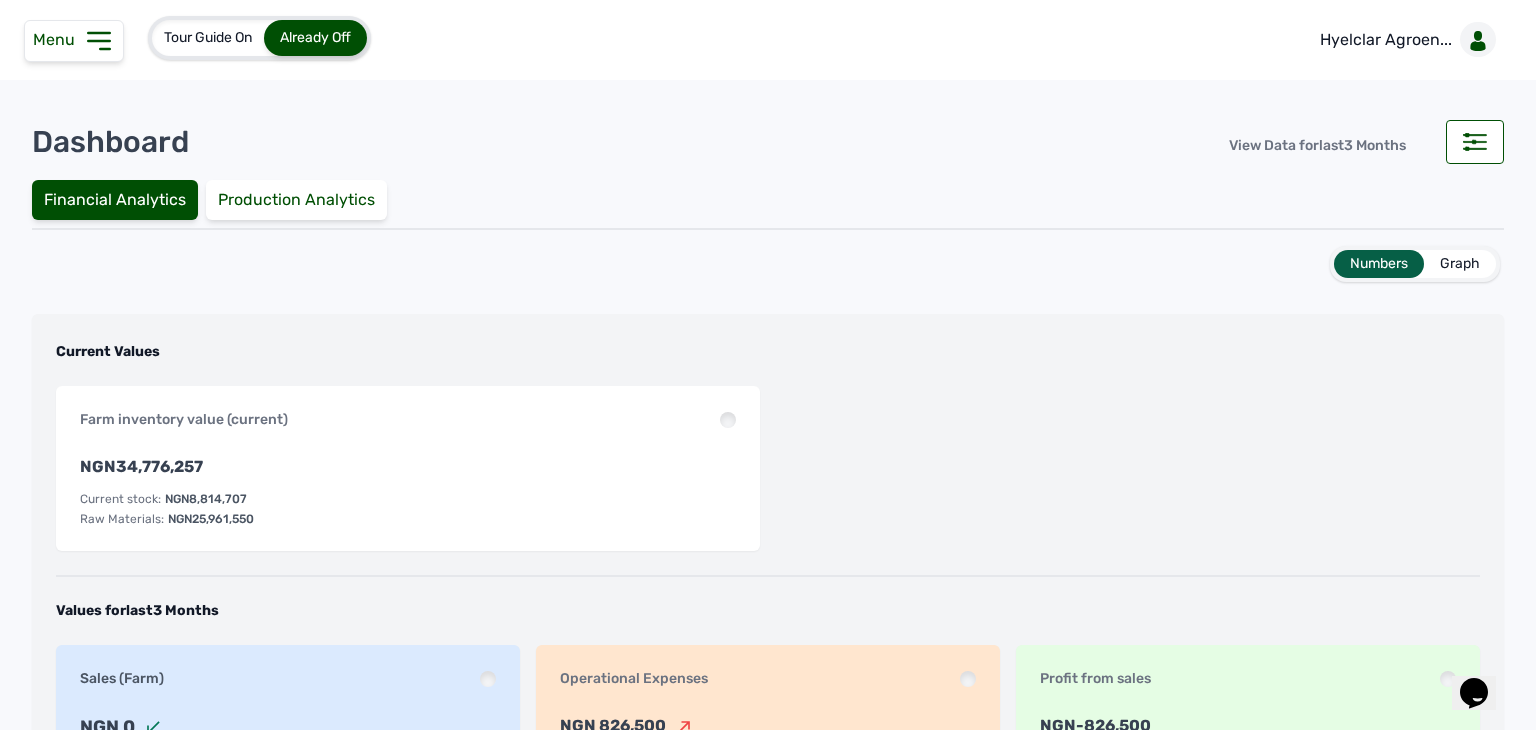 click on "Tour Guide On Already Off" at bounding box center (187, 38) 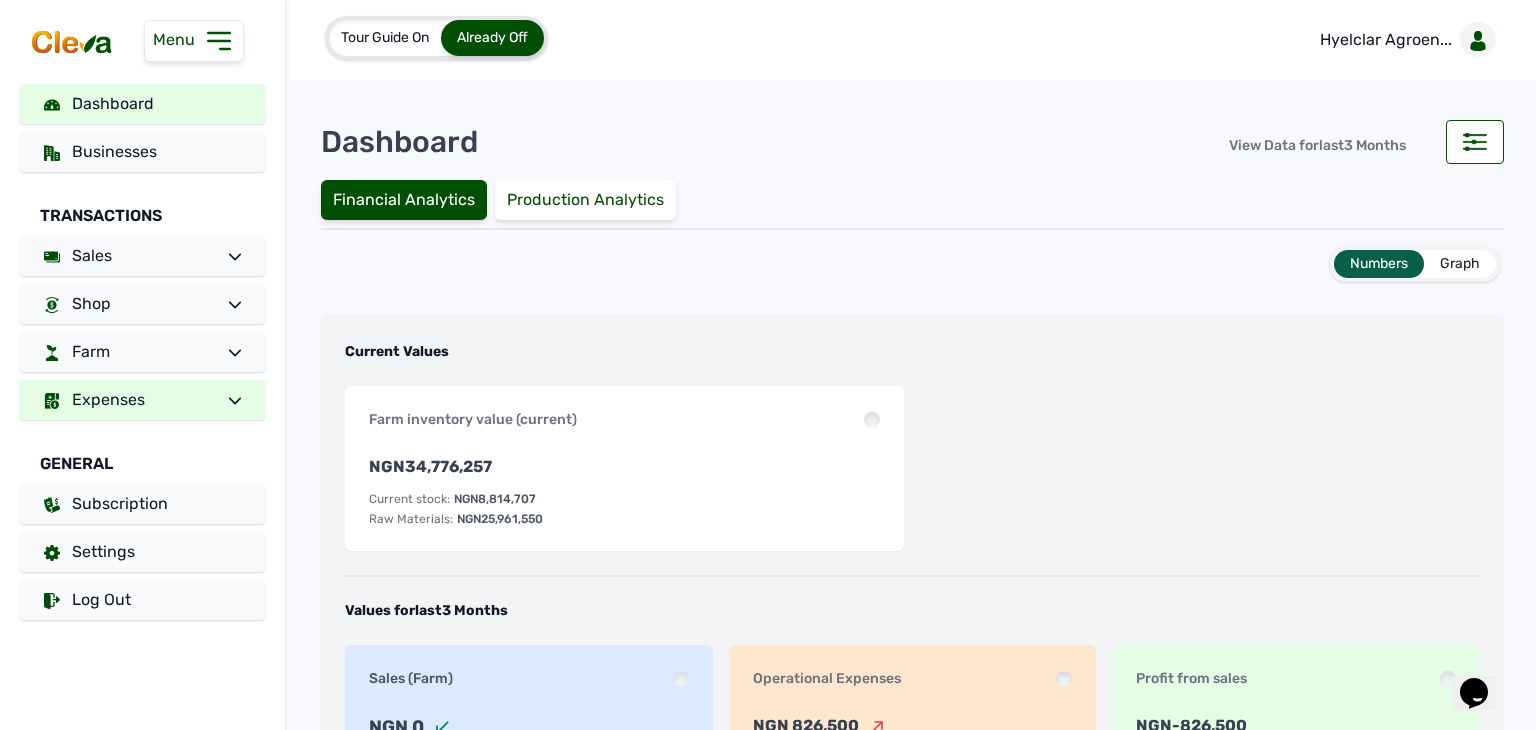 click on "Expenses" at bounding box center (142, 400) 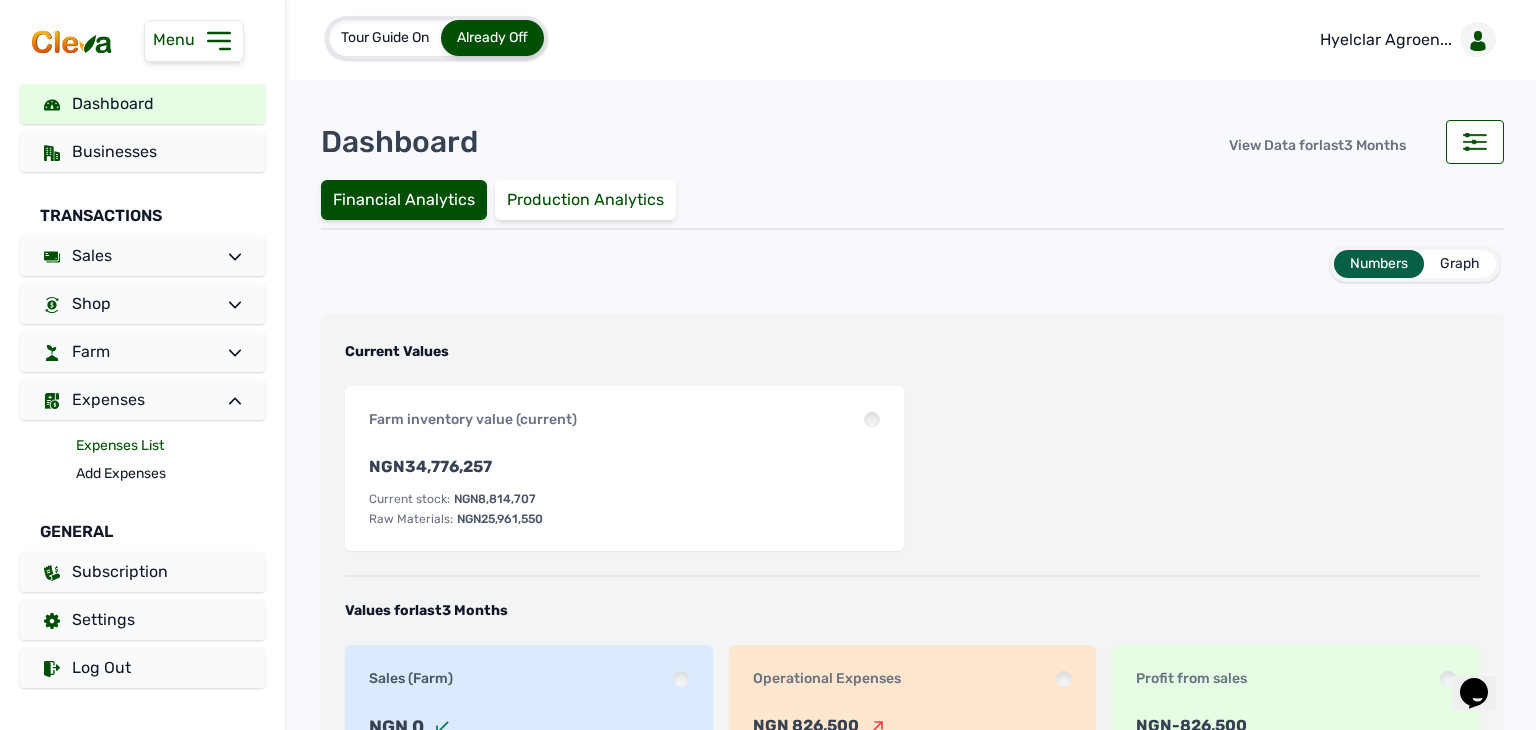click on "Expenses List" at bounding box center [170, 446] 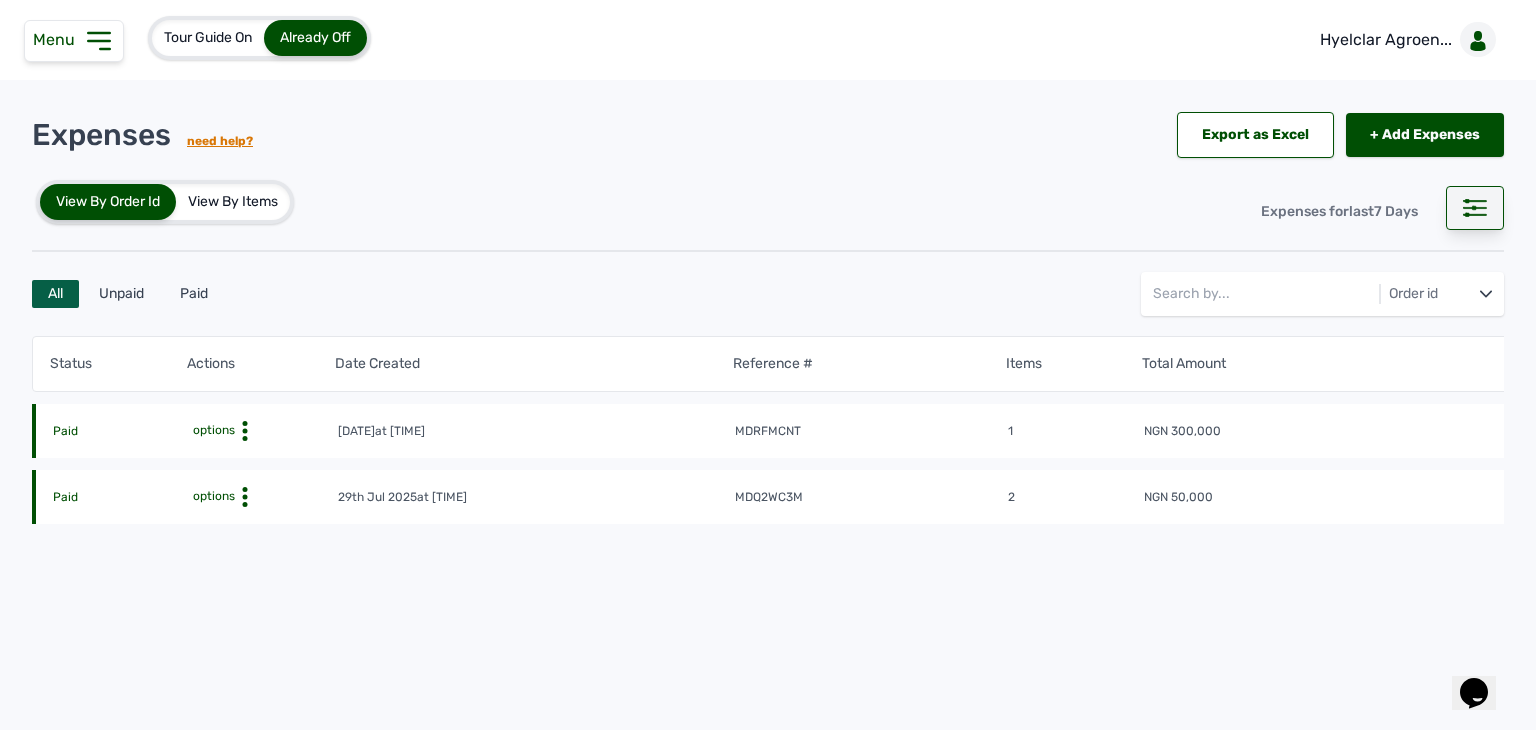 click at bounding box center (1475, 208) 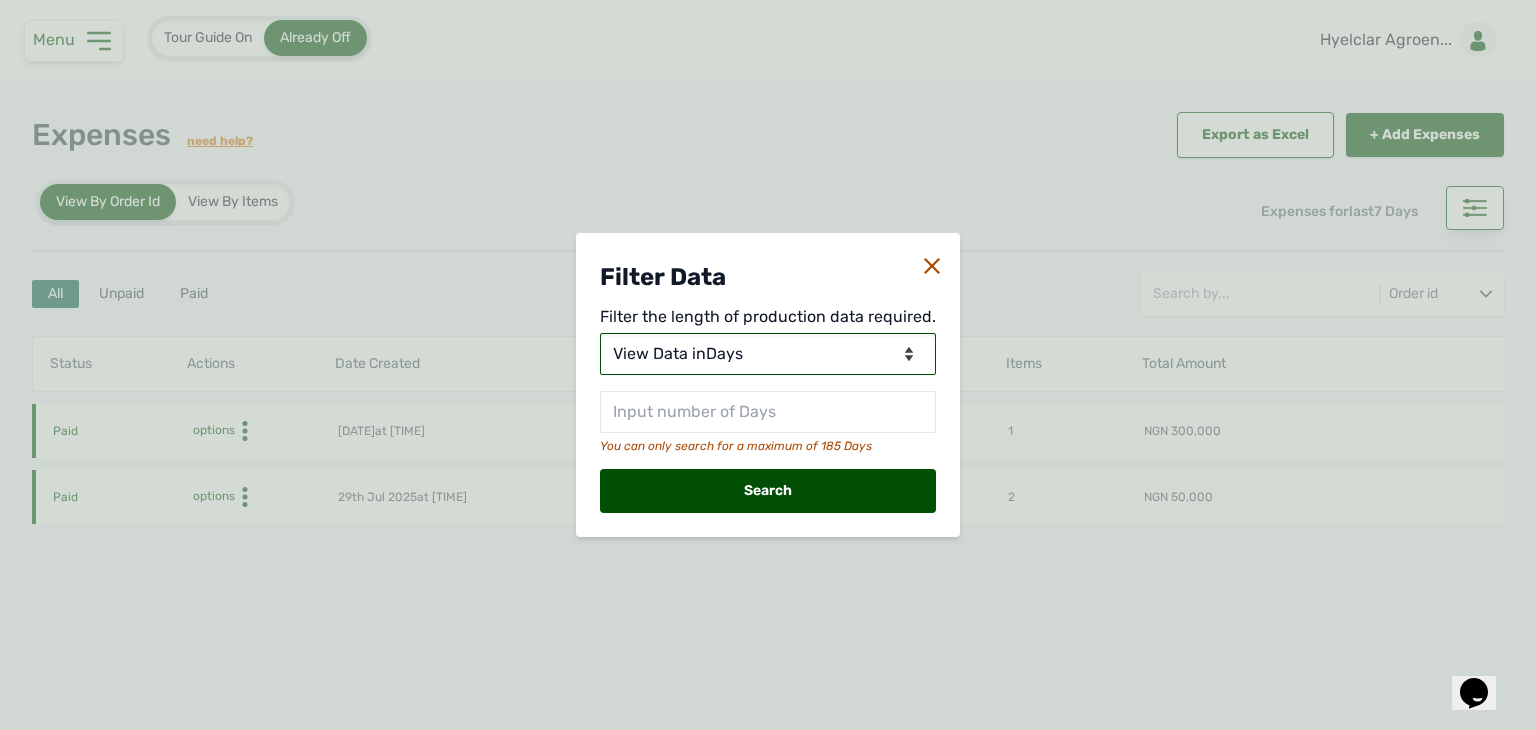 click on "View Data for  Today View Data in  Days View Data in  Months View Data in  Between Dates" at bounding box center [768, 354] 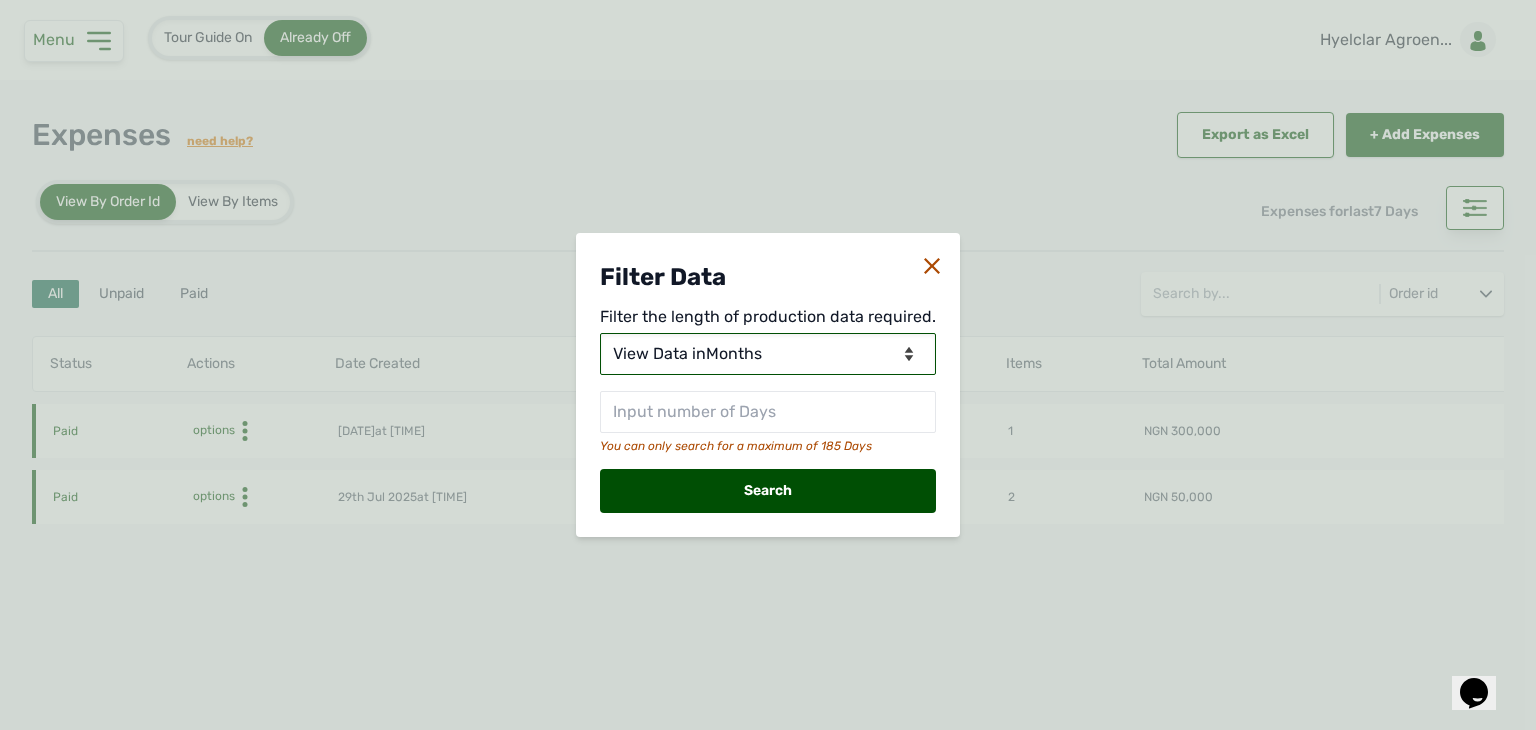 click on "View Data for  Today View Data in  Days View Data in  Months View Data in  Between Dates" at bounding box center (768, 354) 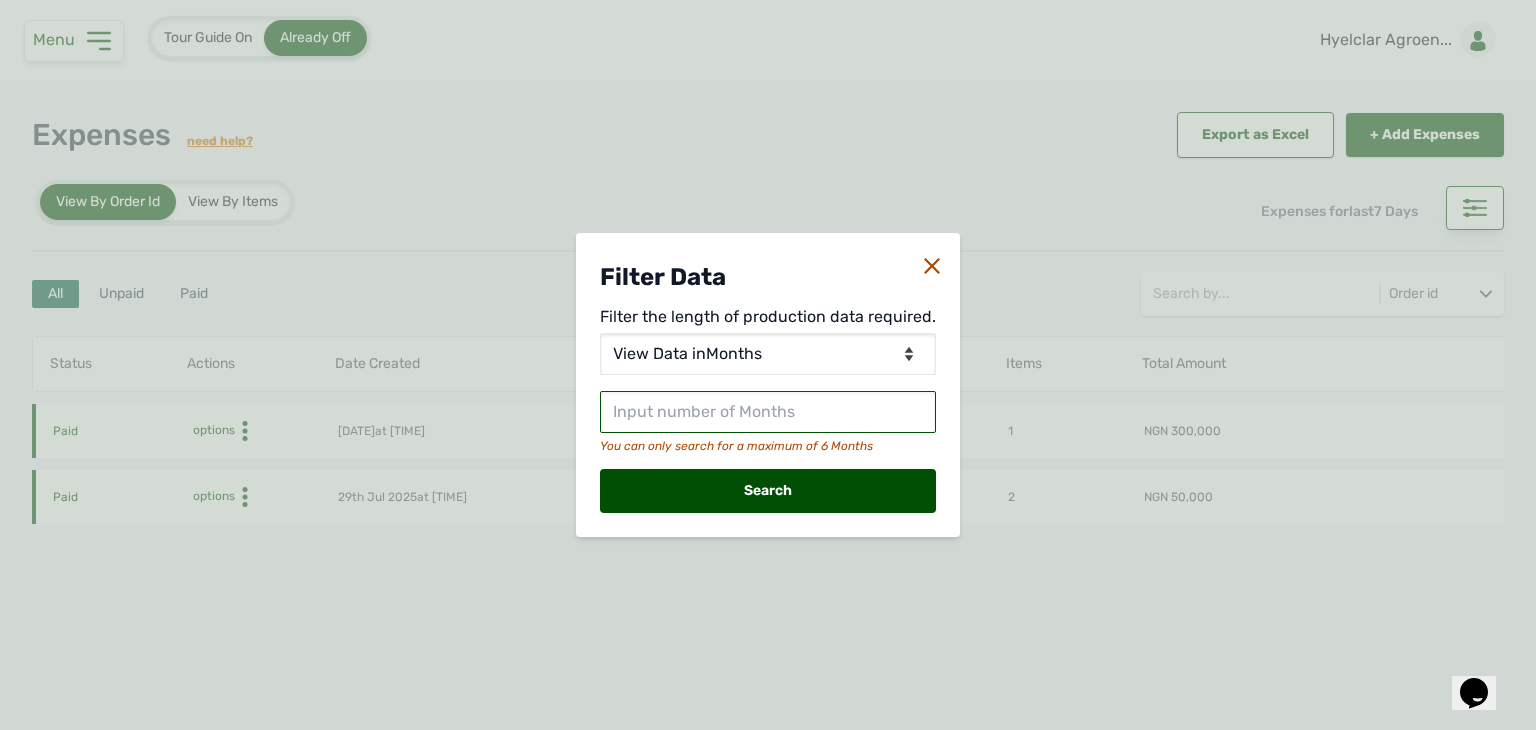 click at bounding box center (768, 412) 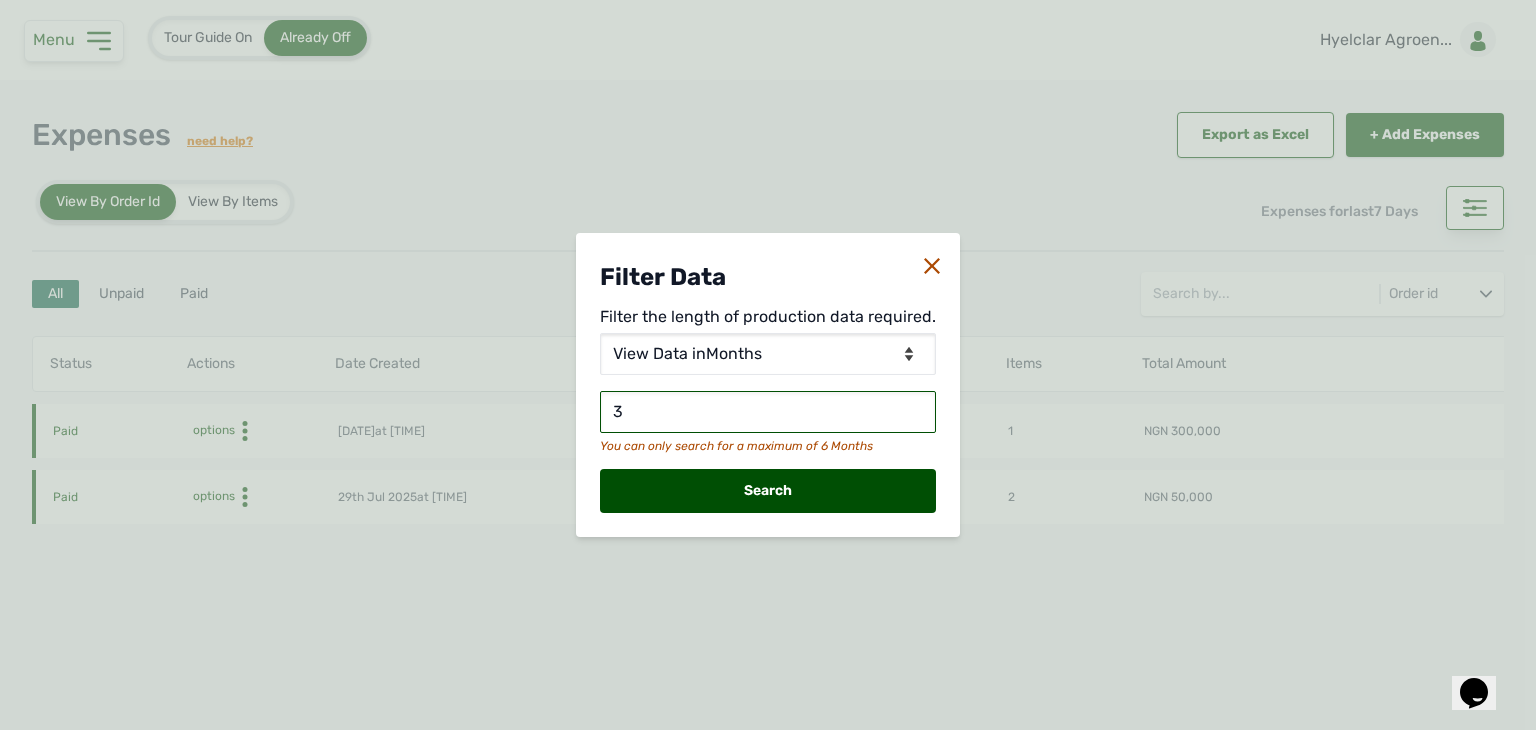 type on "3" 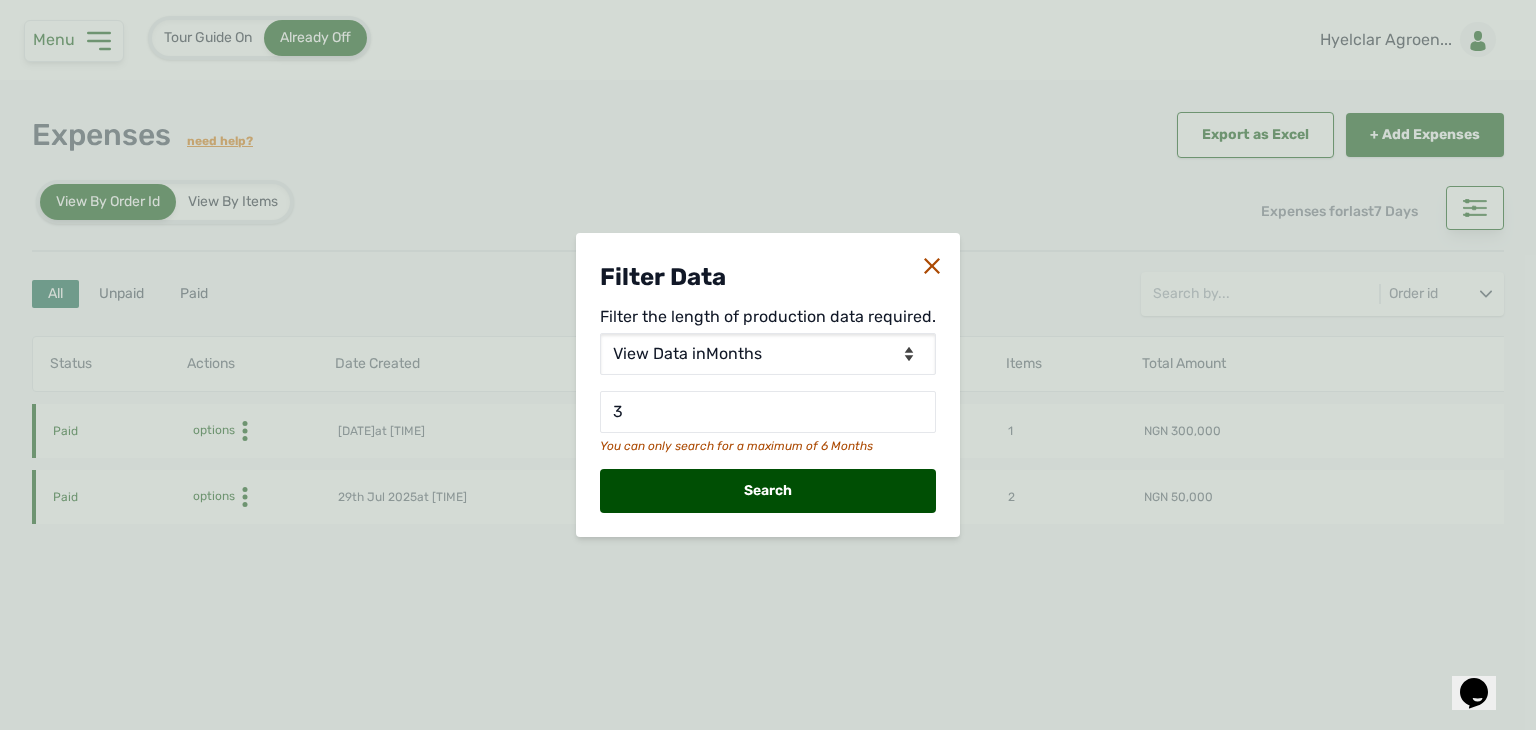 click on "Search" at bounding box center [768, 491] 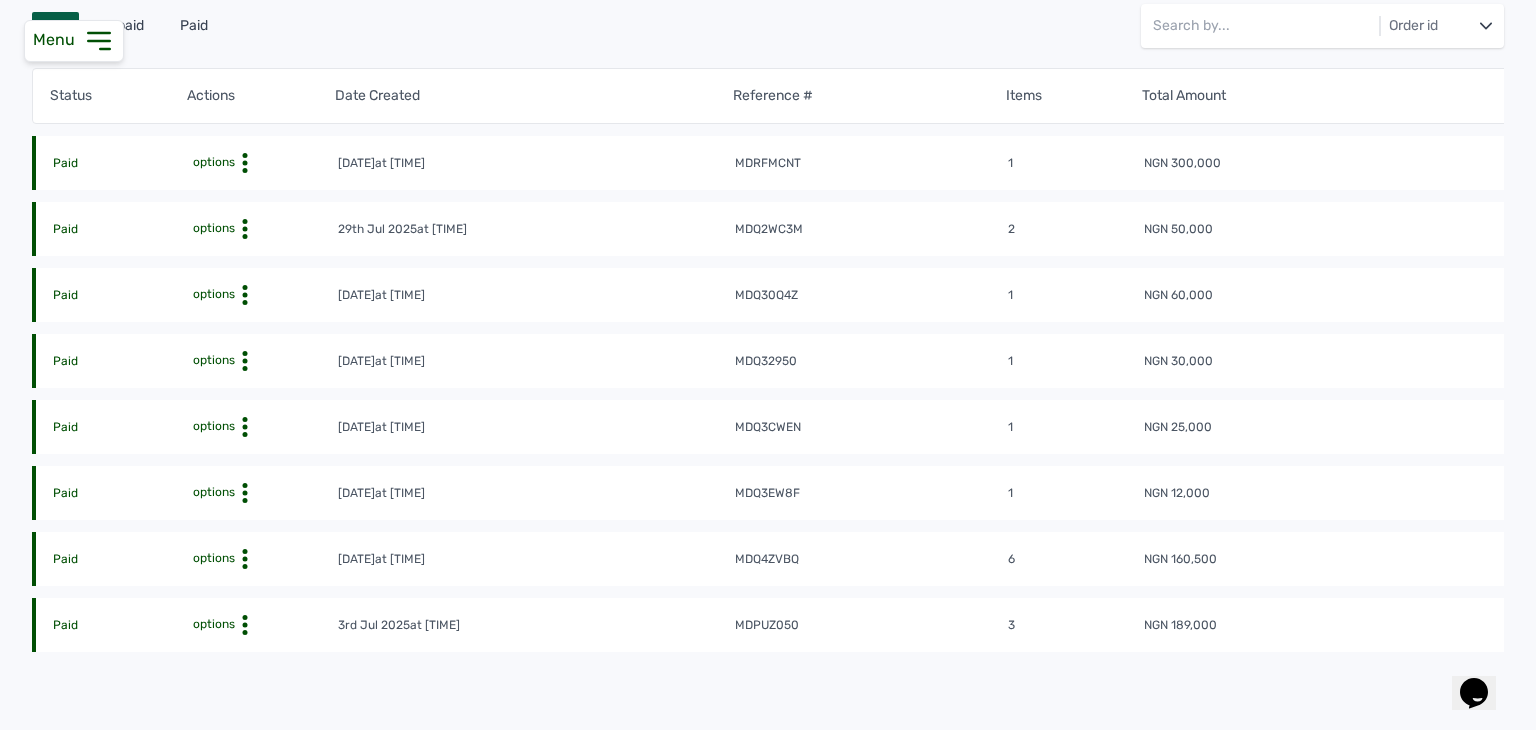 scroll, scrollTop: 291, scrollLeft: 0, axis: vertical 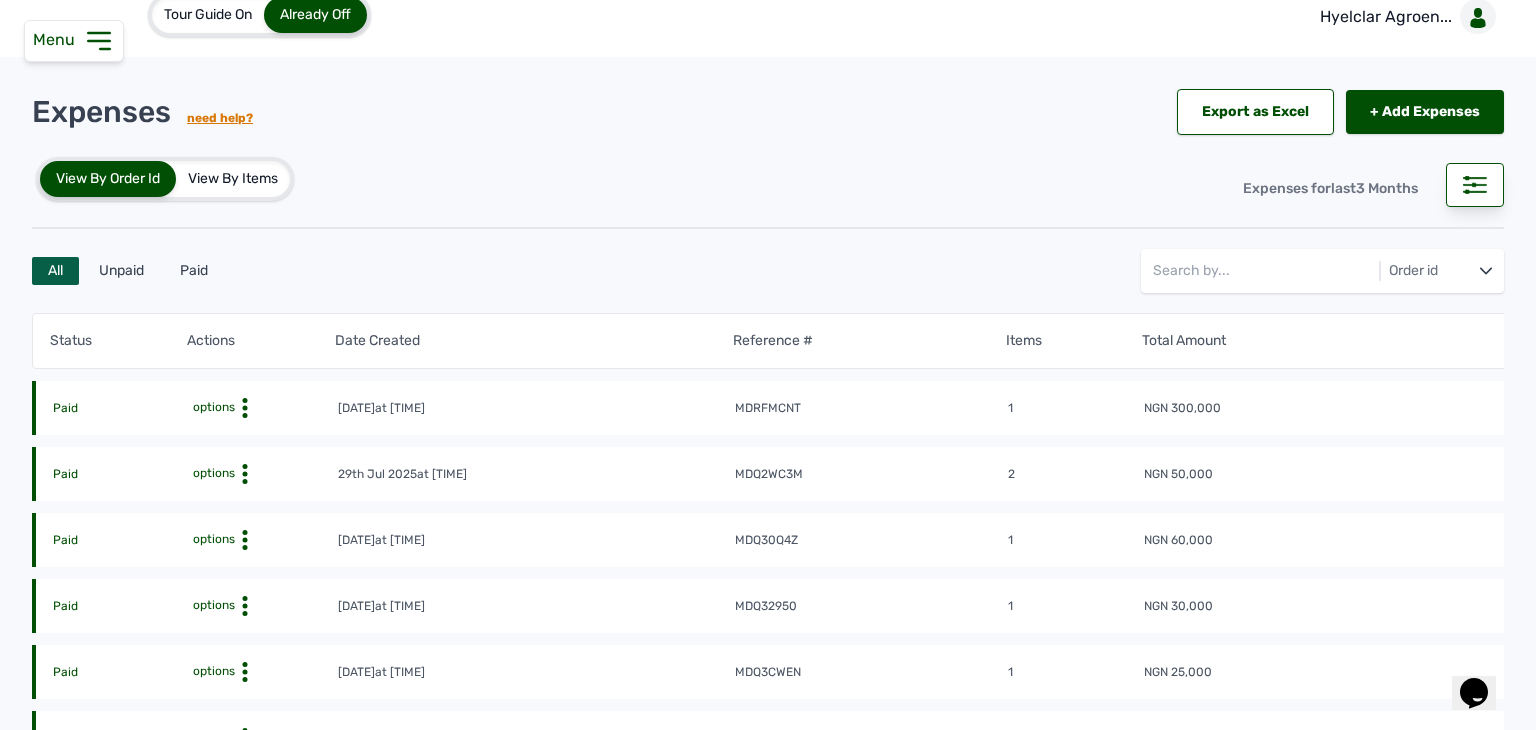 click on "View By Items" at bounding box center [233, 179] 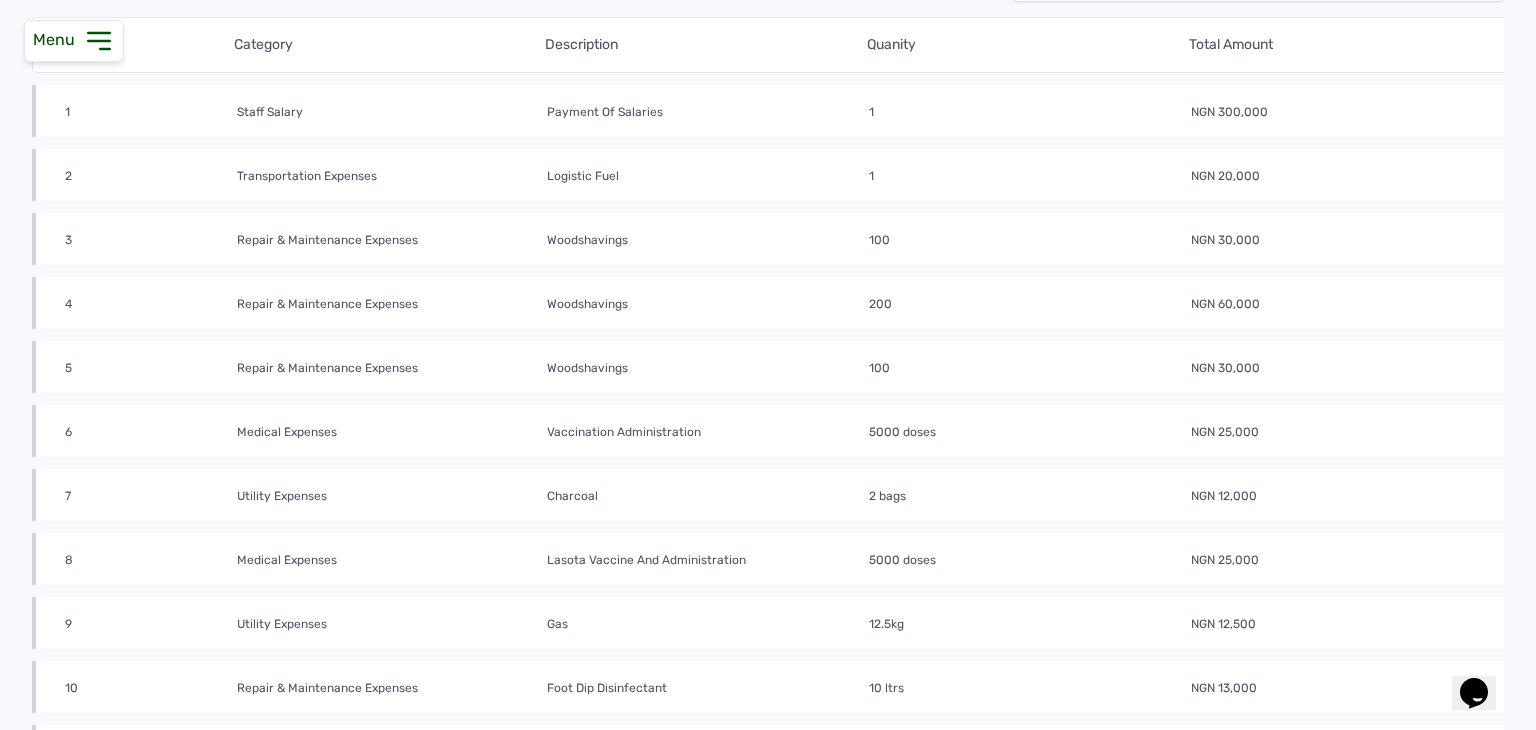 scroll, scrollTop: 312, scrollLeft: 0, axis: vertical 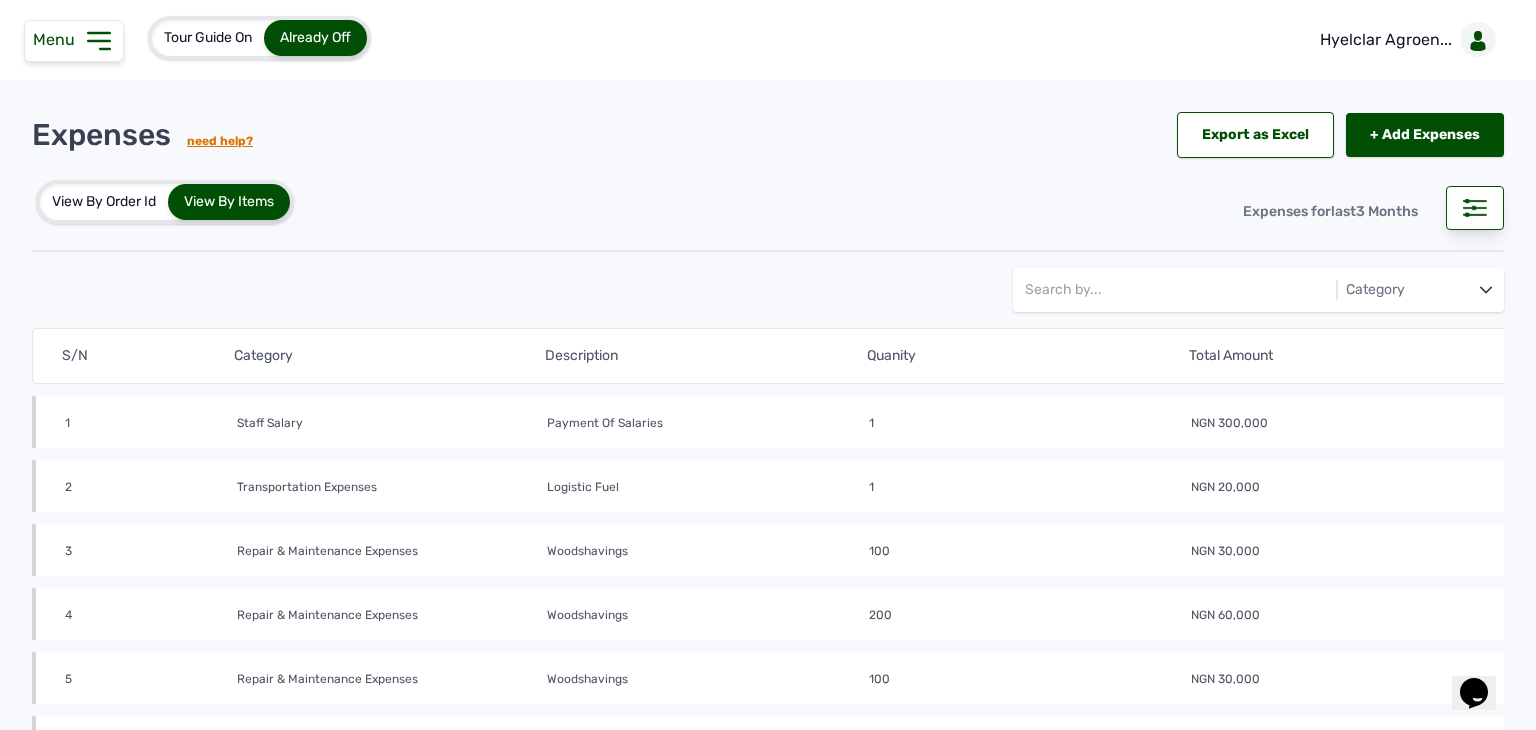 click on "2 Transportation Expenses Logistic fuel 1 NGN  20,000 mdq2wc3m 29th Jul 2025   at 03:34 PM" 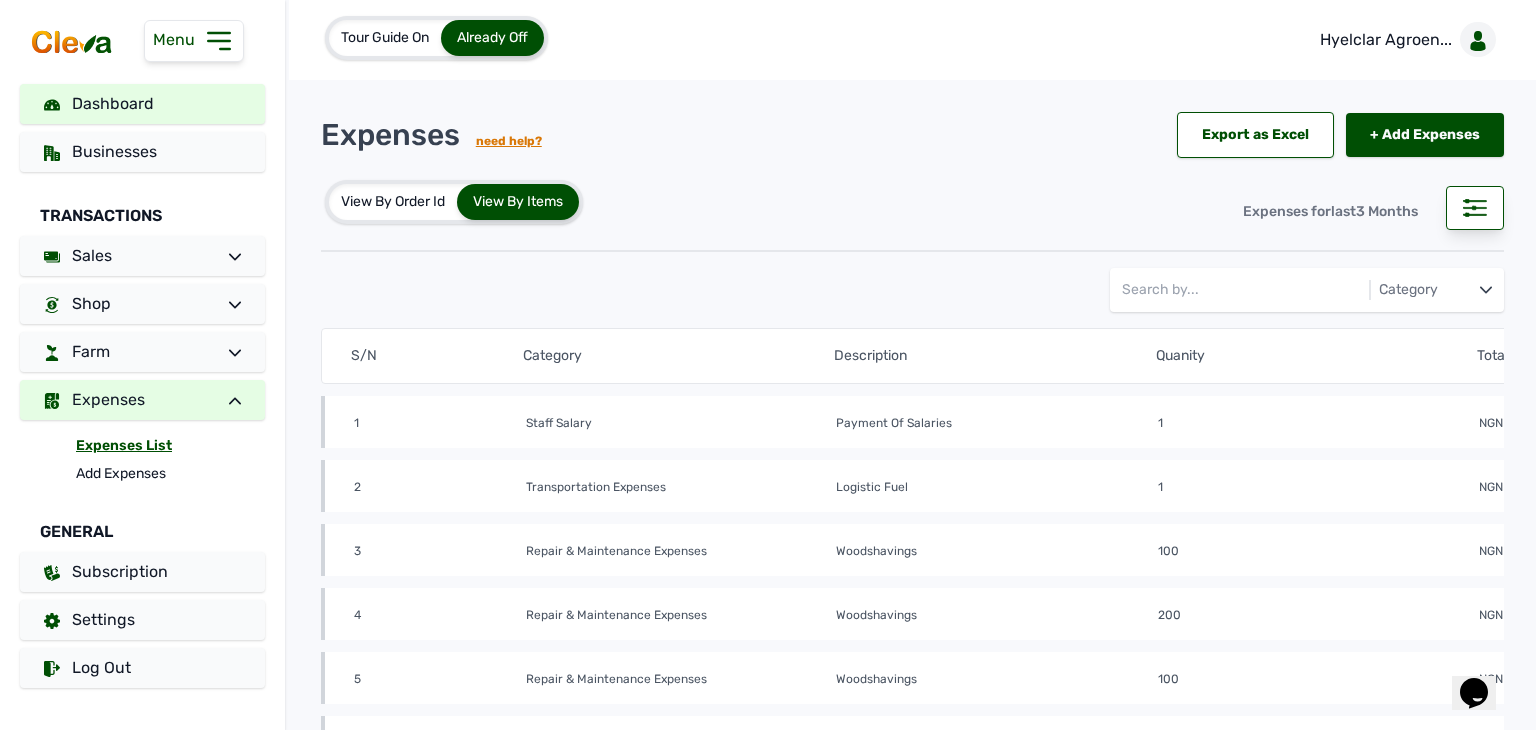 click on "Dashboard" at bounding box center [142, 104] 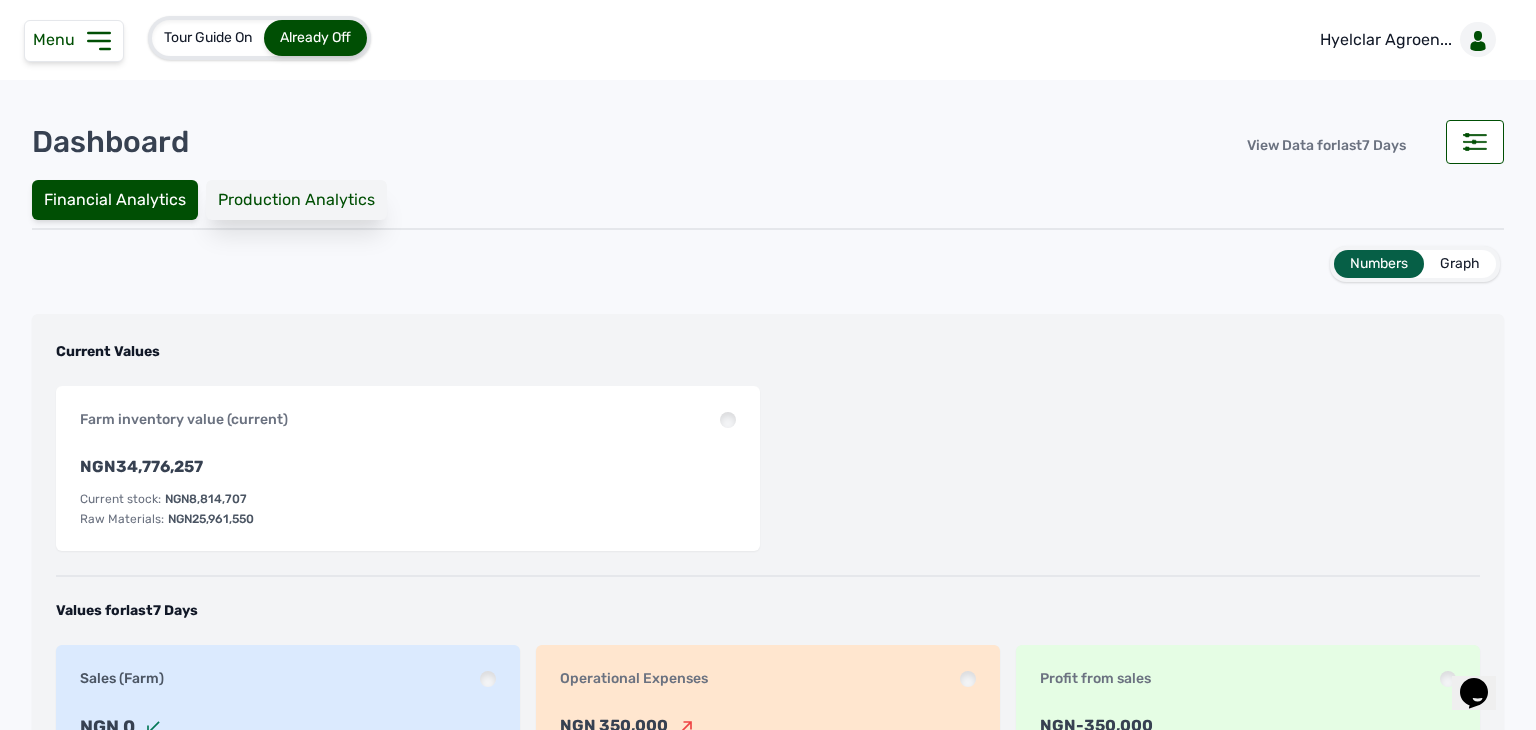 click on "Production Analytics" at bounding box center (296, 200) 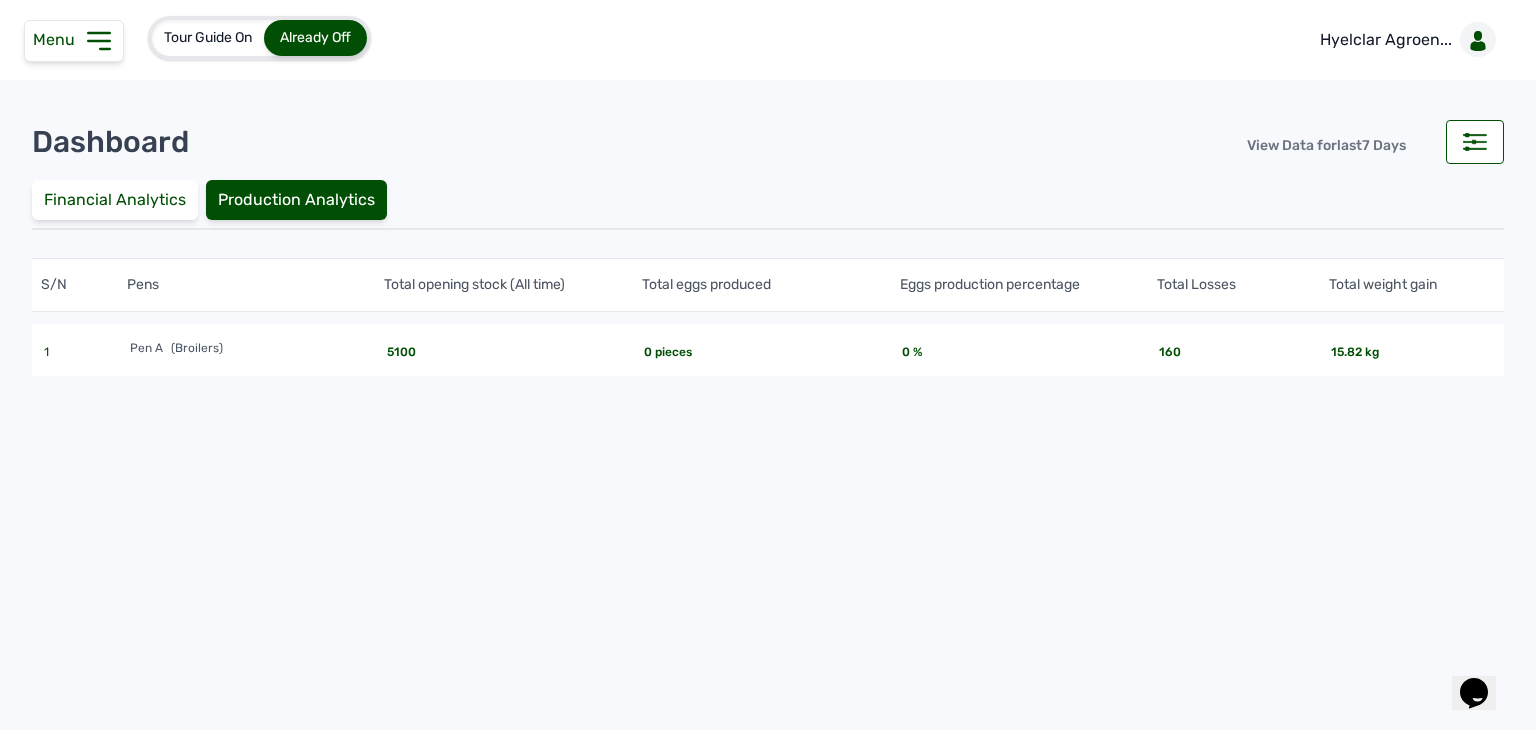 scroll, scrollTop: 0, scrollLeft: 0, axis: both 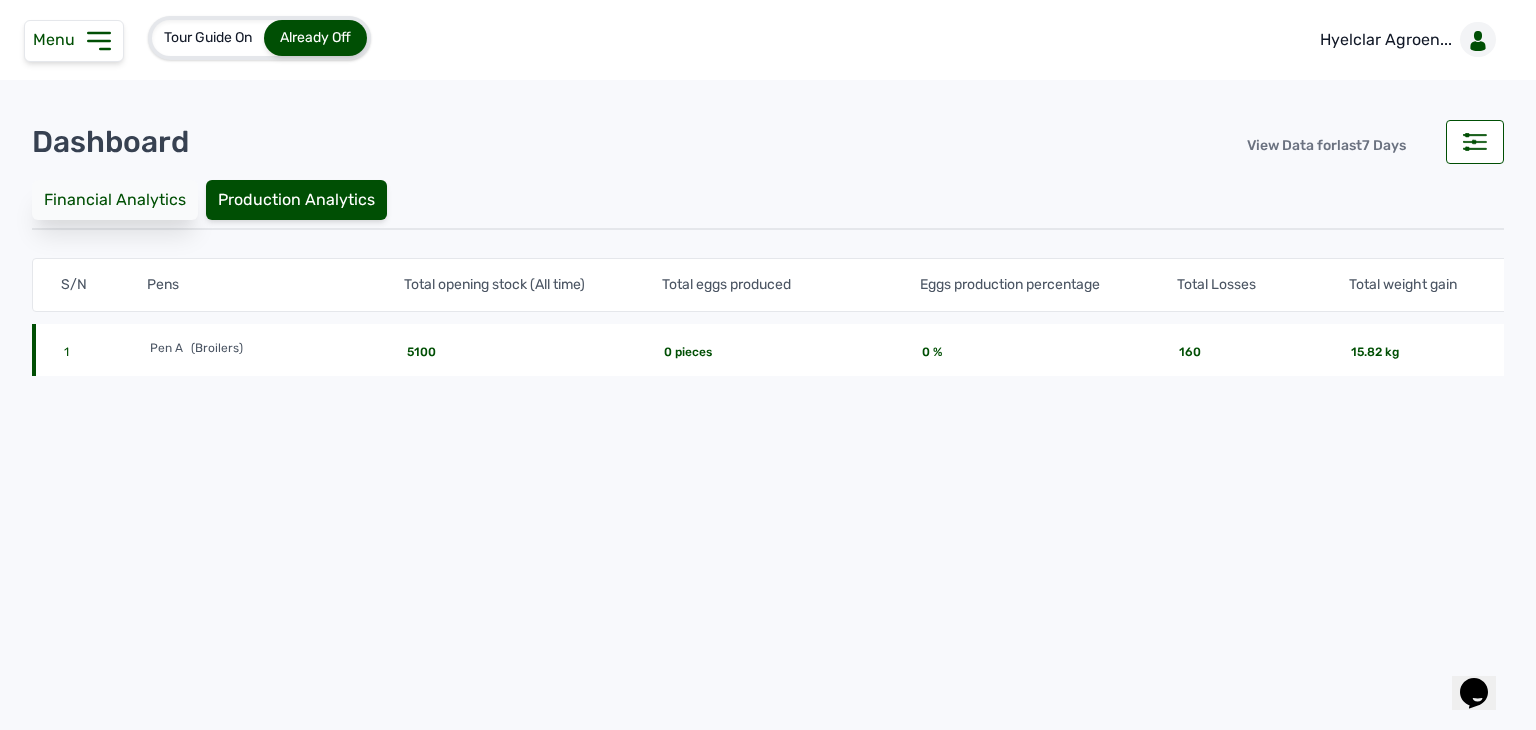 click on "Financial Analytics" at bounding box center [115, 200] 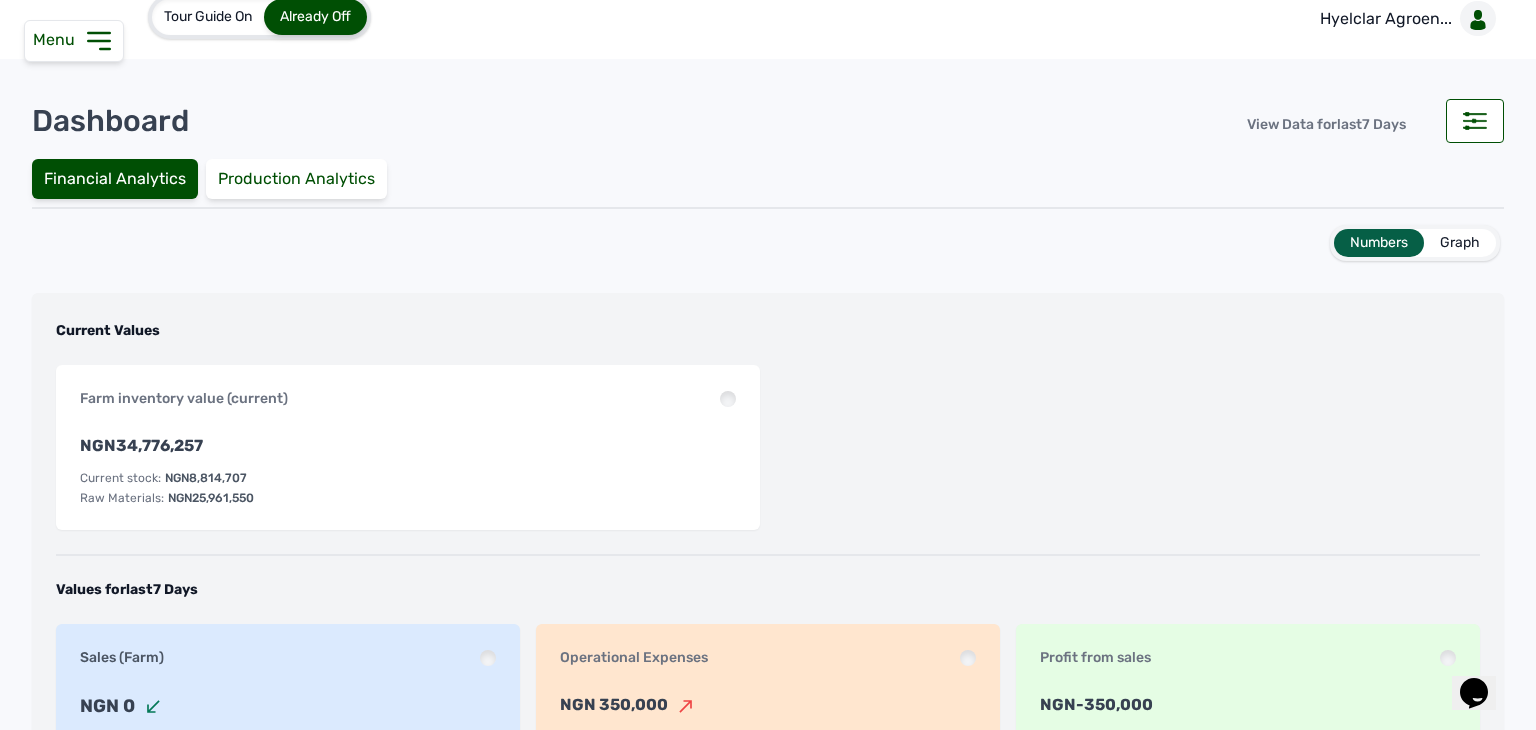 scroll, scrollTop: 0, scrollLeft: 0, axis: both 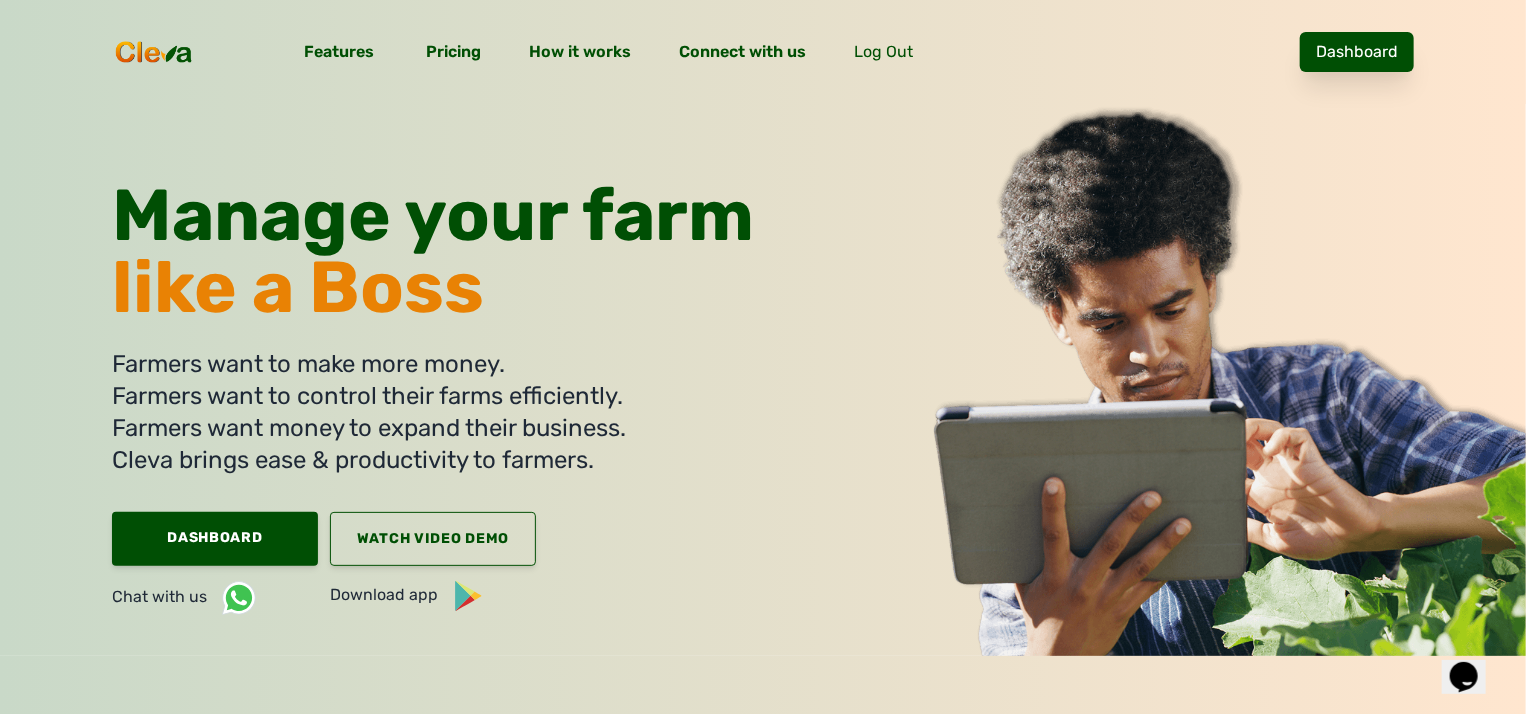 click on "Dashboard" at bounding box center (1357, 52) 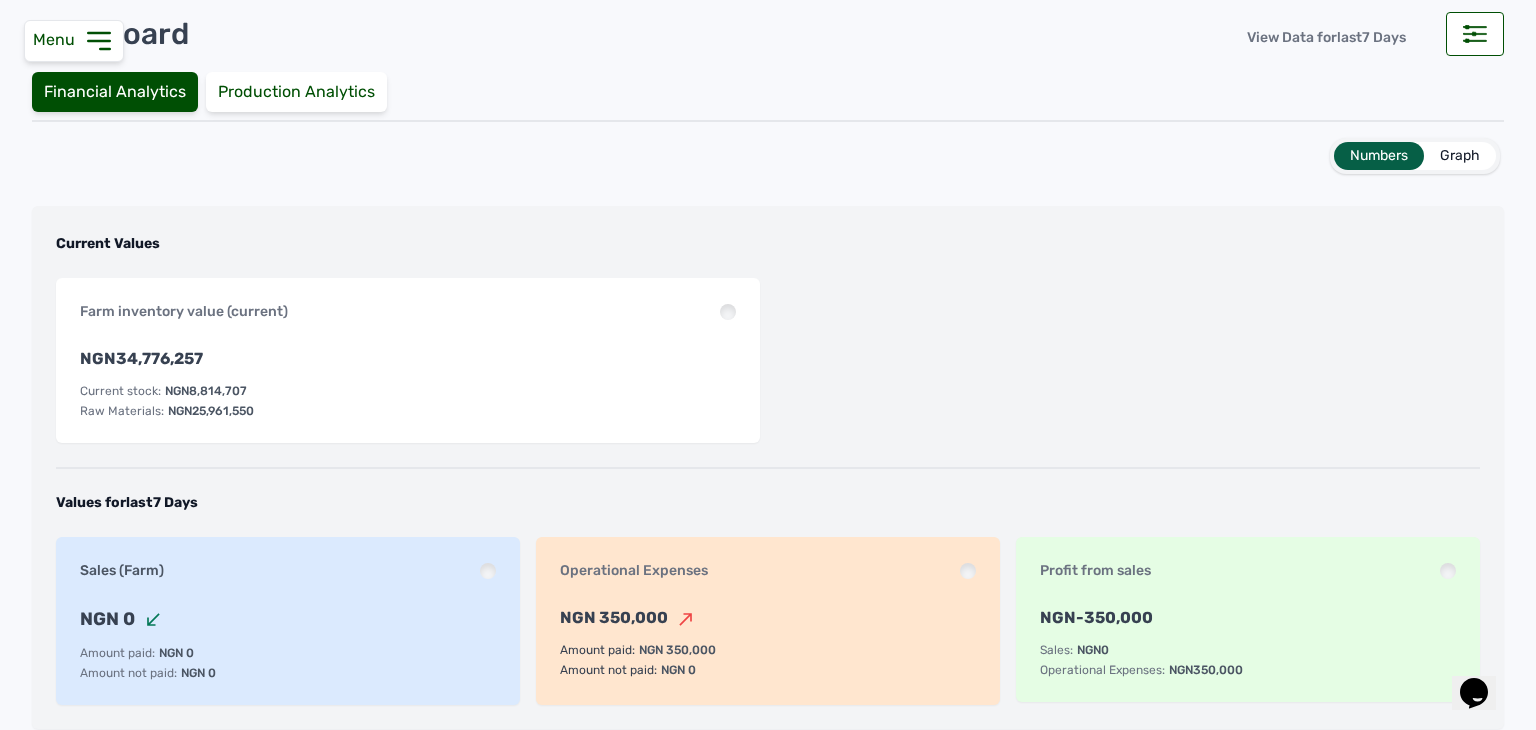 scroll, scrollTop: 100, scrollLeft: 0, axis: vertical 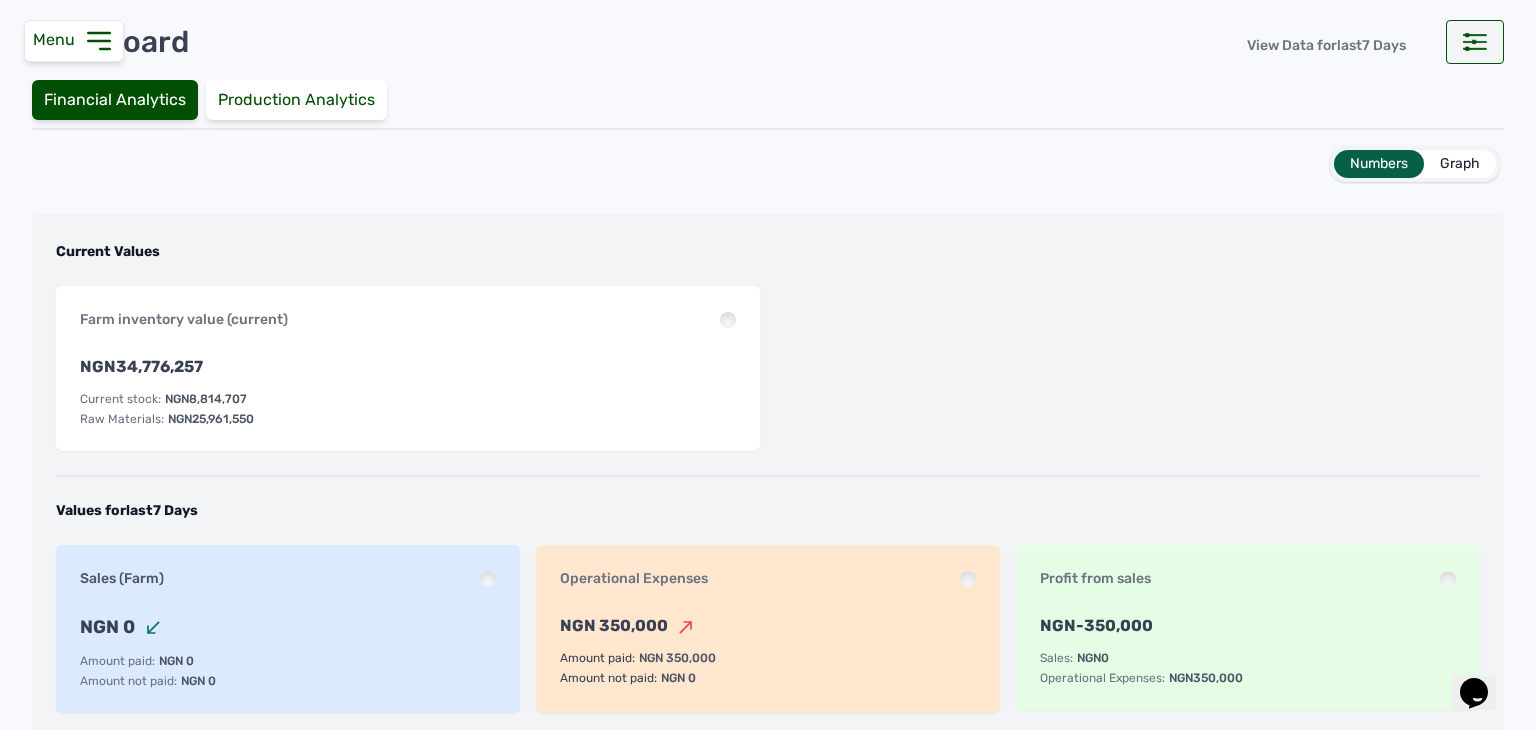 click at bounding box center [1475, 42] 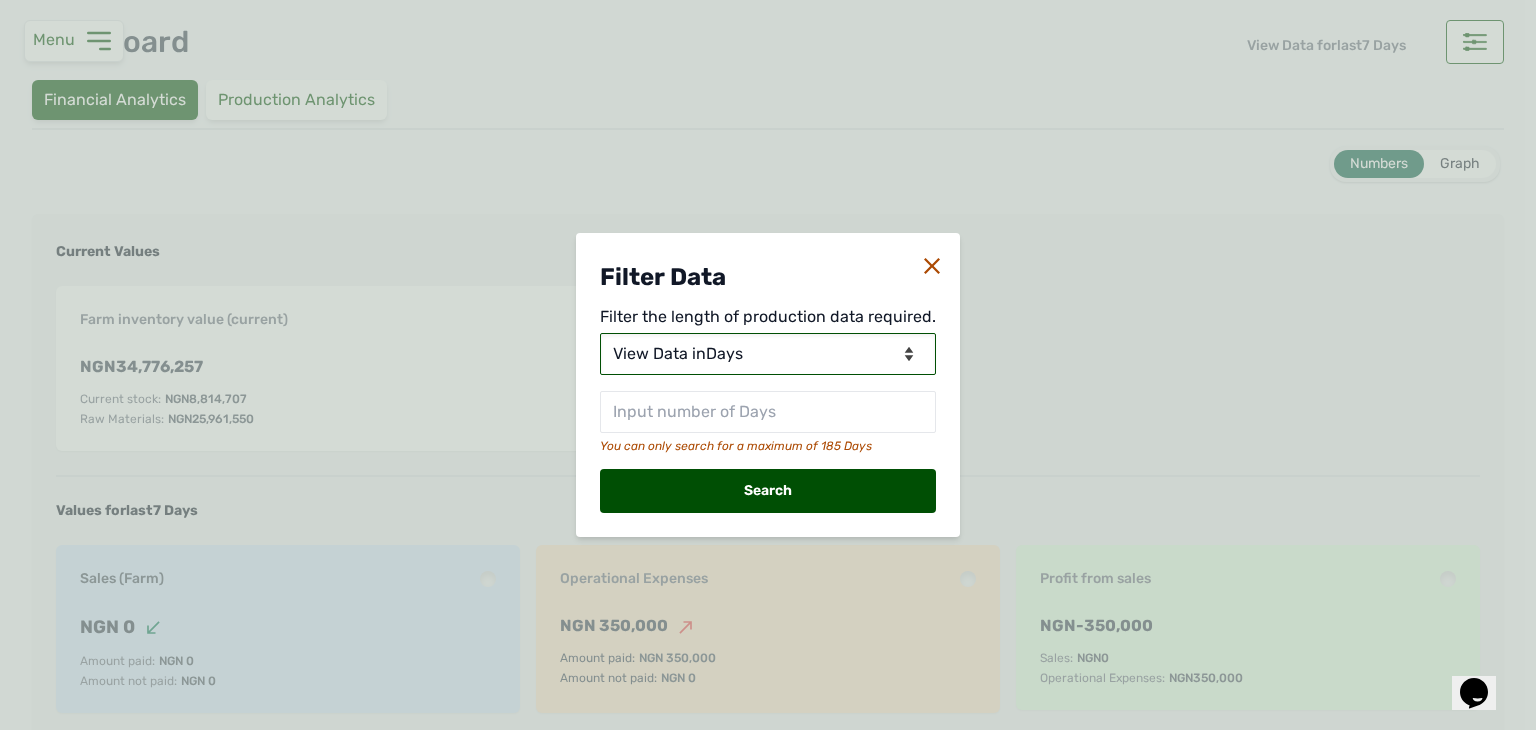 click on "View Data for  Today View Data in  Days View Data in  Months View Data in  Between Dates" at bounding box center [768, 354] 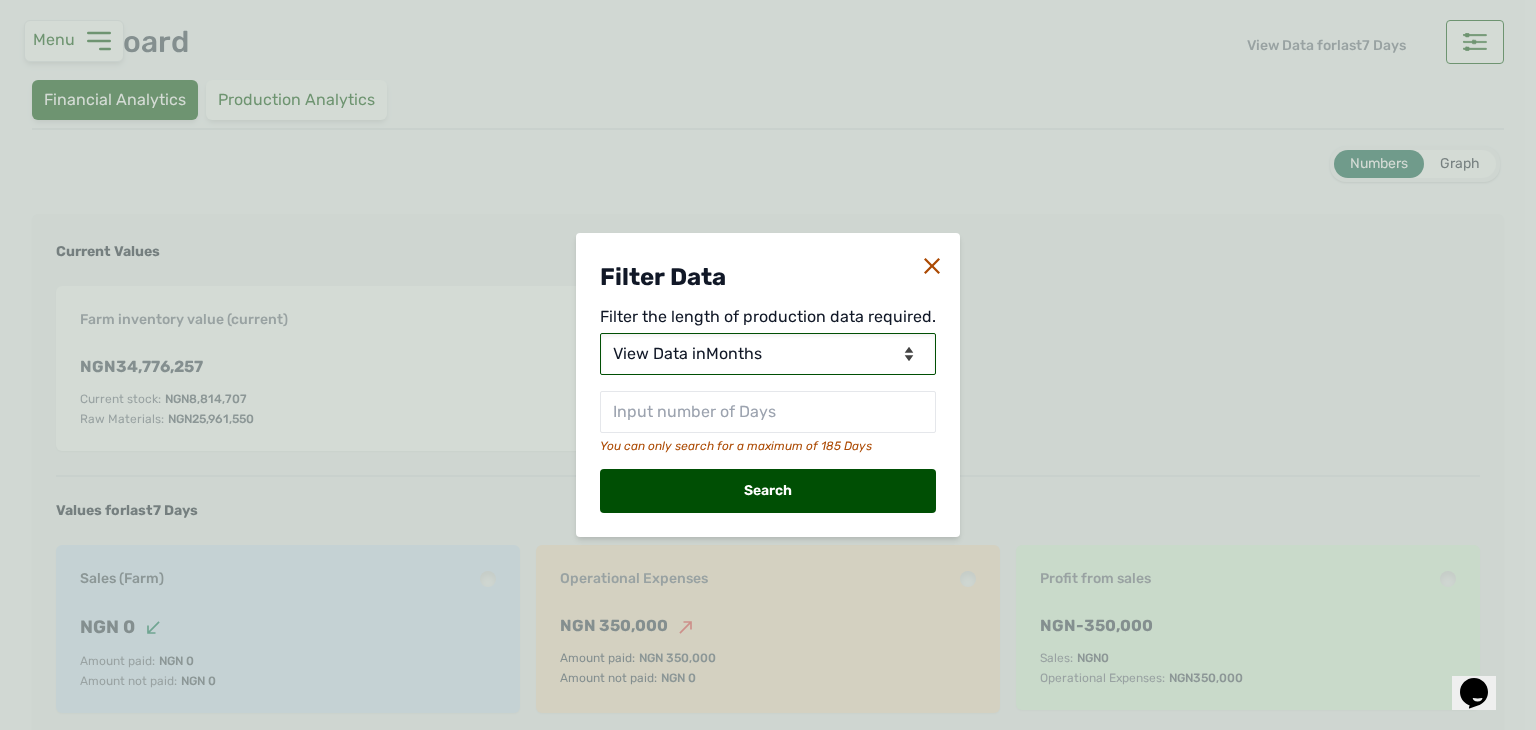 click on "View Data for  Today View Data in  Days View Data in  Months View Data in  Between Dates" at bounding box center (768, 354) 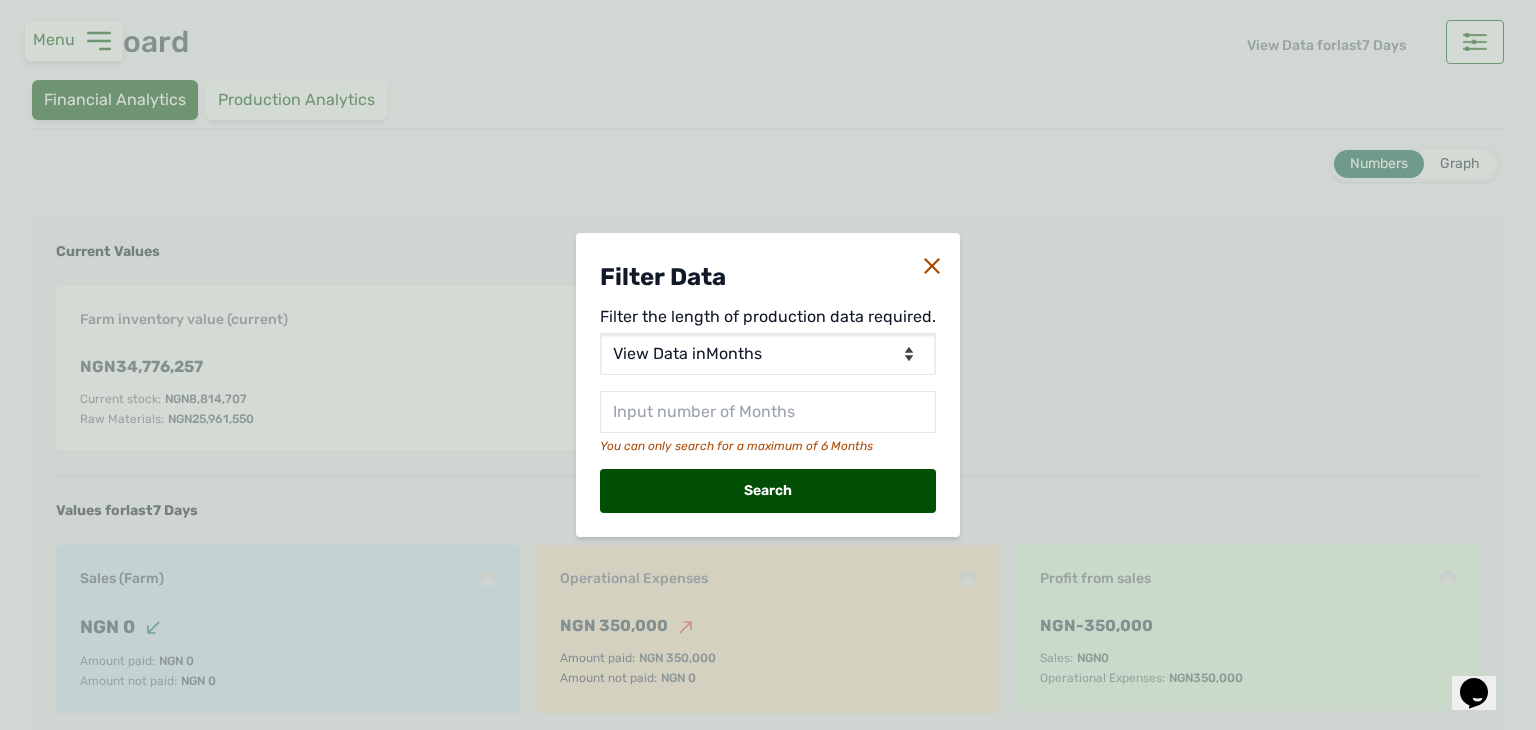 click on "Filter Data Filter the length of production data required. View Data for  Today View Data in  Days View Data in  Months View Data in  Between Dates You can only search for a maximum of 6 Months  Search" at bounding box center (768, 385) 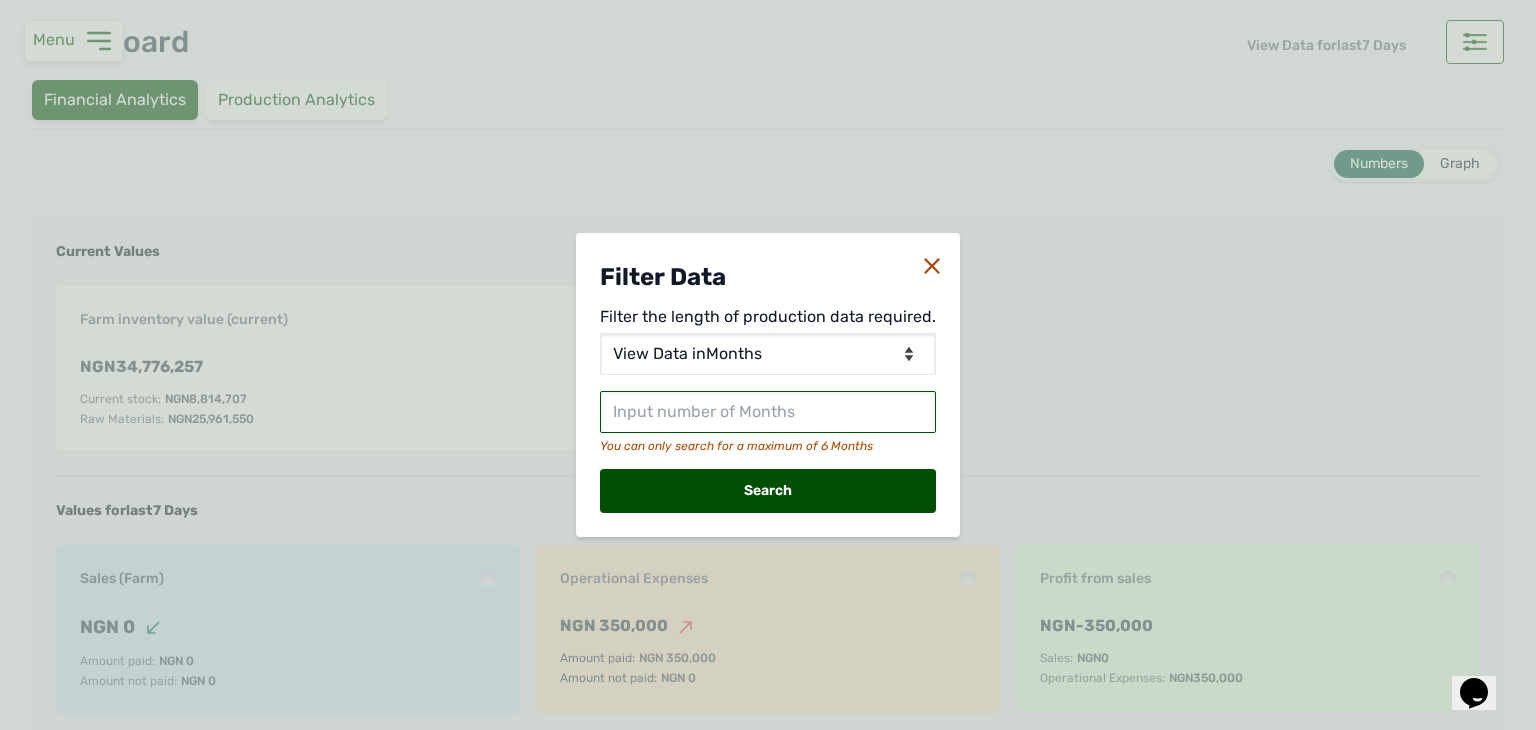 click at bounding box center [768, 412] 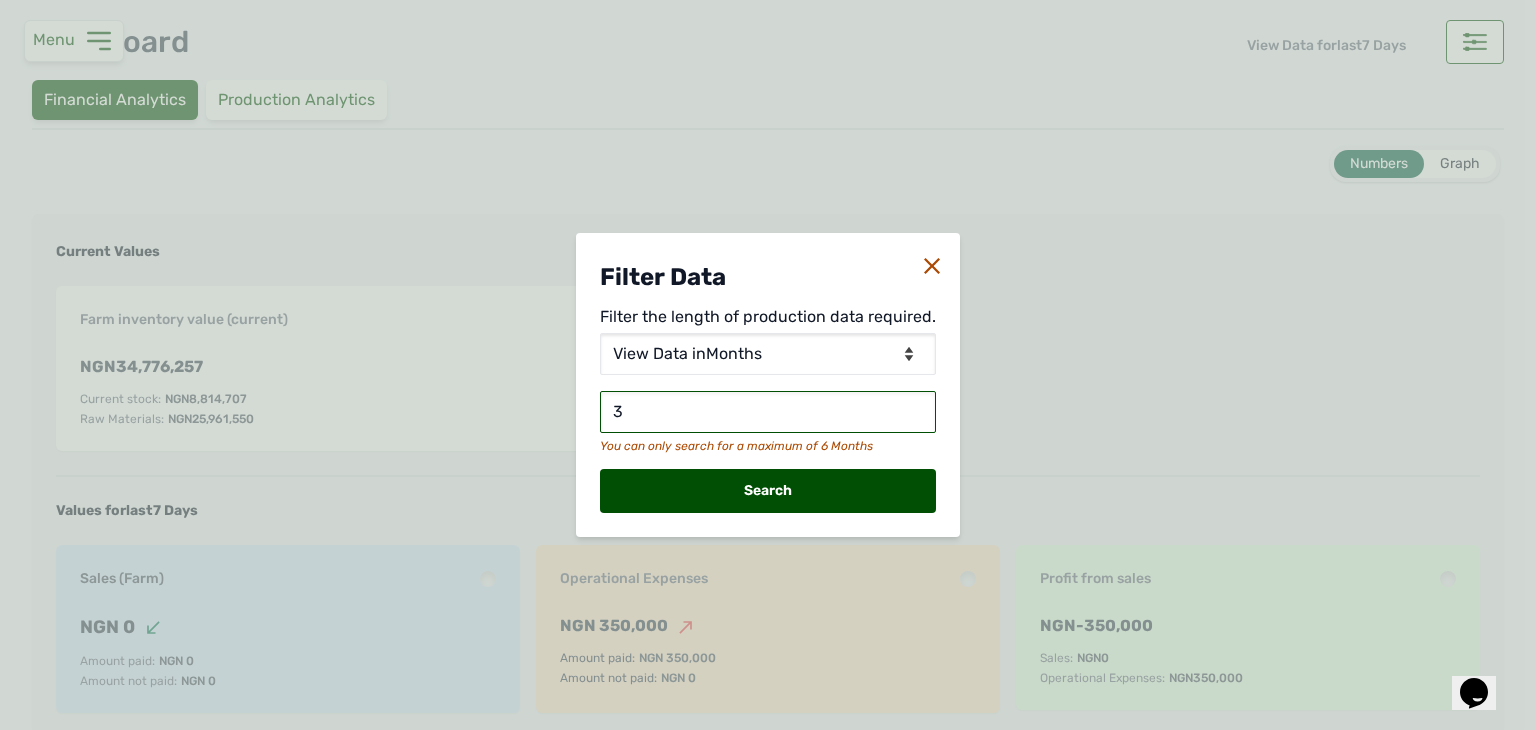 type on "3" 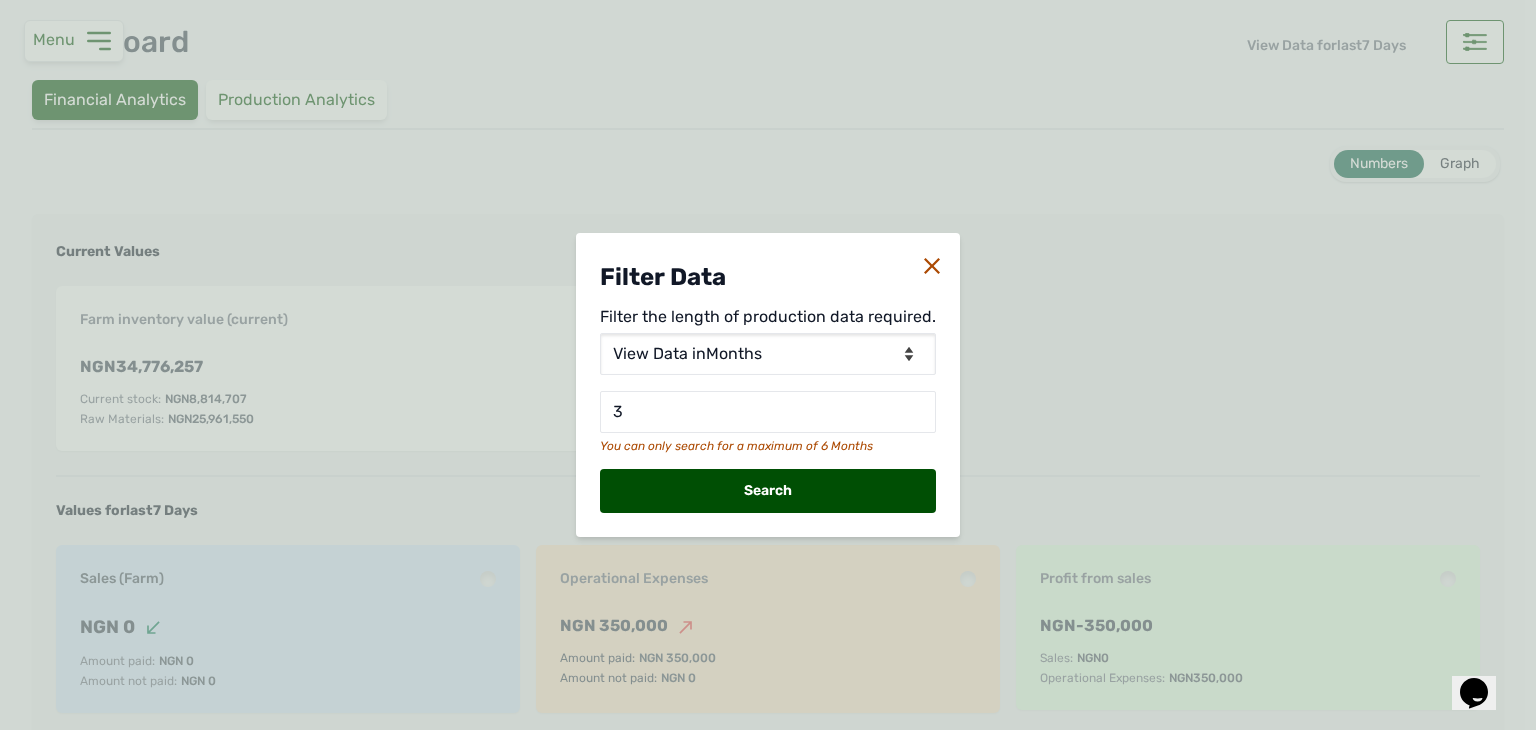 click on "Search" at bounding box center [768, 491] 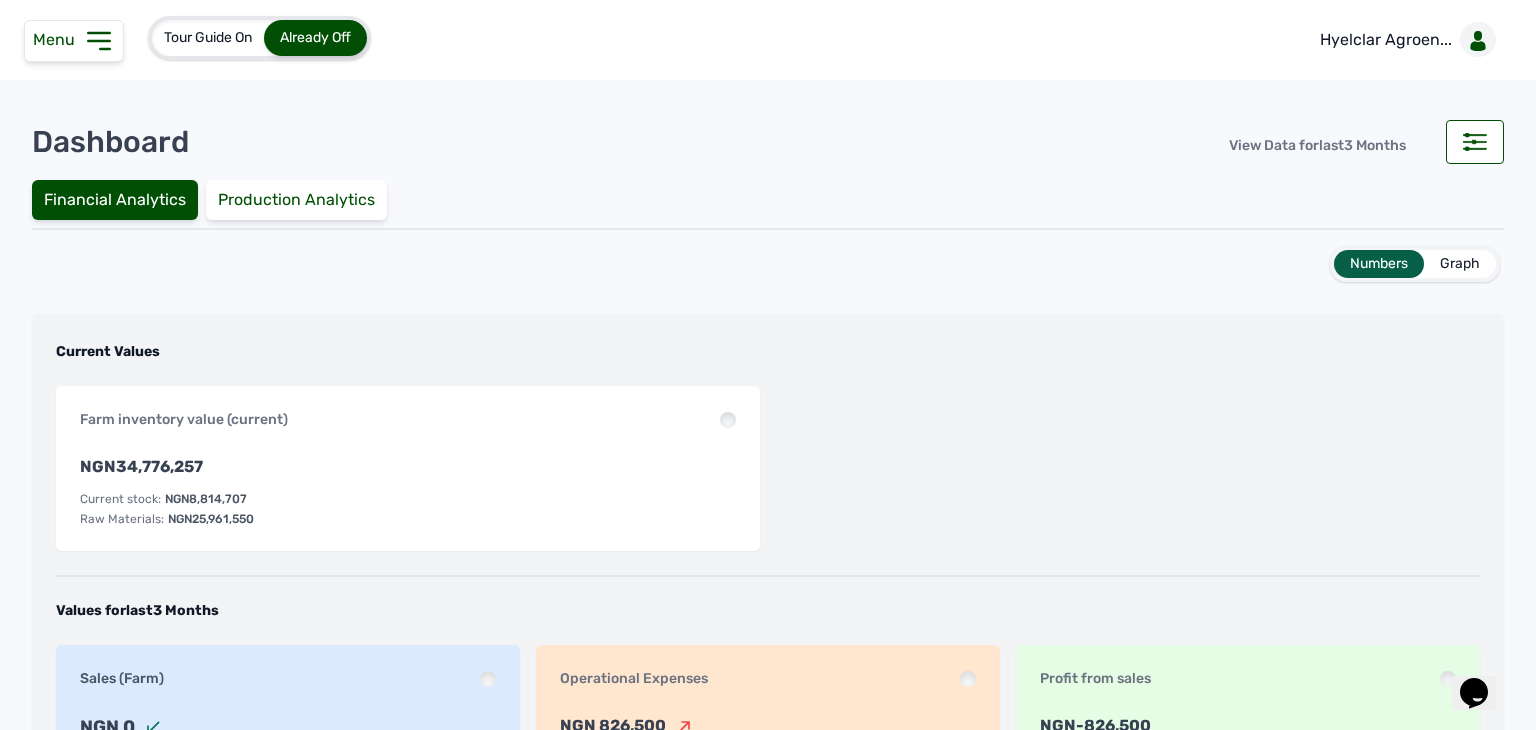 scroll, scrollTop: 0, scrollLeft: 0, axis: both 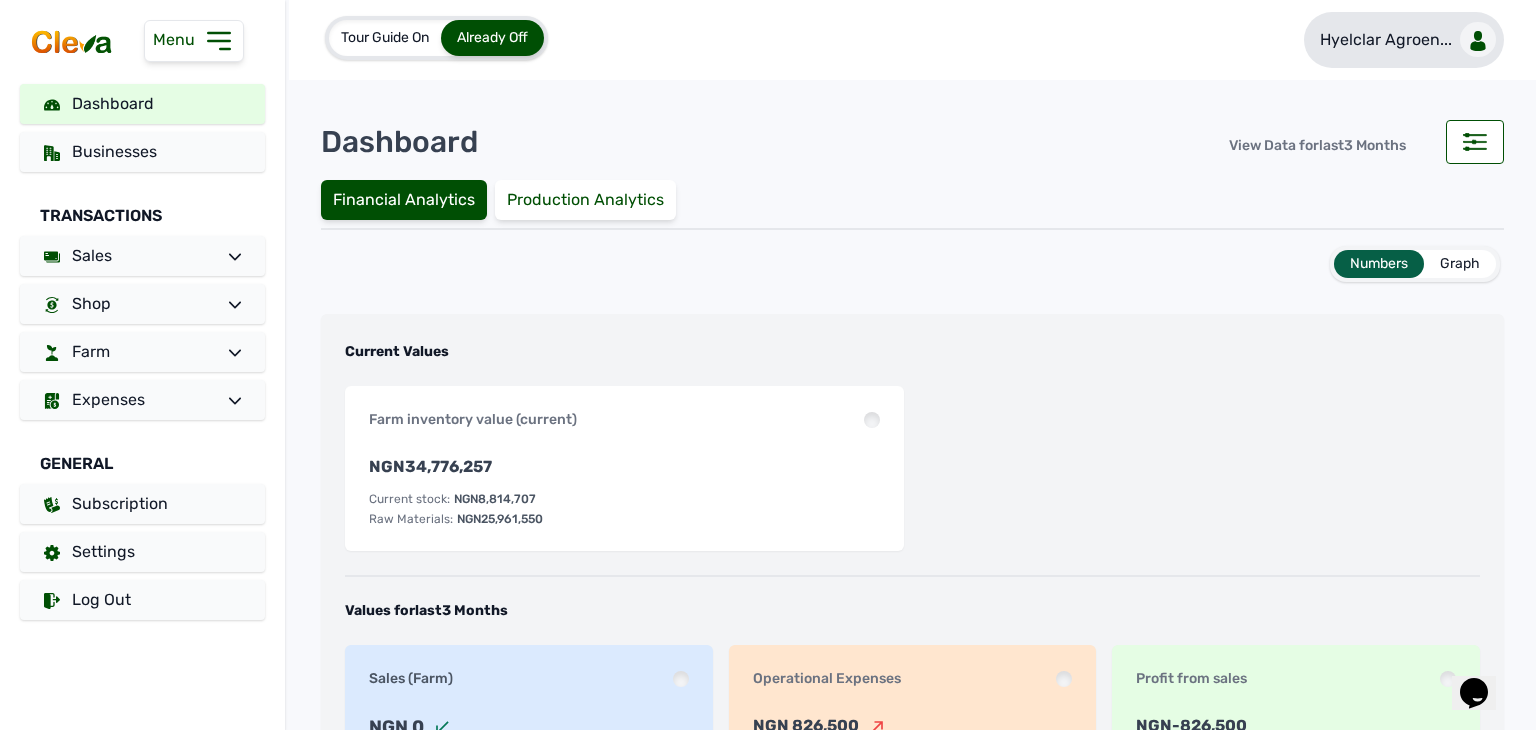 click on "Hyelclar Agroen..." at bounding box center (1404, 40) 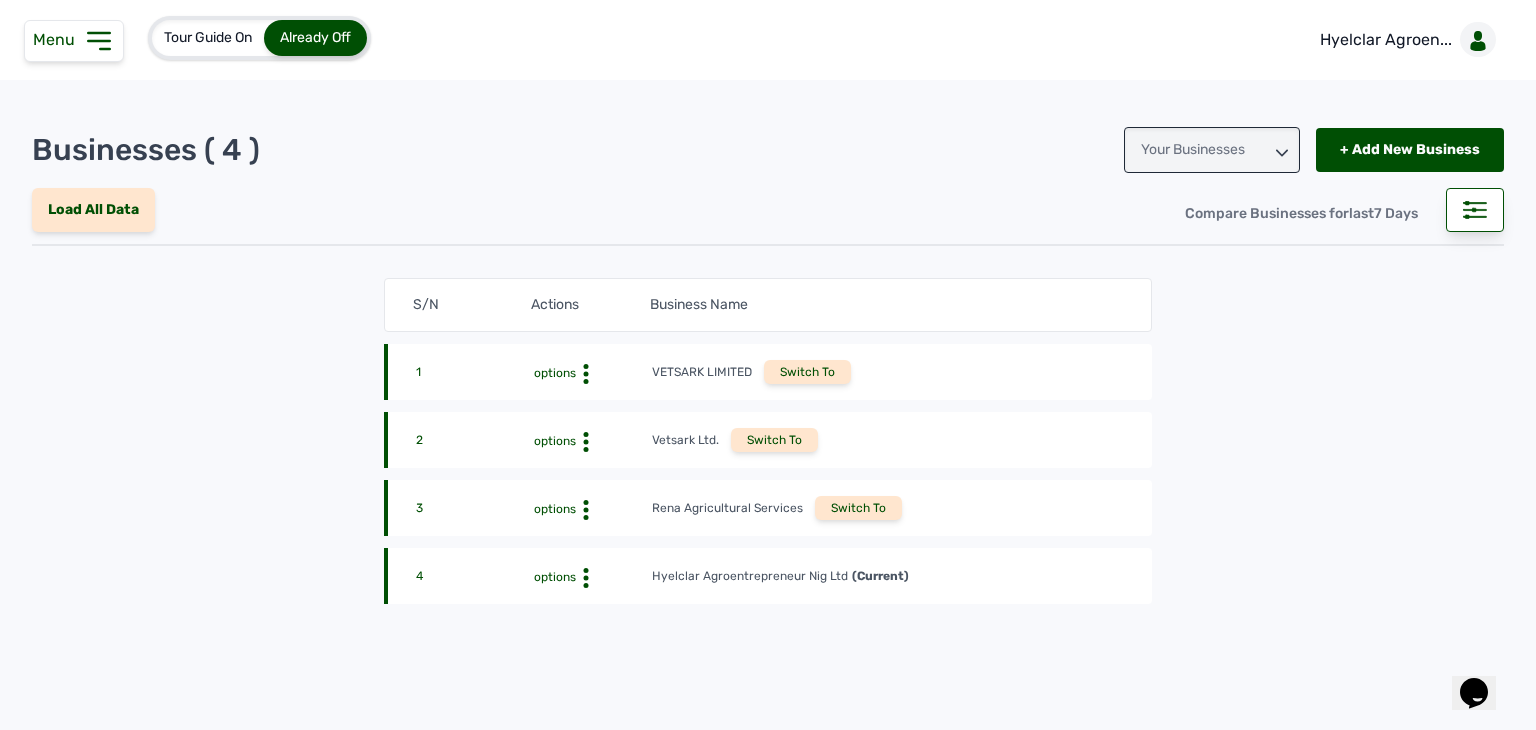click on "Switch To" at bounding box center [858, 508] 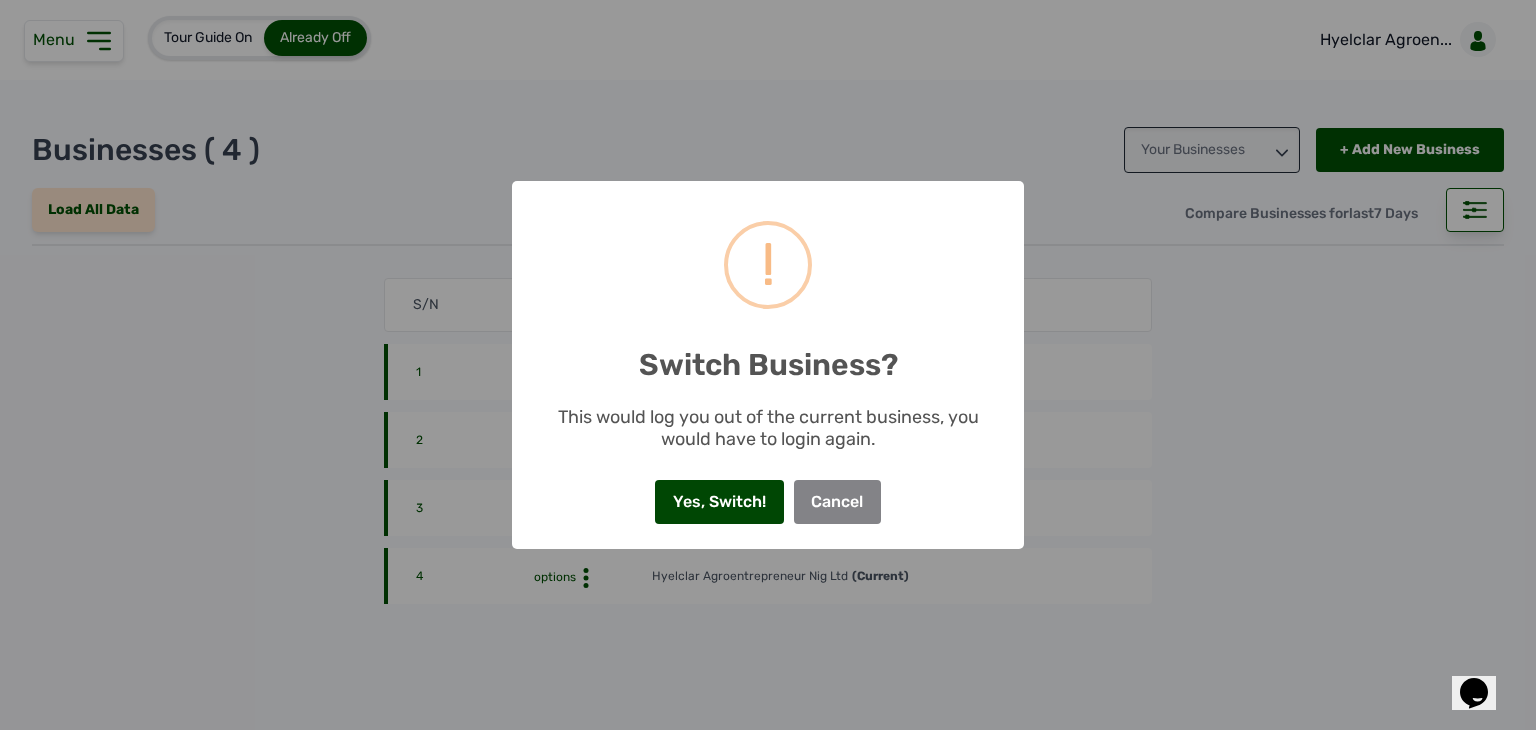 click on "Yes, Switch!" at bounding box center [719, 502] 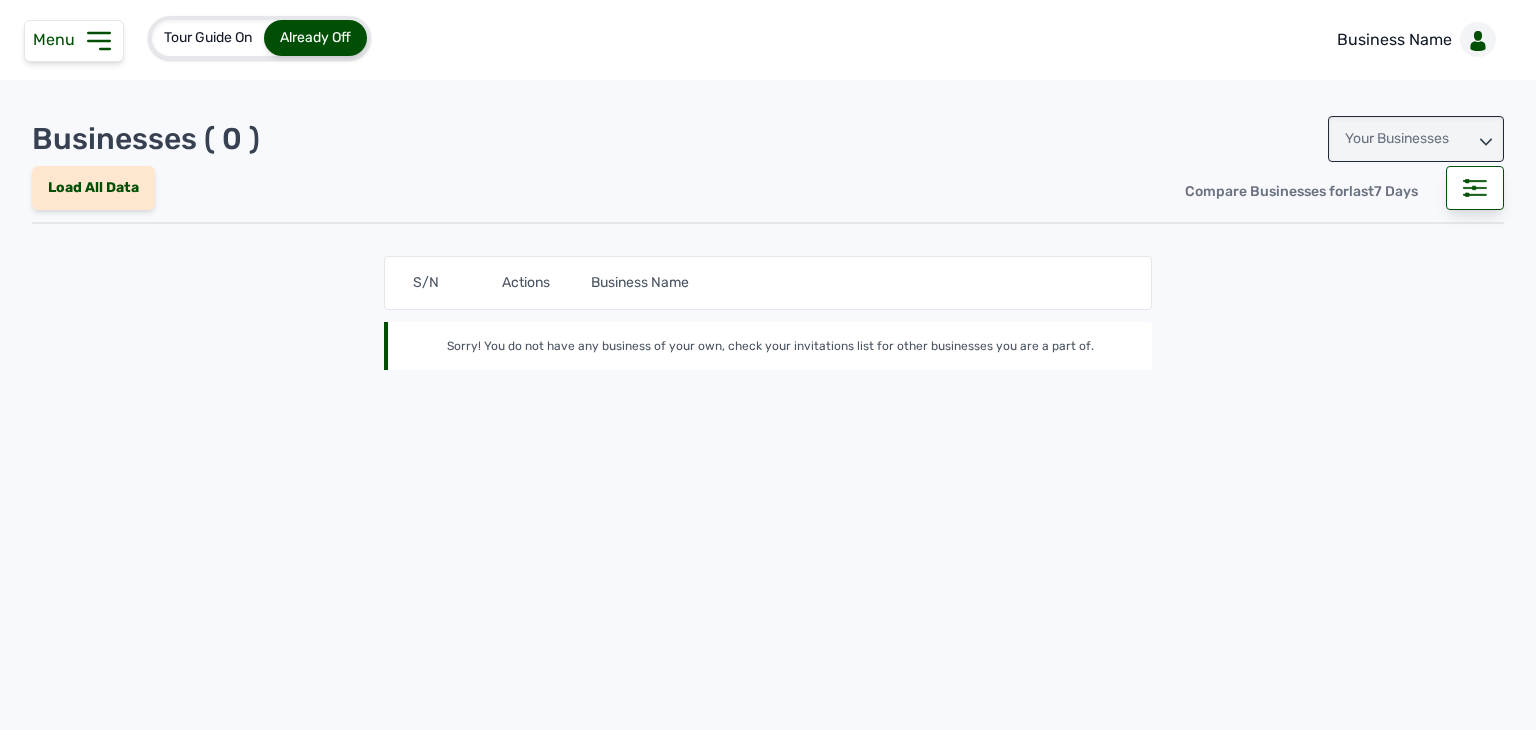 scroll, scrollTop: 0, scrollLeft: 0, axis: both 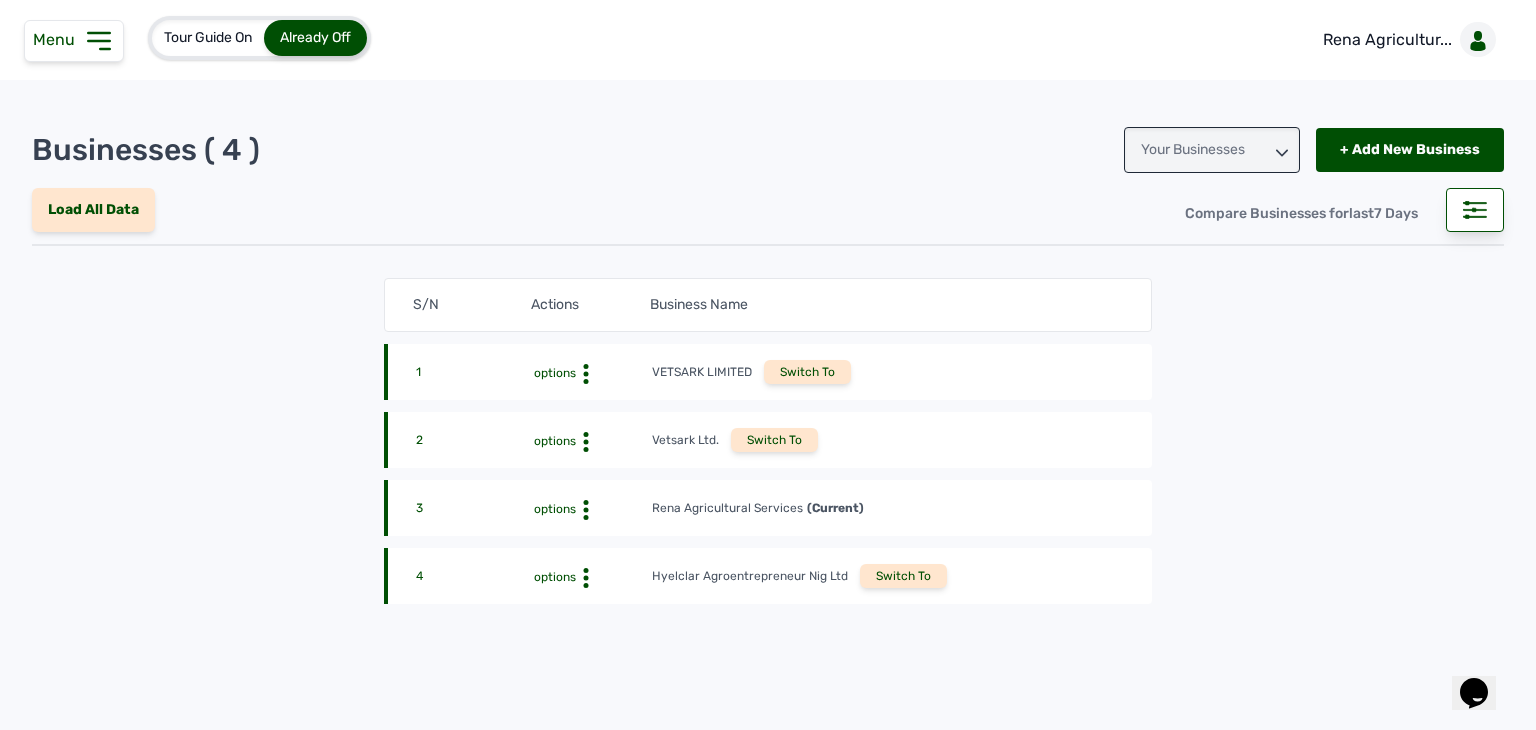 click on "Menu" at bounding box center [74, 41] 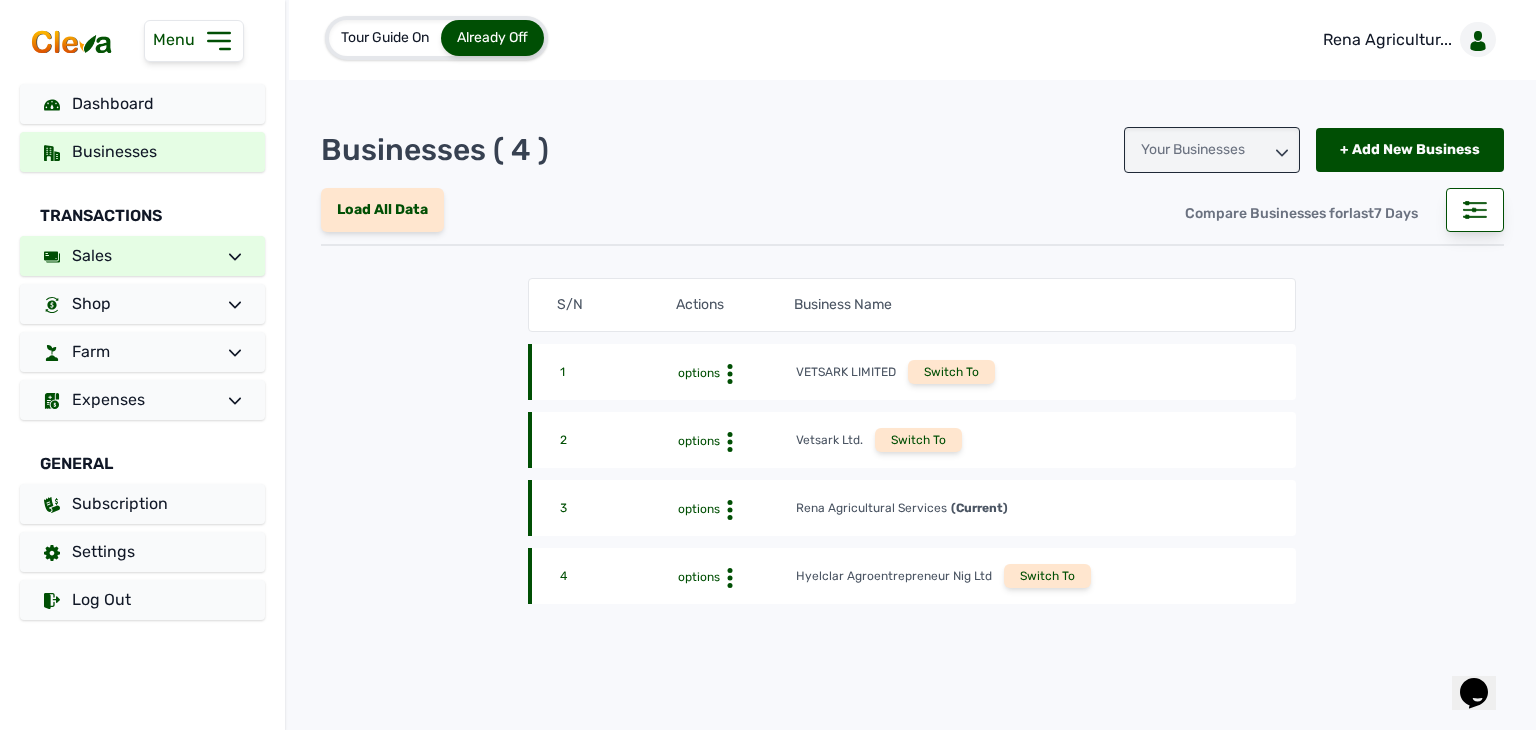 click on "Sales" at bounding box center [142, 256] 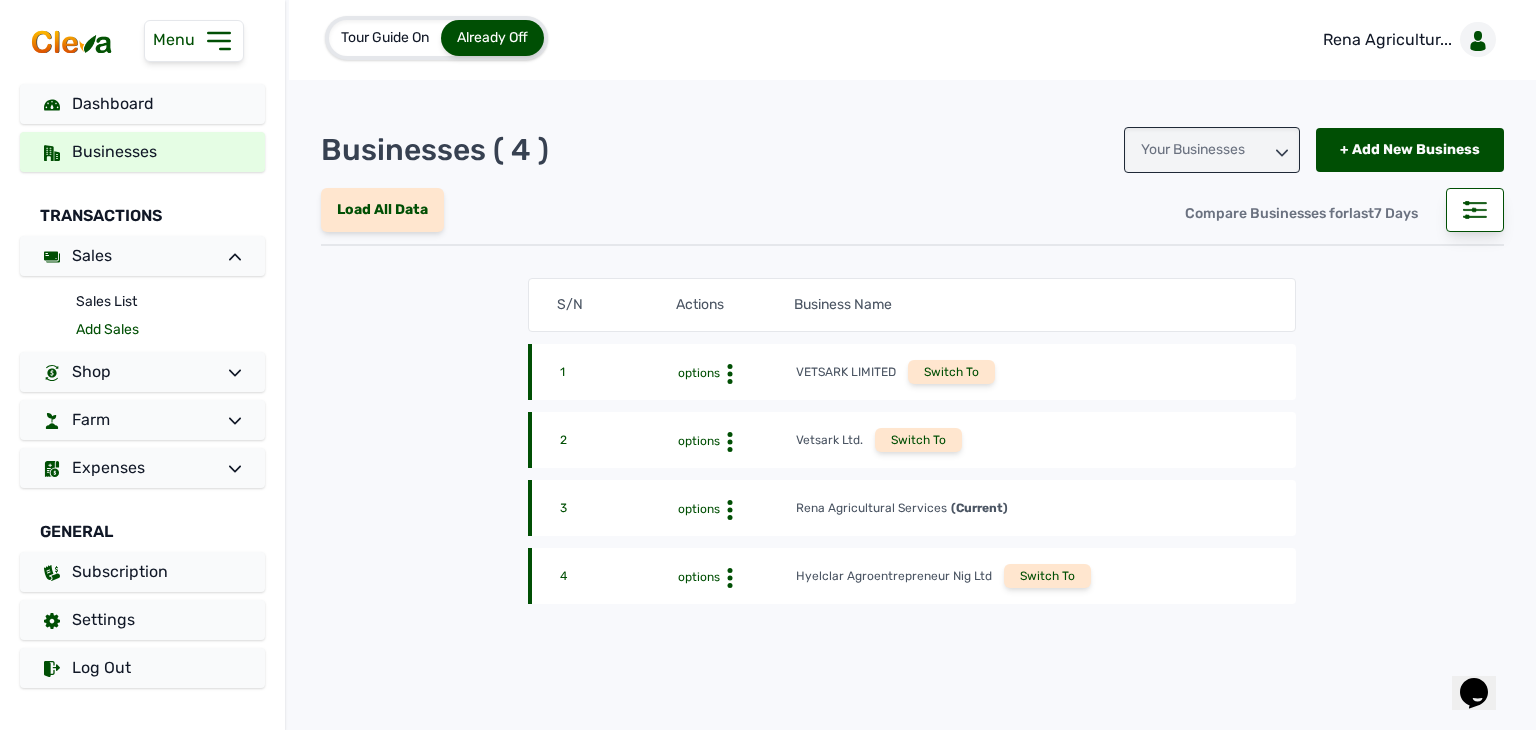 click on "Add Sales" at bounding box center (170, 330) 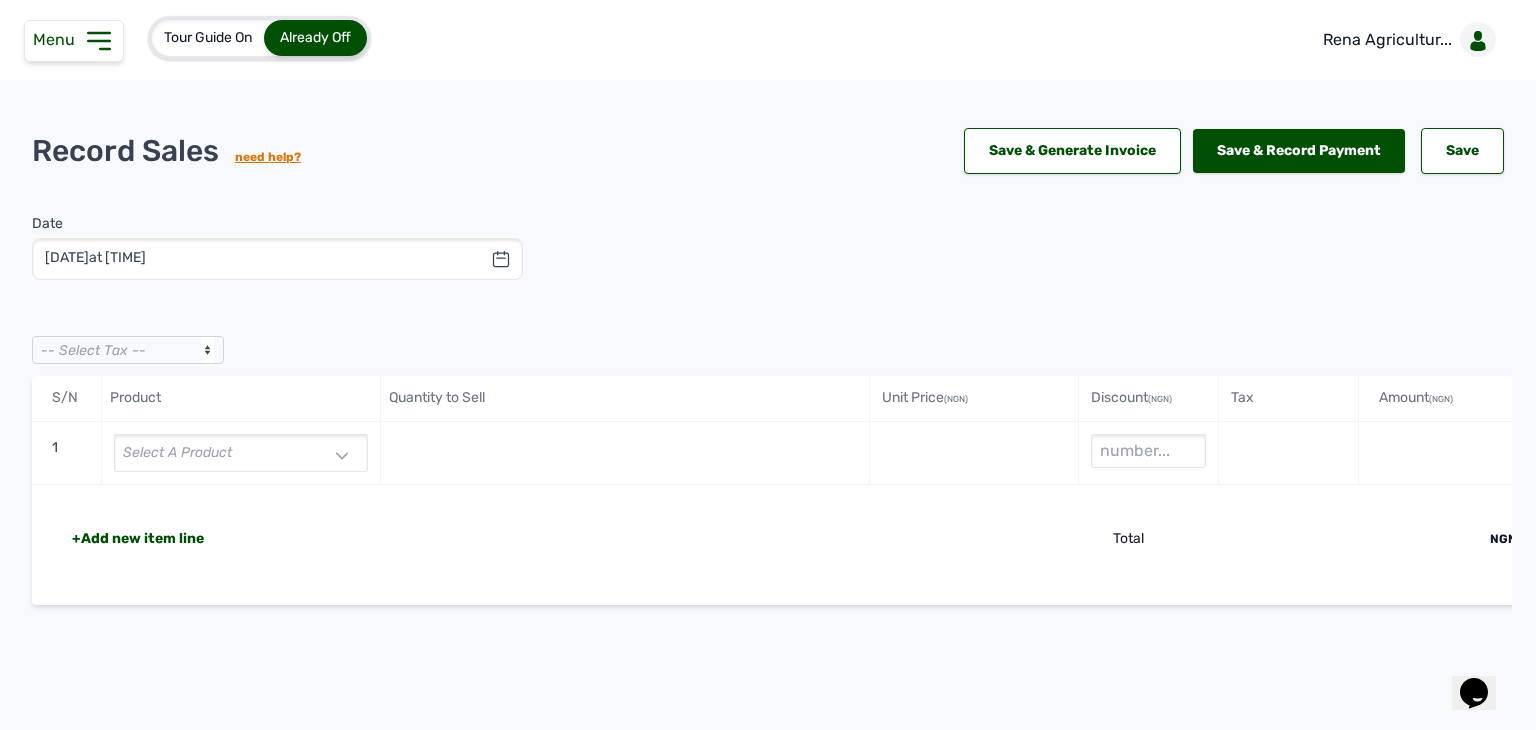 click on "Select a product" at bounding box center (241, 453) 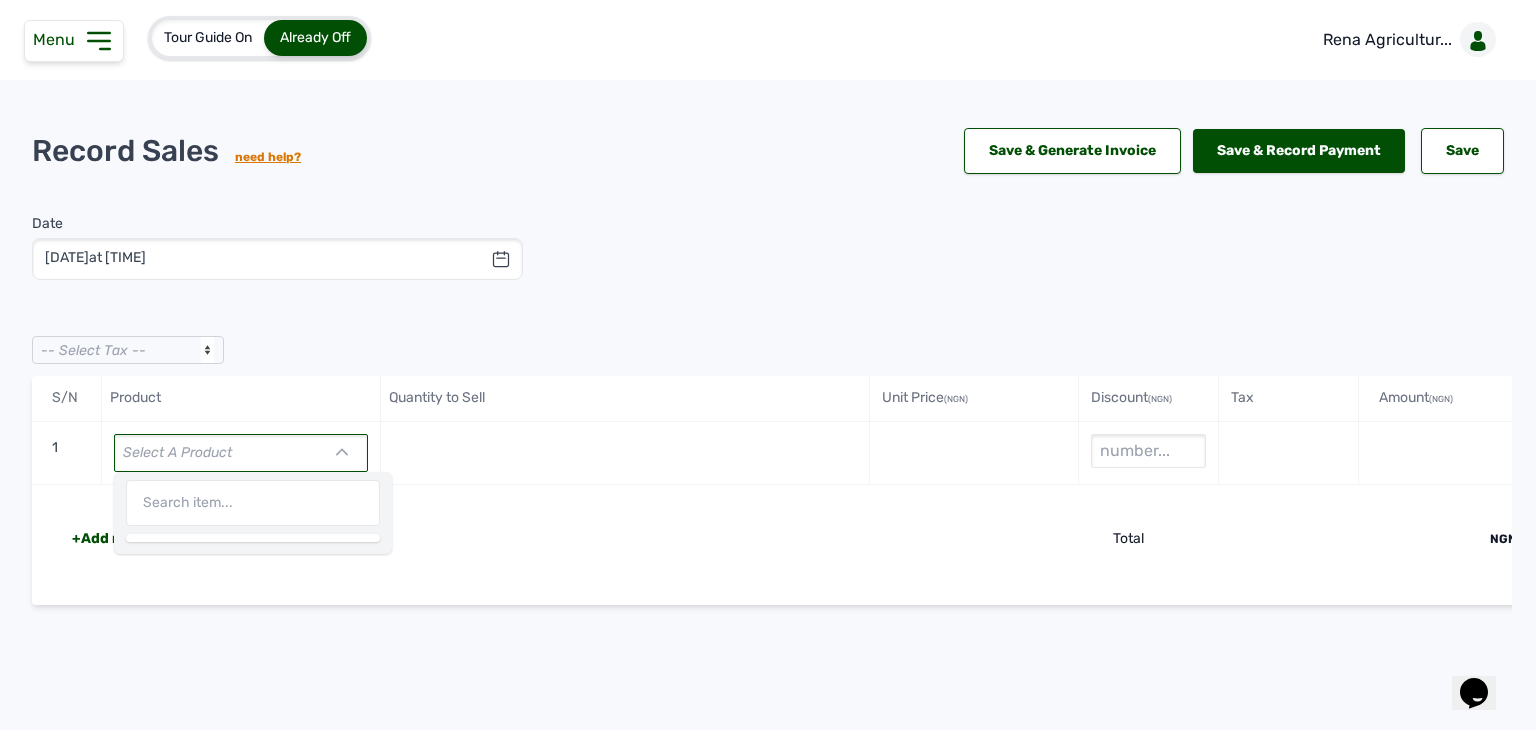 click on "Select a product" at bounding box center [241, 453] 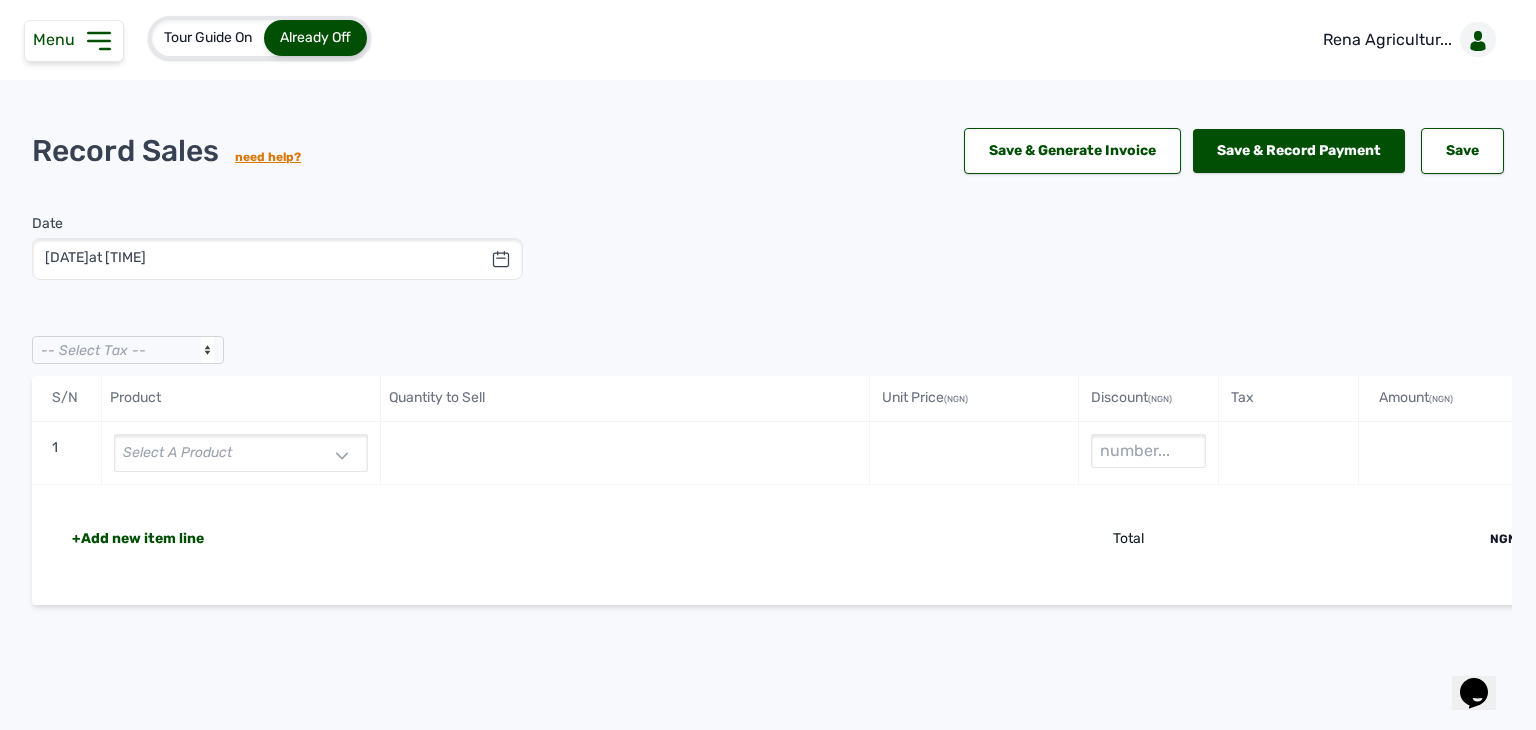 click on "Select a product" at bounding box center (241, 453) 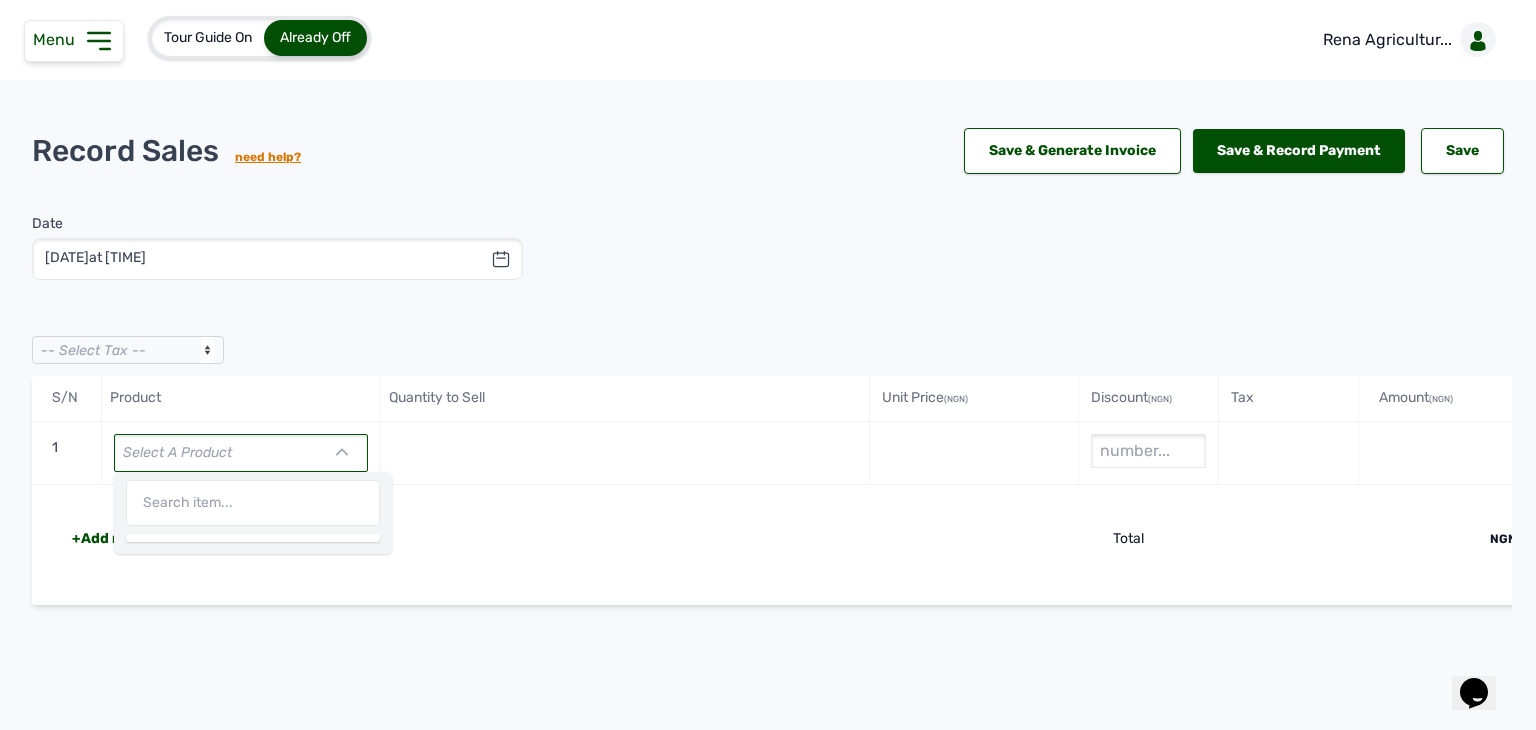 click on "-- Select Tax -- S/N Product Quantity to Sell  Unit Price  (NGN)  Discount  (NGN) Tax  Amount  (NGN) 1 Select a product +Add new item line Total NGN 0" at bounding box center (768, 530) 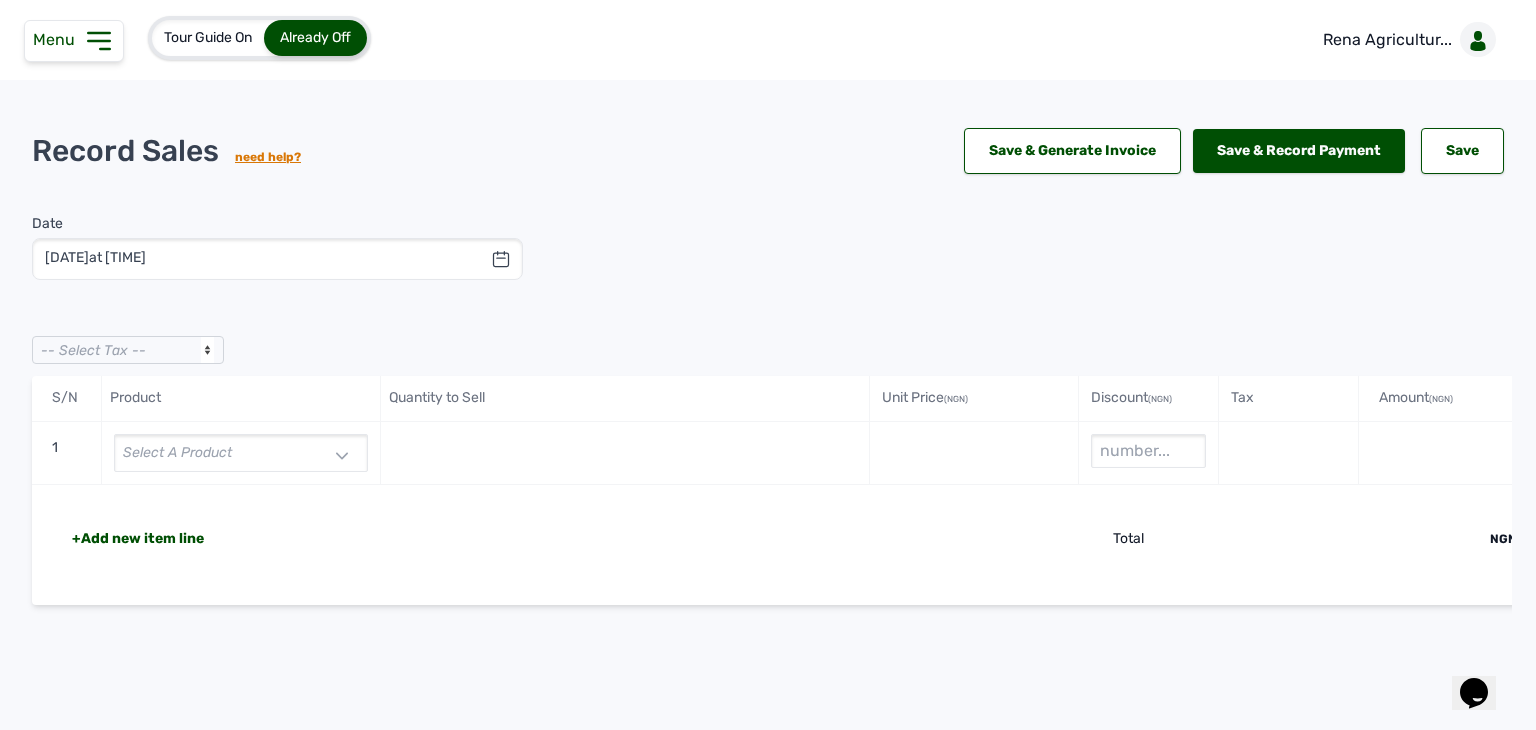 click on "Menu" at bounding box center (58, 39) 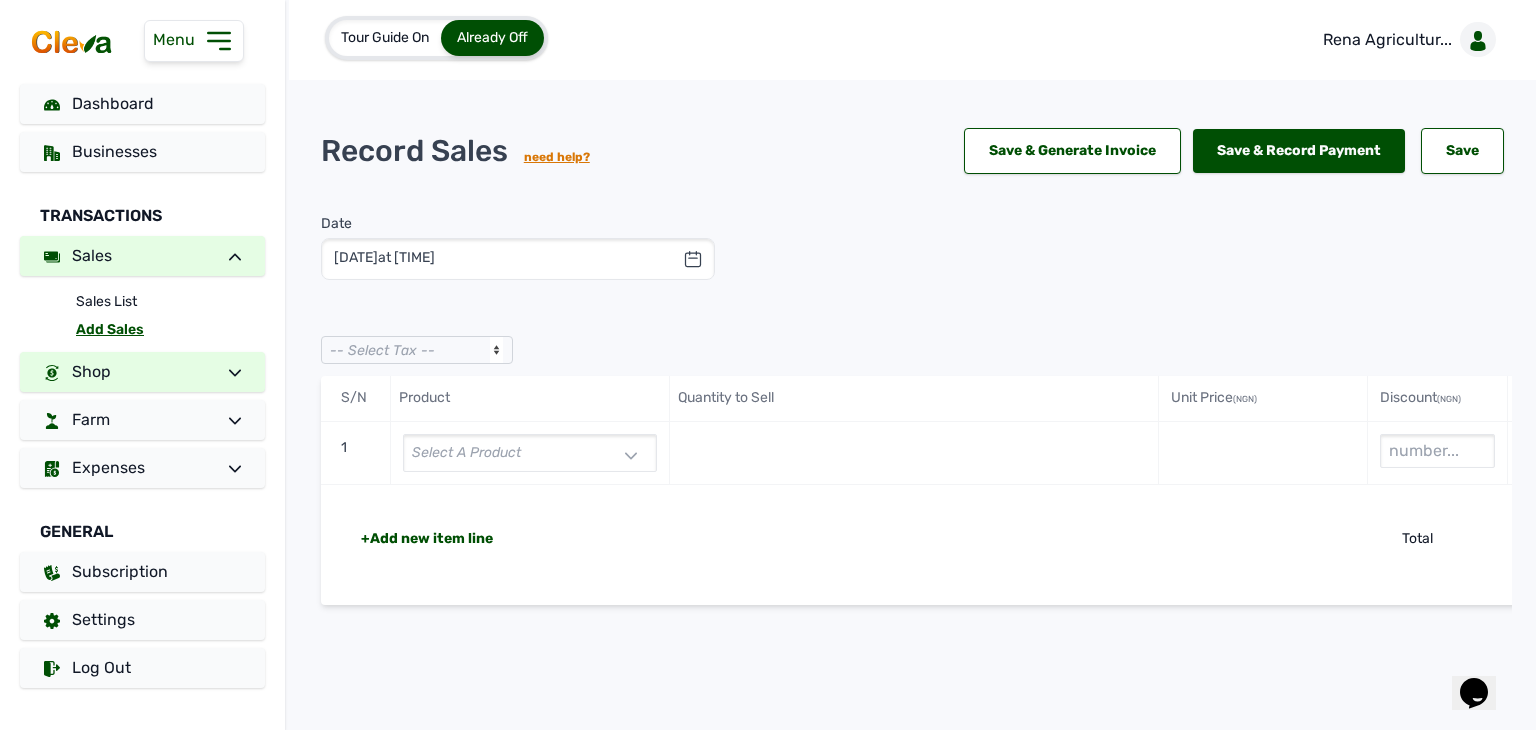 click on "Shop" at bounding box center (142, 372) 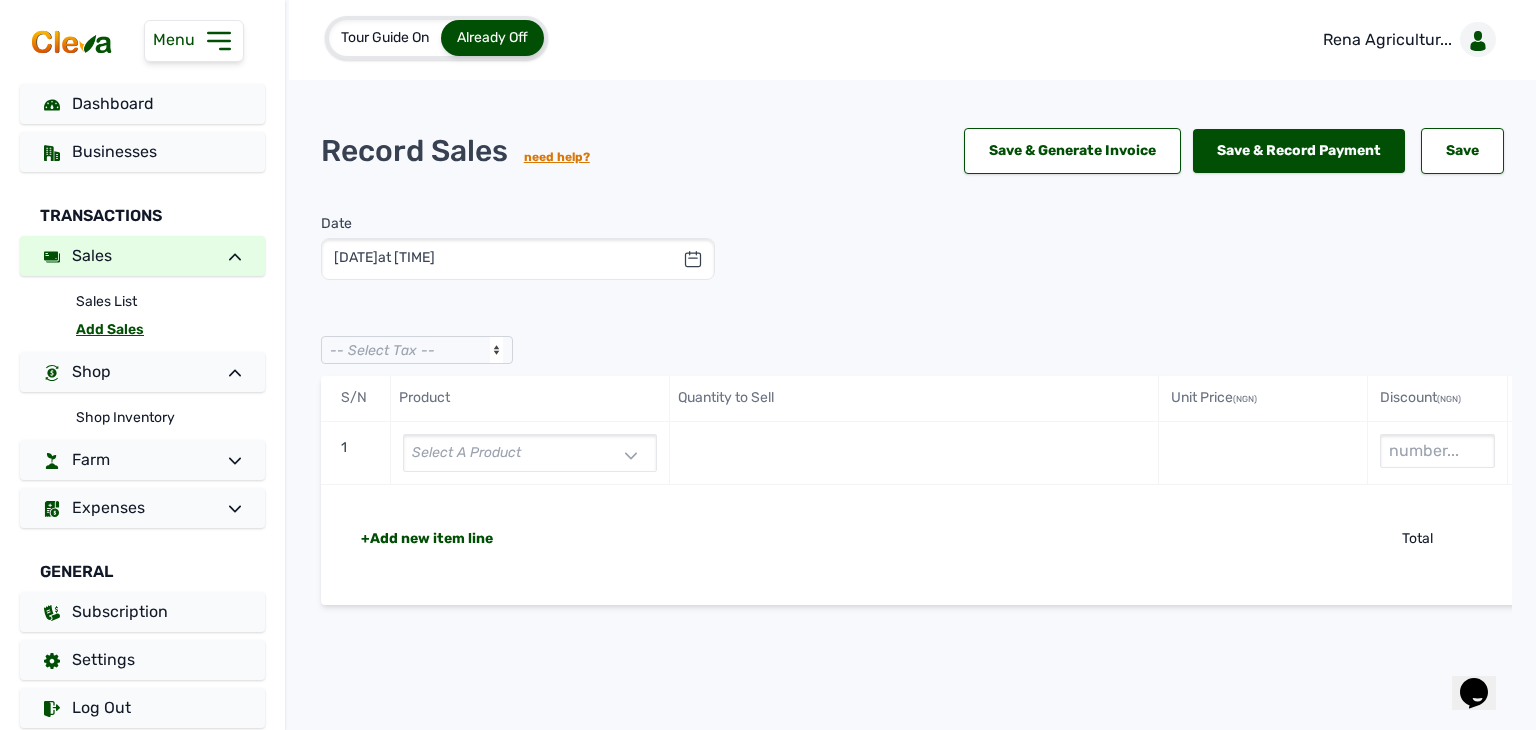 click on "Date Aug 2025 Jan Feb Mar Apr May Jun Jul Aug Sep Oct Nov Dec 2025 2026 2027 2028 2029 2030 2031 2032 2033 2034 2035 2036 Sun Mon Tue Wed Thu Fri Sat 27 28 29 30 31 1 2 3 4 5 6 7 8 9 10 11 12 13 14 15 16 17 18 19 20 21 22 23 24 25 26 27 28 29 30 31 1 2 3 4 5 6 Cancel 4th Aug 2025   at 03:22 PM" at bounding box center [912, 243] 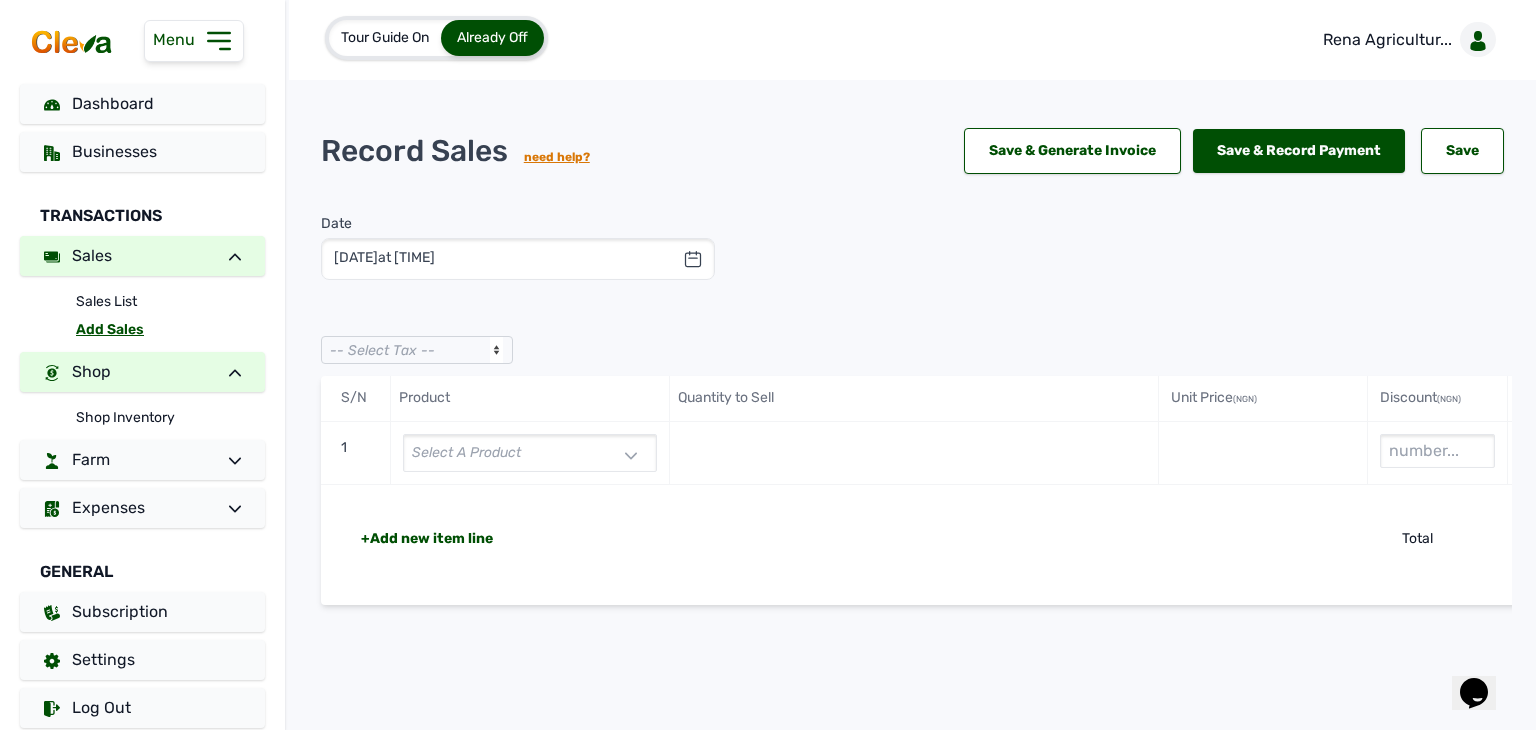 click at bounding box center [227, 372] 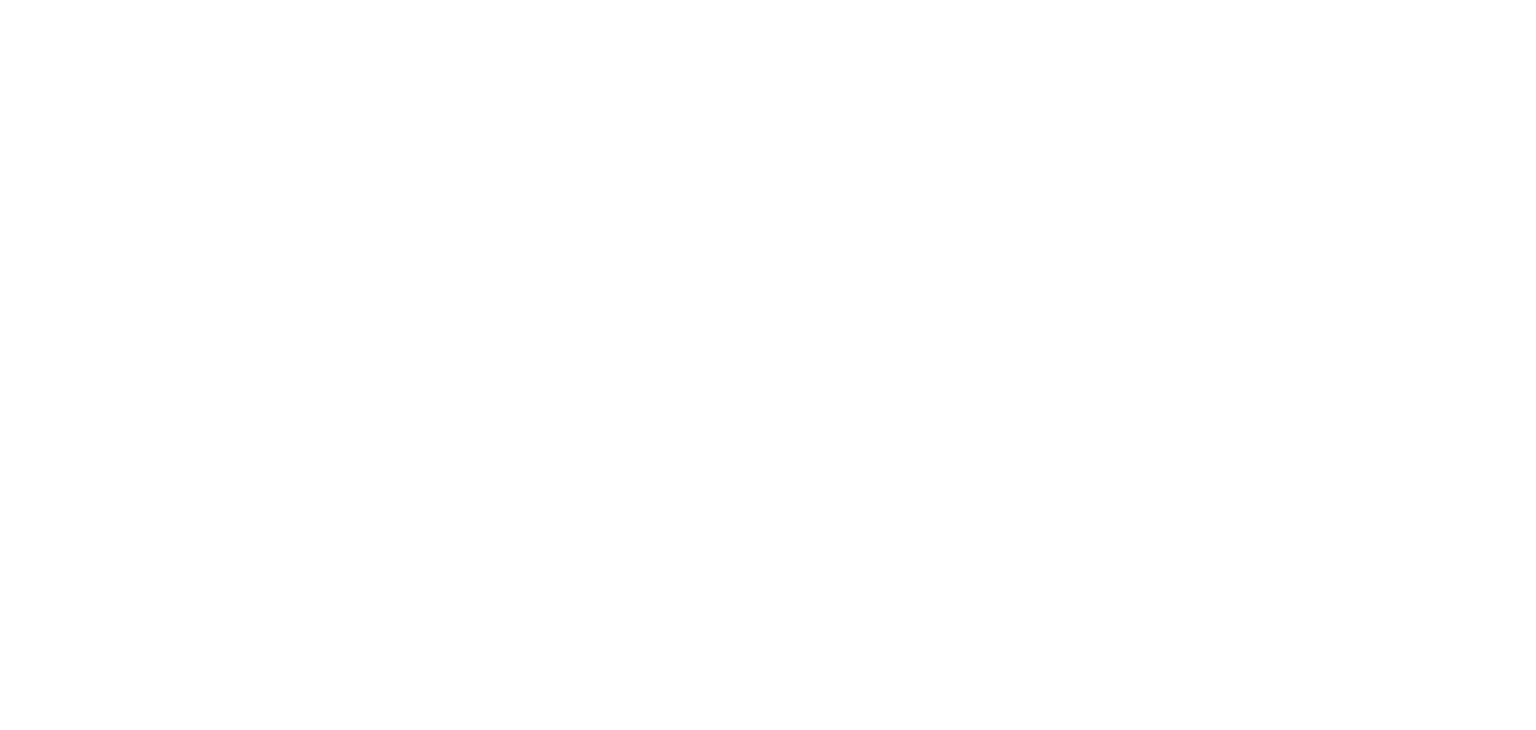 scroll, scrollTop: 0, scrollLeft: 0, axis: both 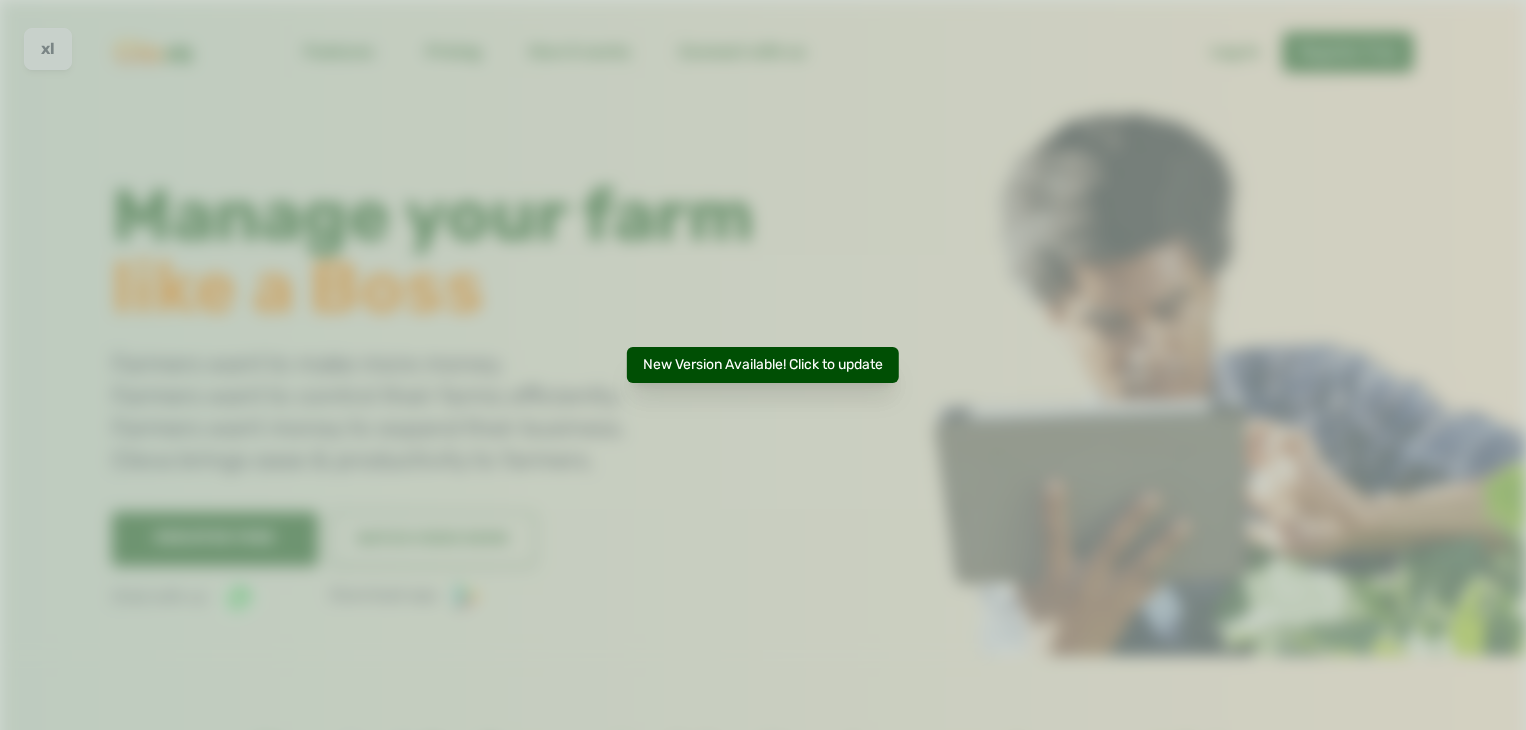 click on "New Version Available! Click to update" at bounding box center [762, 365] 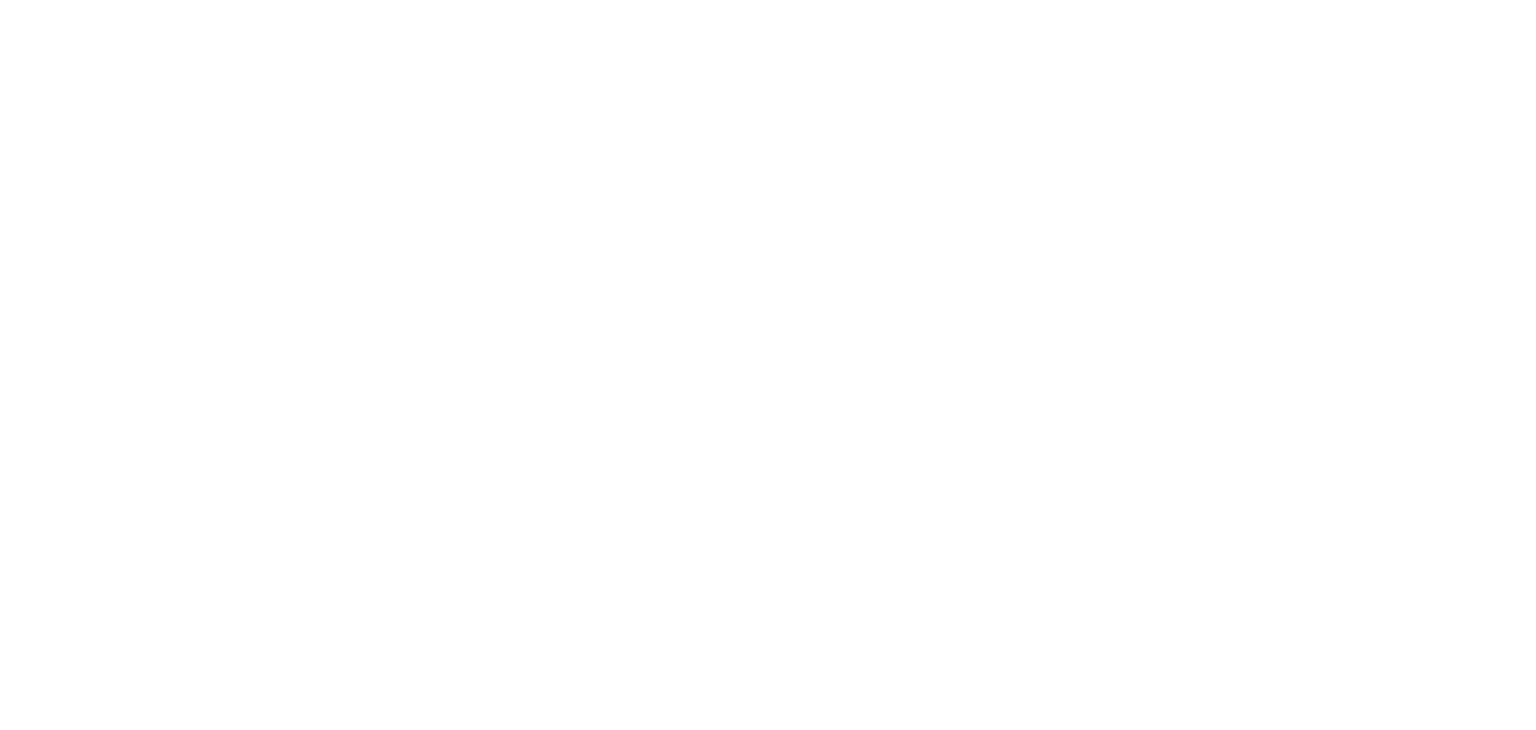 scroll, scrollTop: 0, scrollLeft: 0, axis: both 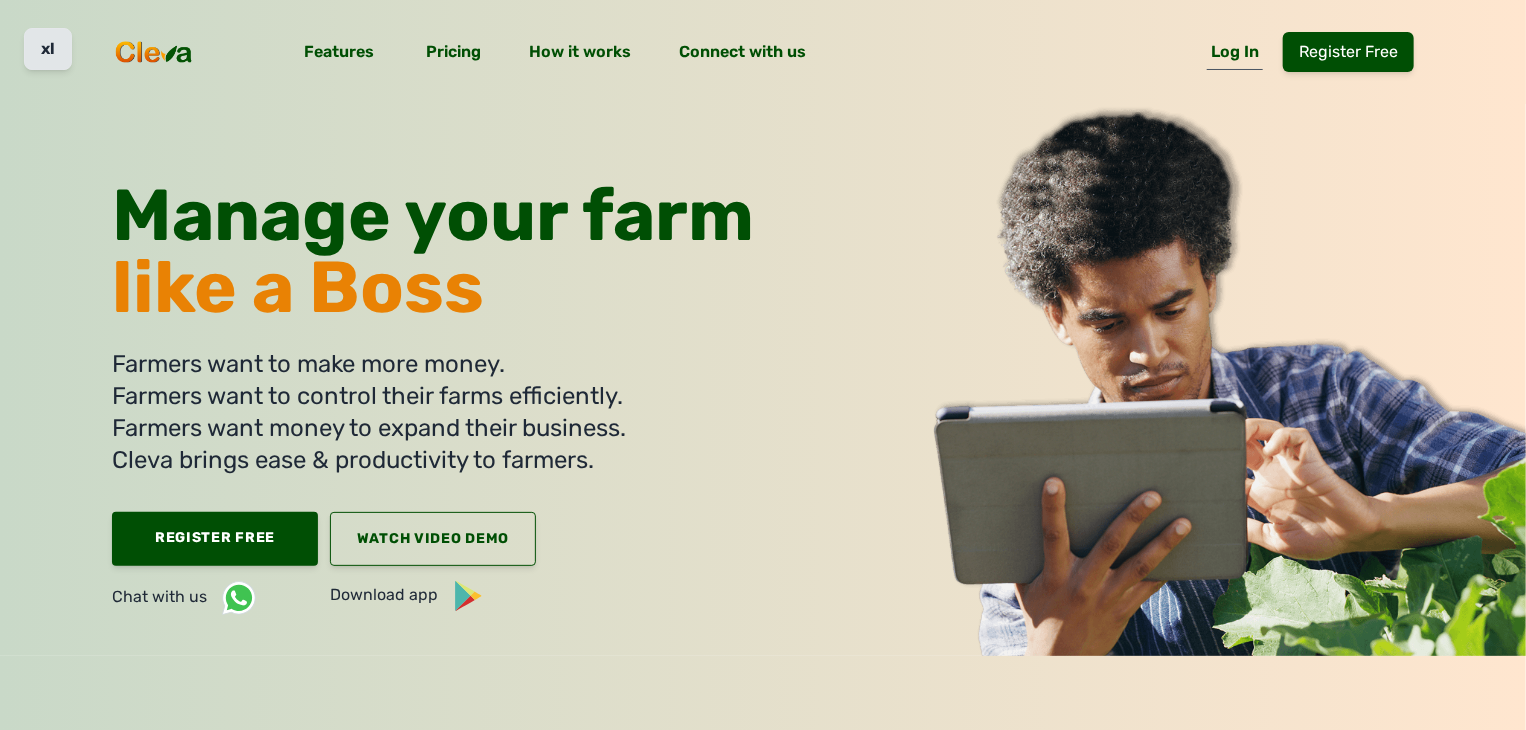 click on "Log In" at bounding box center (1235, 56) 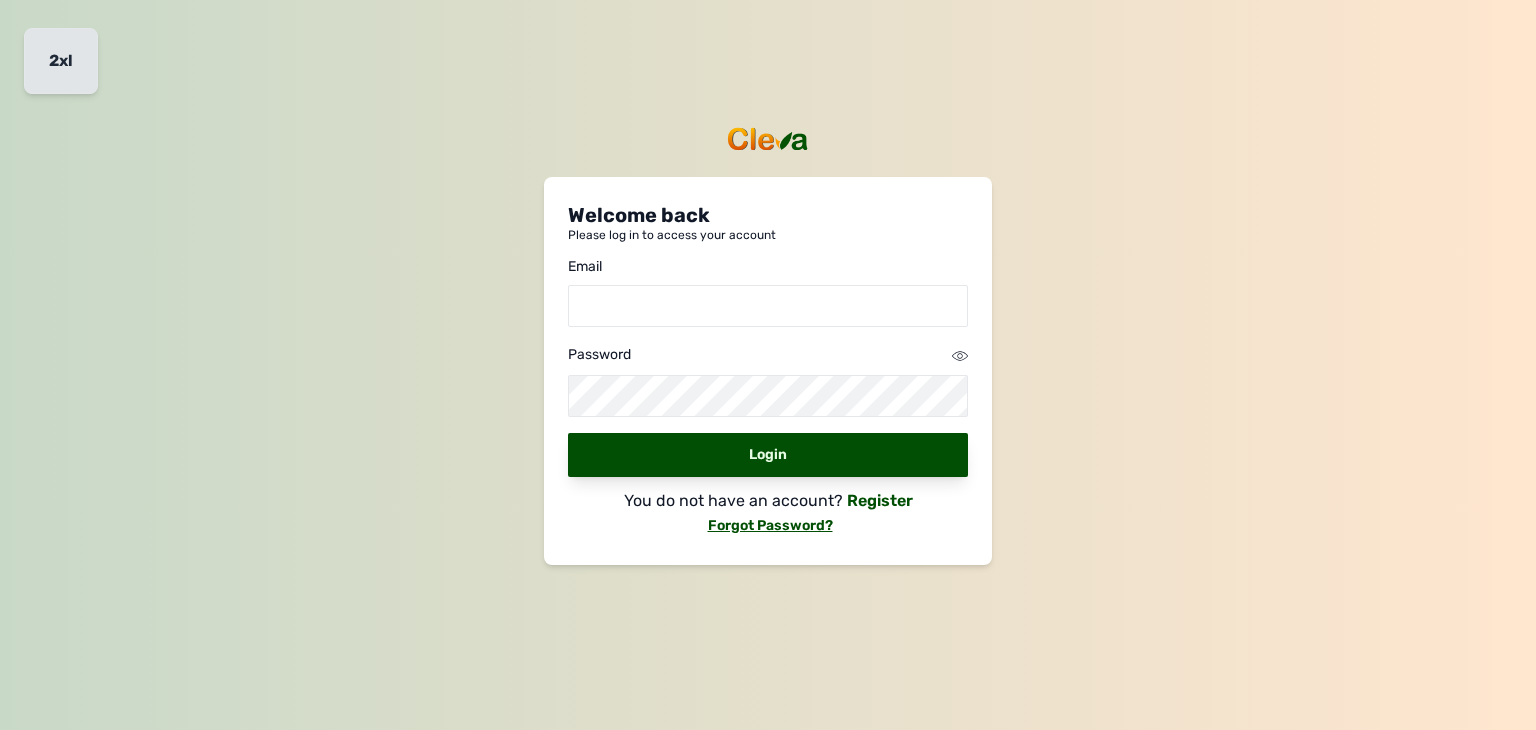 click at bounding box center [768, 139] 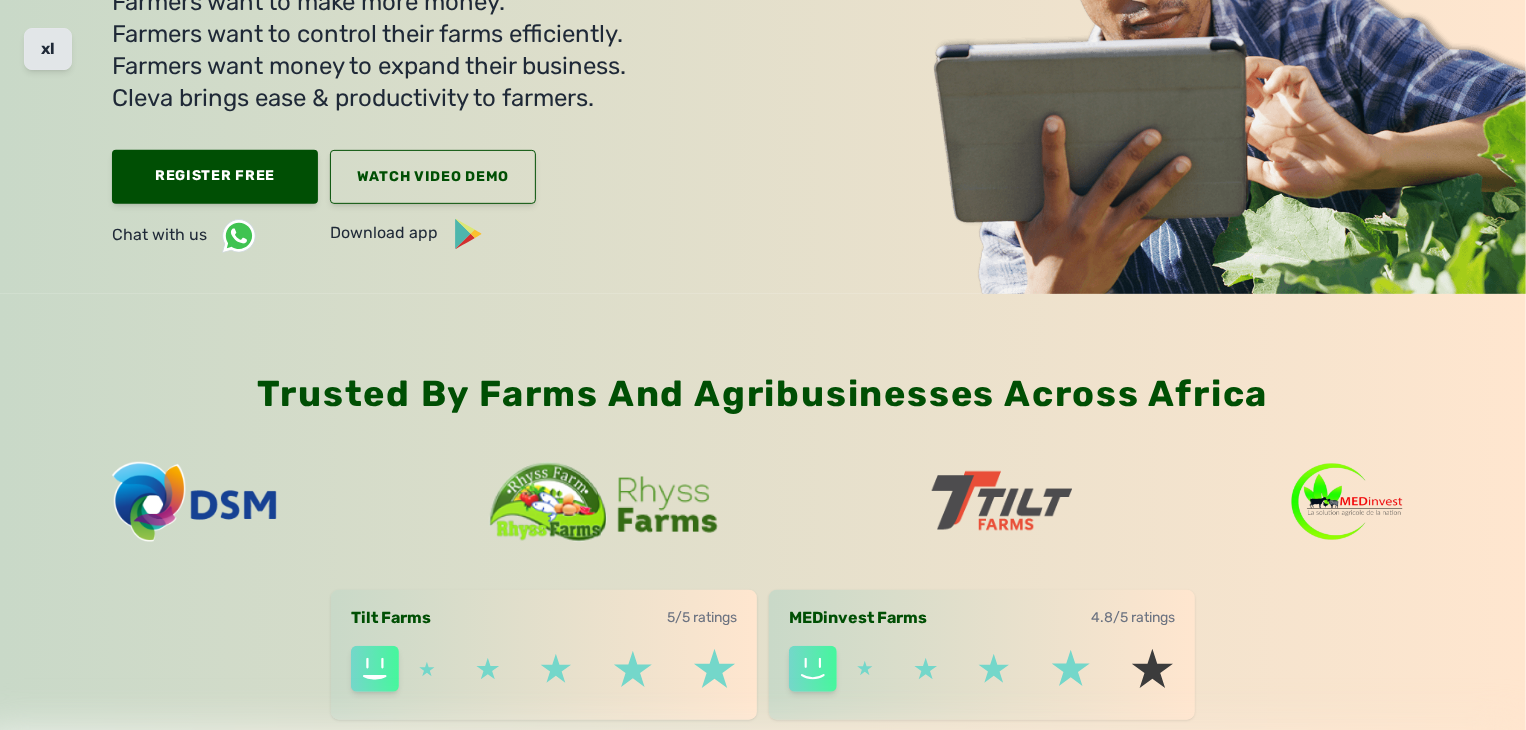 scroll, scrollTop: 0, scrollLeft: 0, axis: both 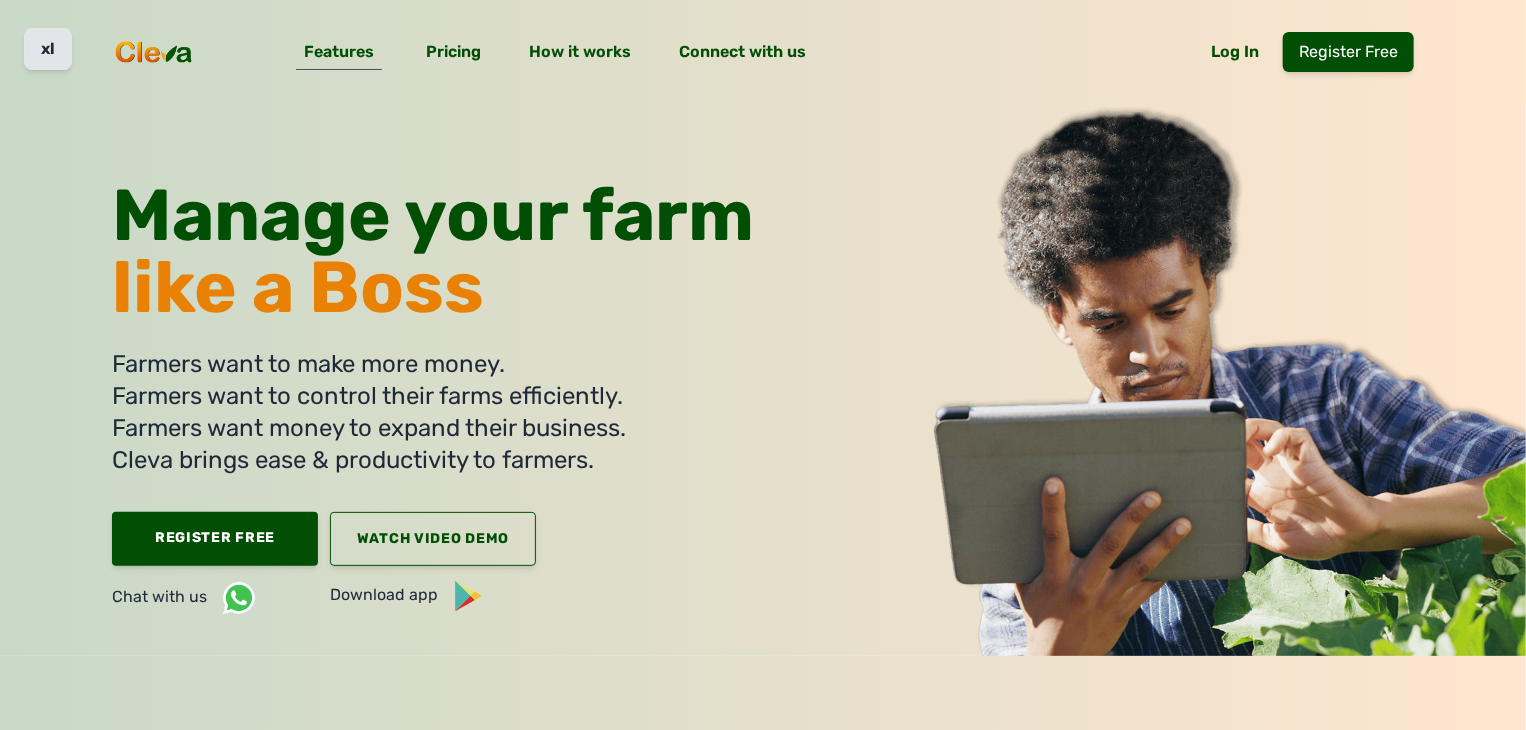 click on "Features" at bounding box center (339, 56) 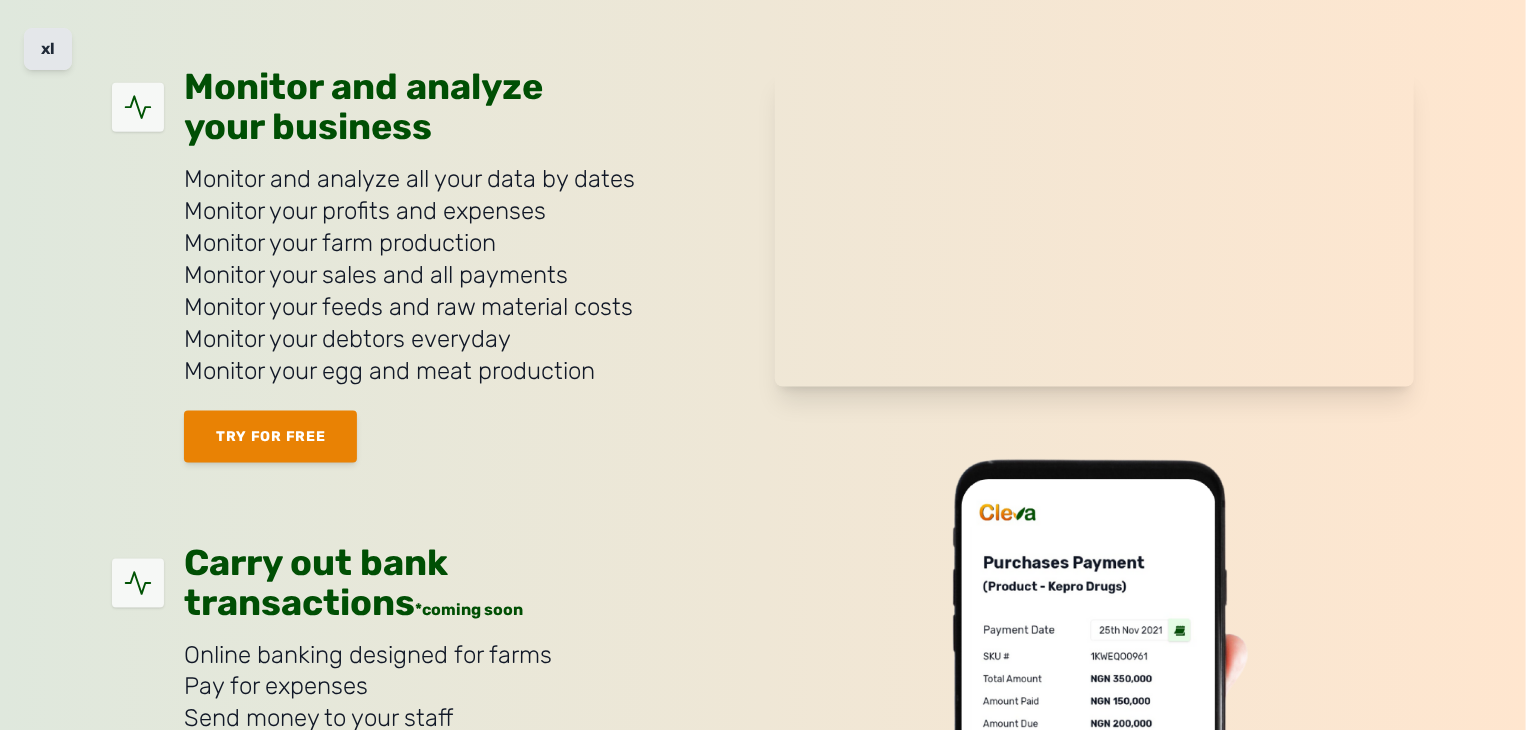 scroll, scrollTop: 0, scrollLeft: 0, axis: both 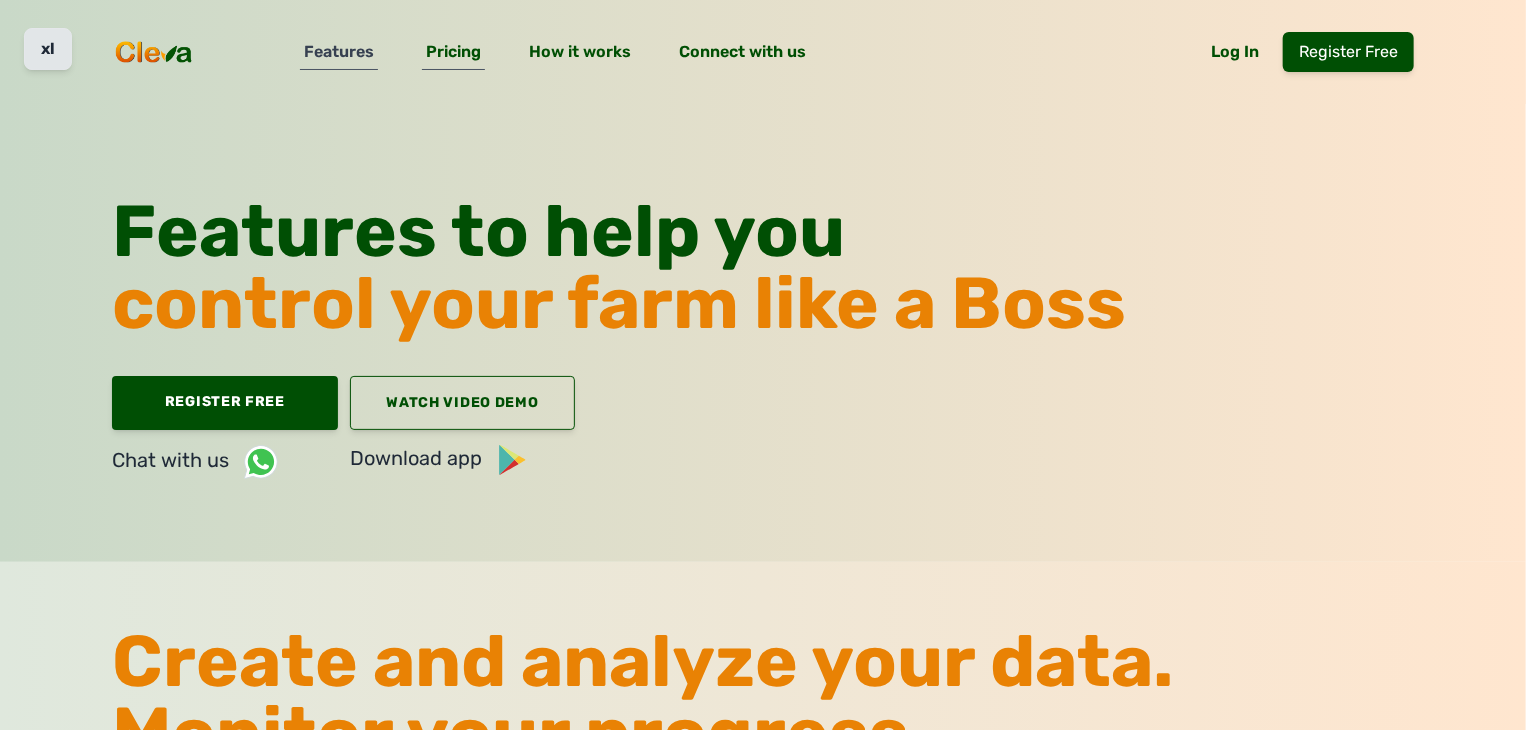 click on "Pricing" at bounding box center [453, 56] 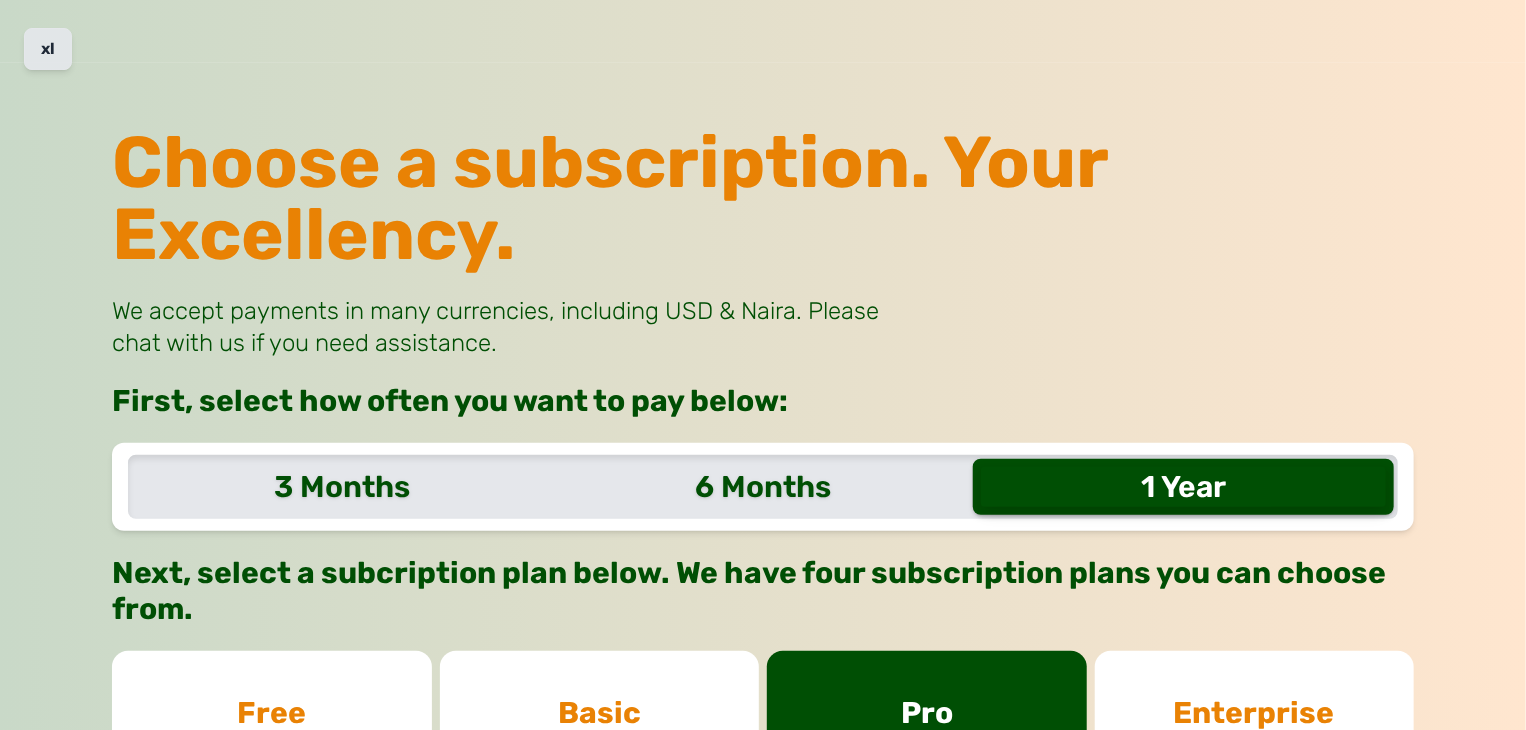 scroll, scrollTop: 0, scrollLeft: 0, axis: both 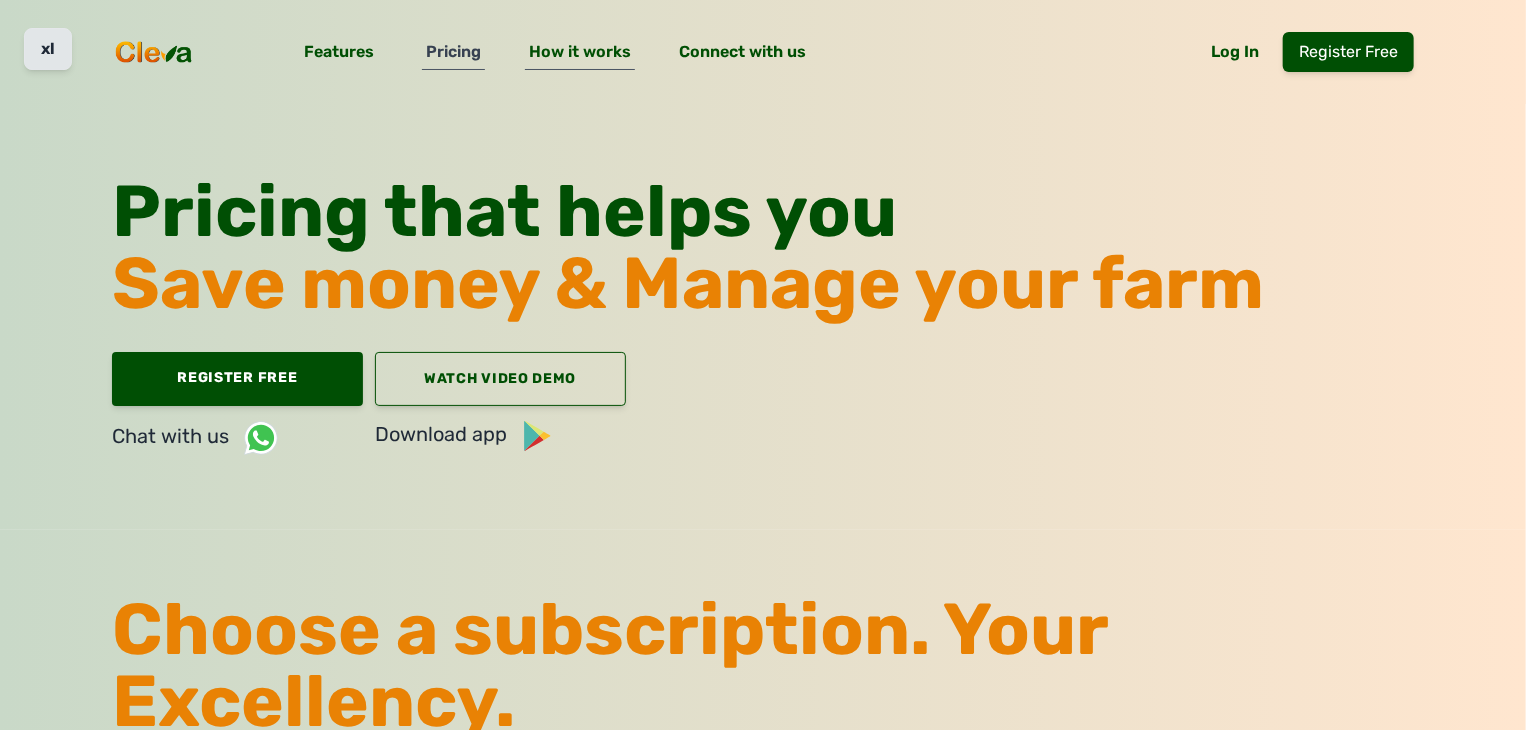 click on "How it works" at bounding box center [580, 56] 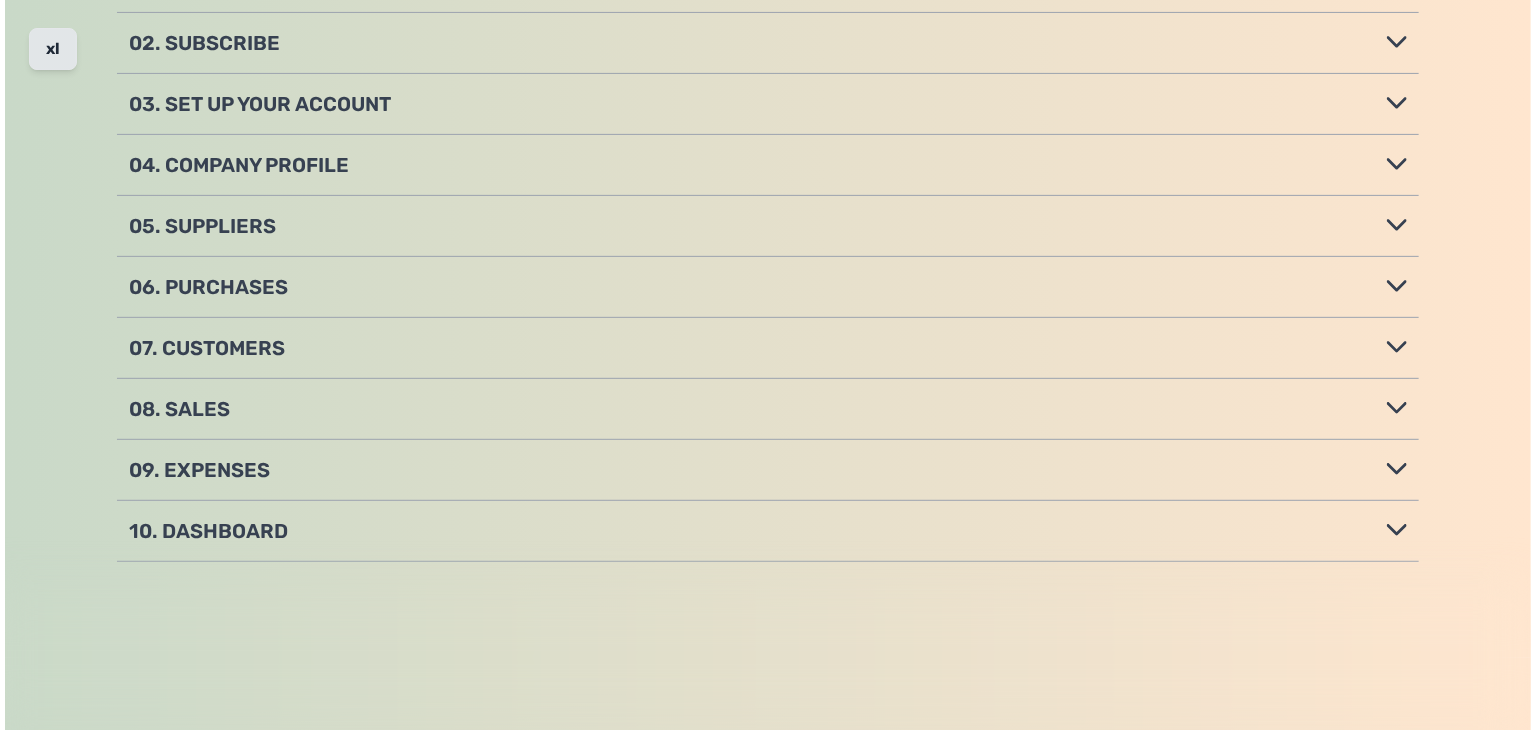 scroll, scrollTop: 0, scrollLeft: 0, axis: both 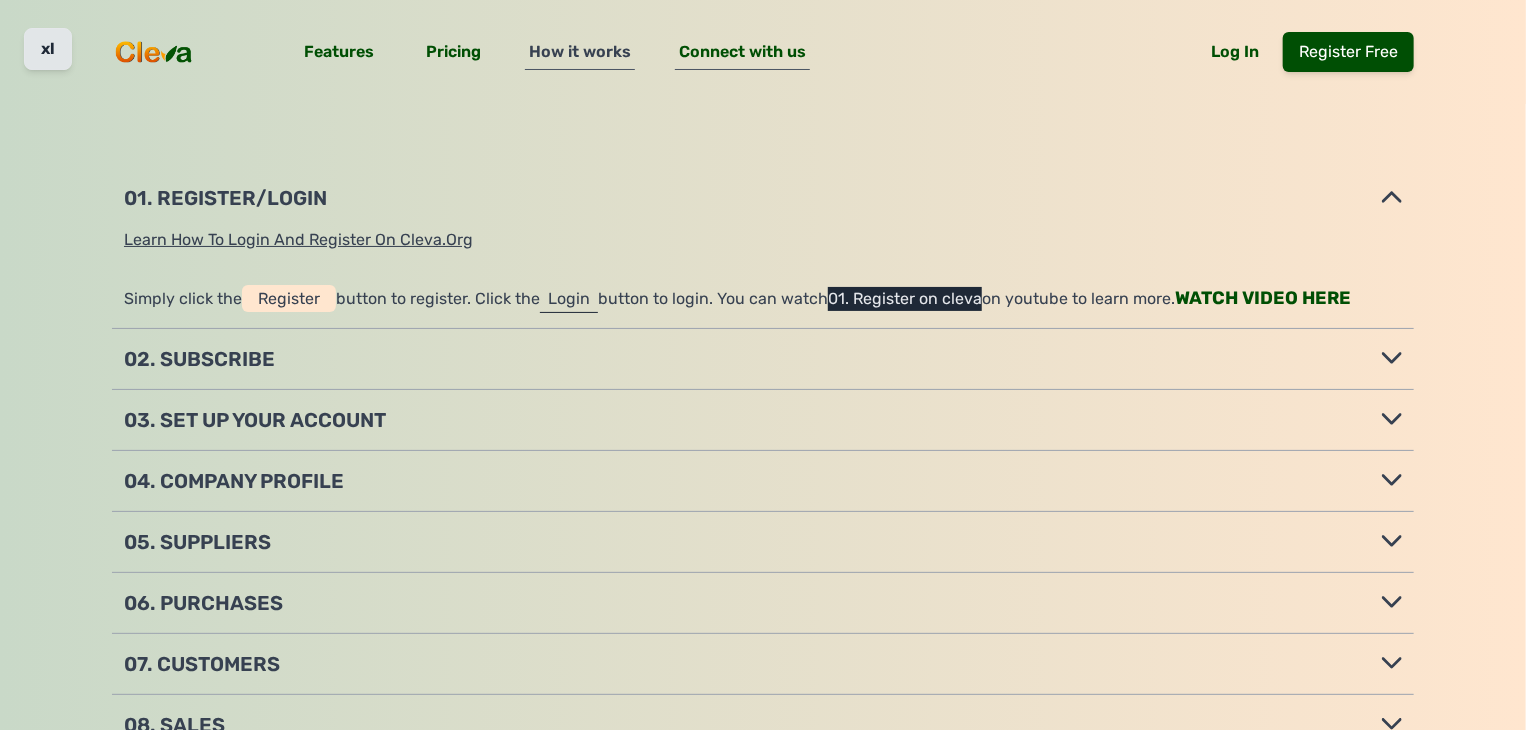 click on "Connect with us" at bounding box center [742, 56] 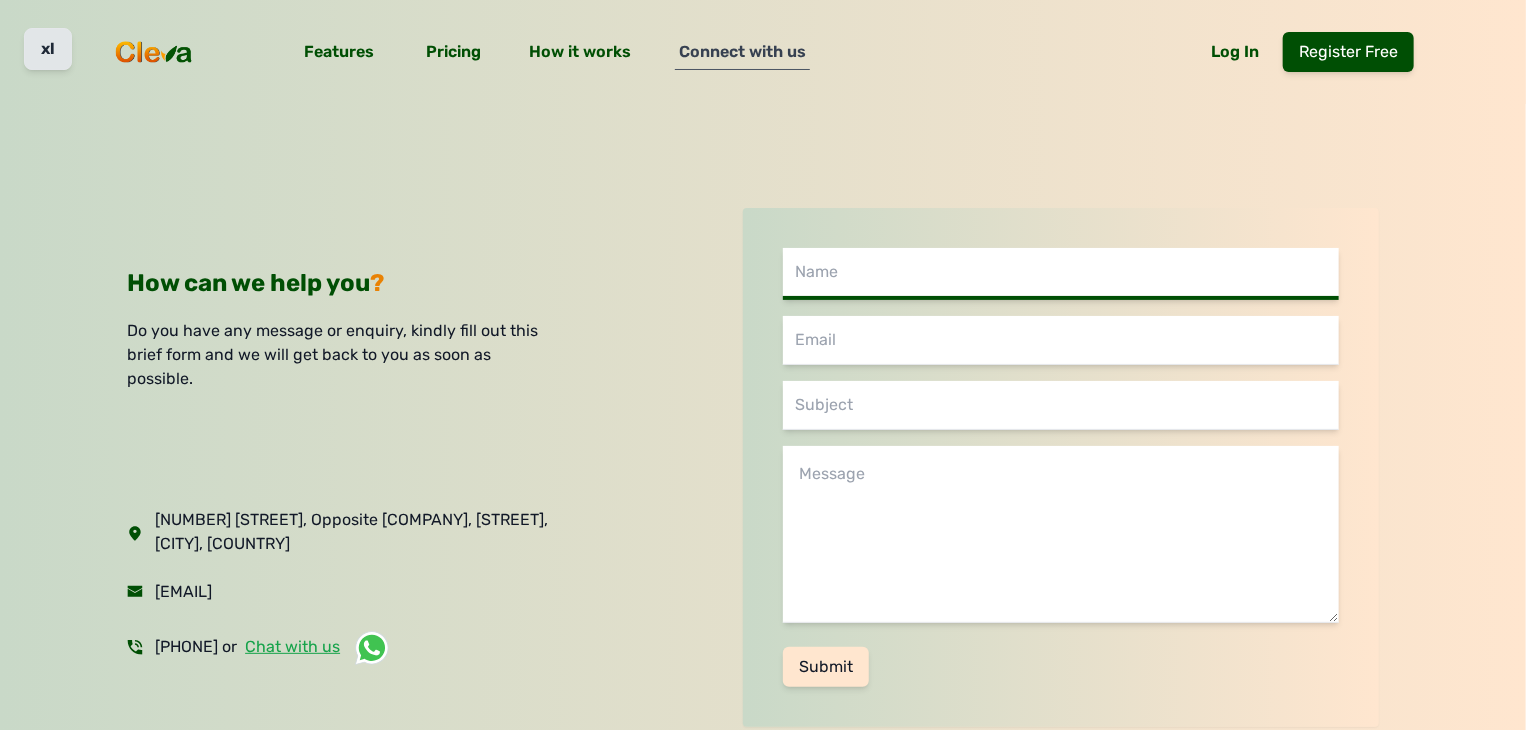 click at bounding box center [1061, 274] 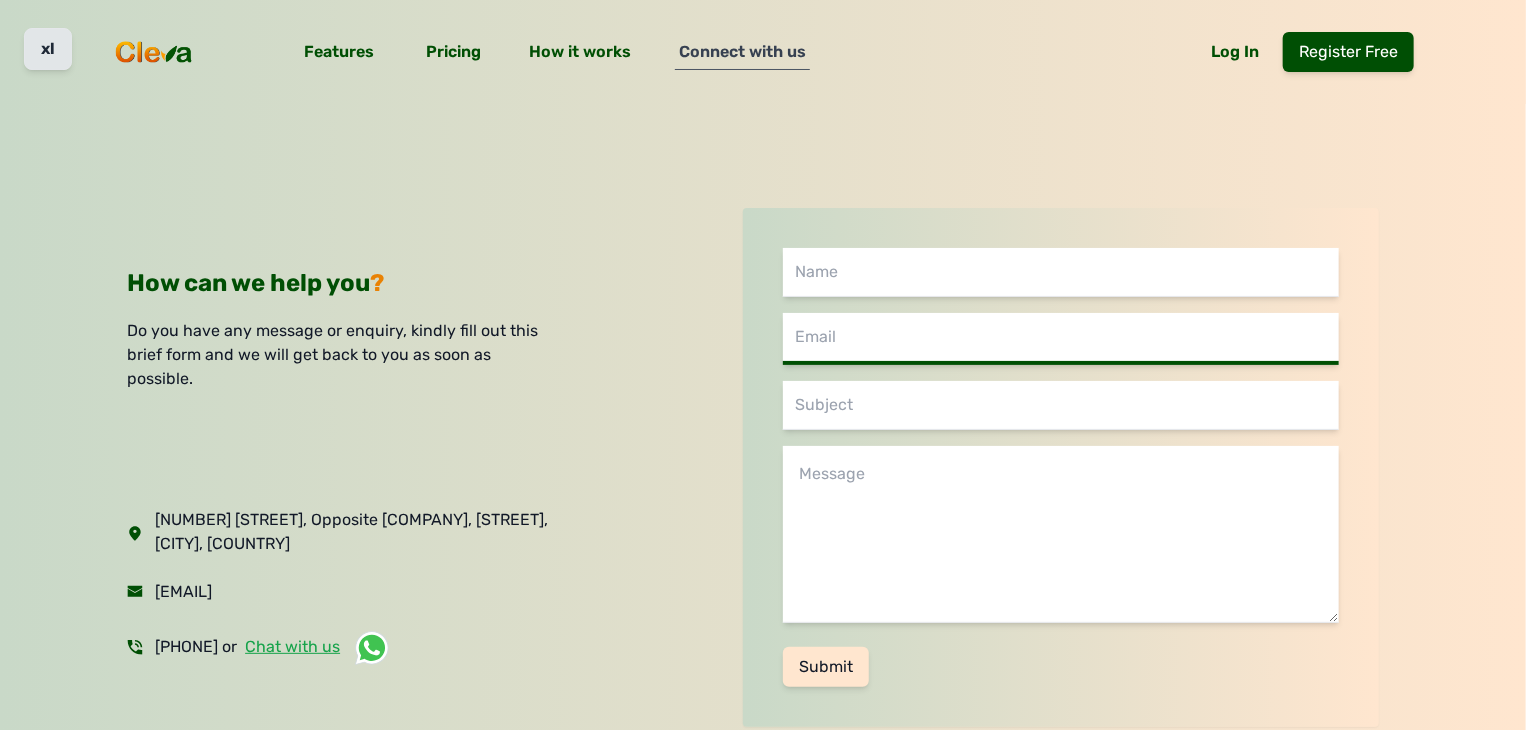click at bounding box center [1061, 339] 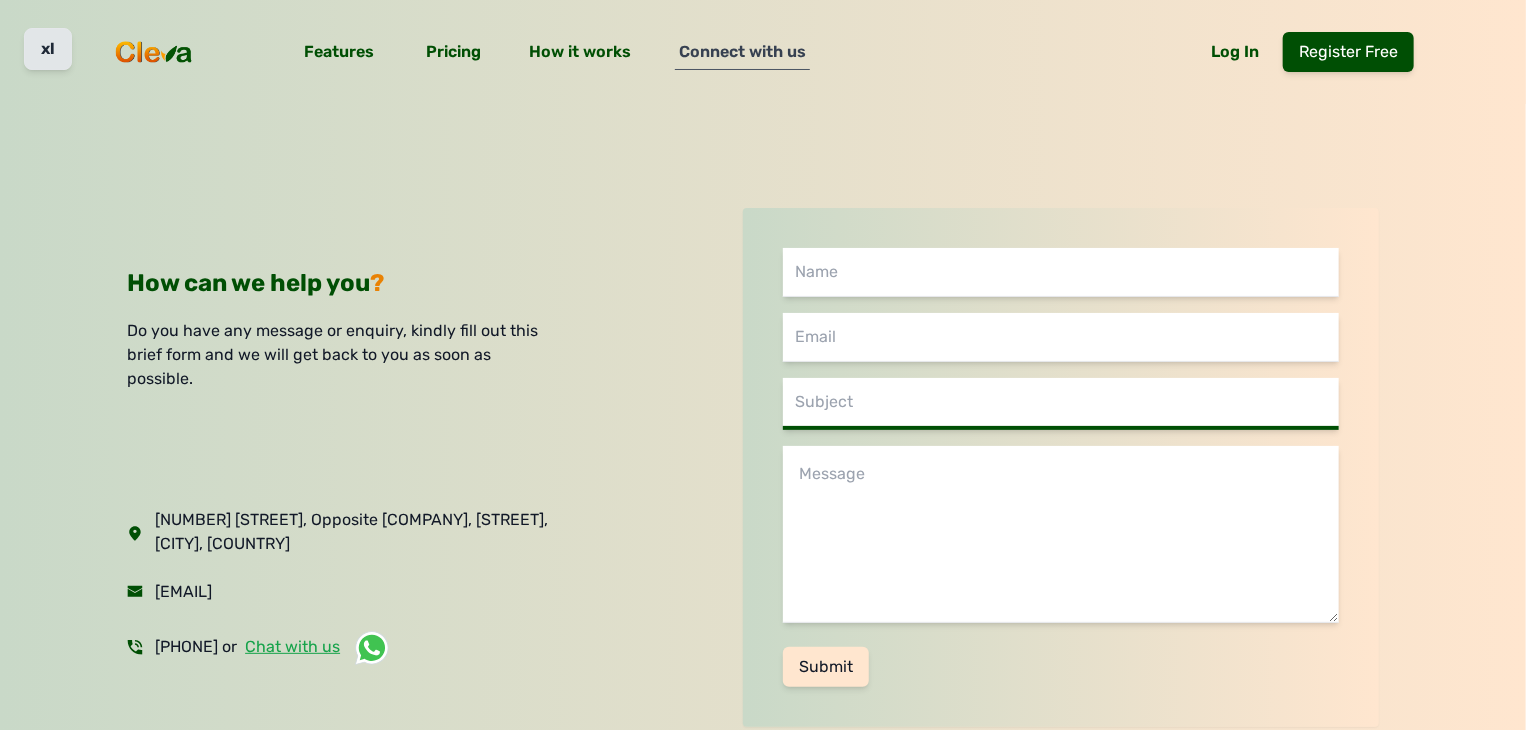 click at bounding box center (1061, 404) 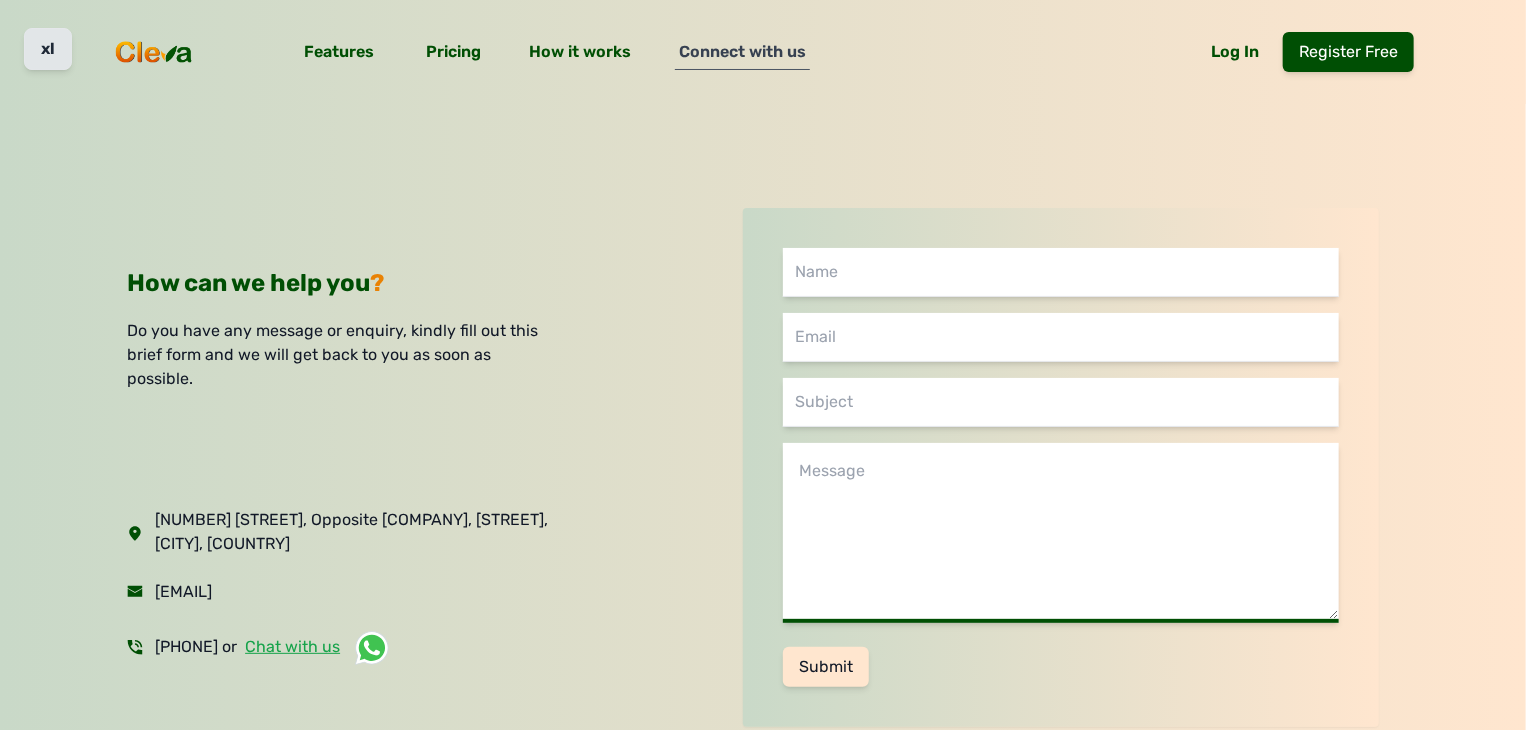 click at bounding box center (1061, 533) 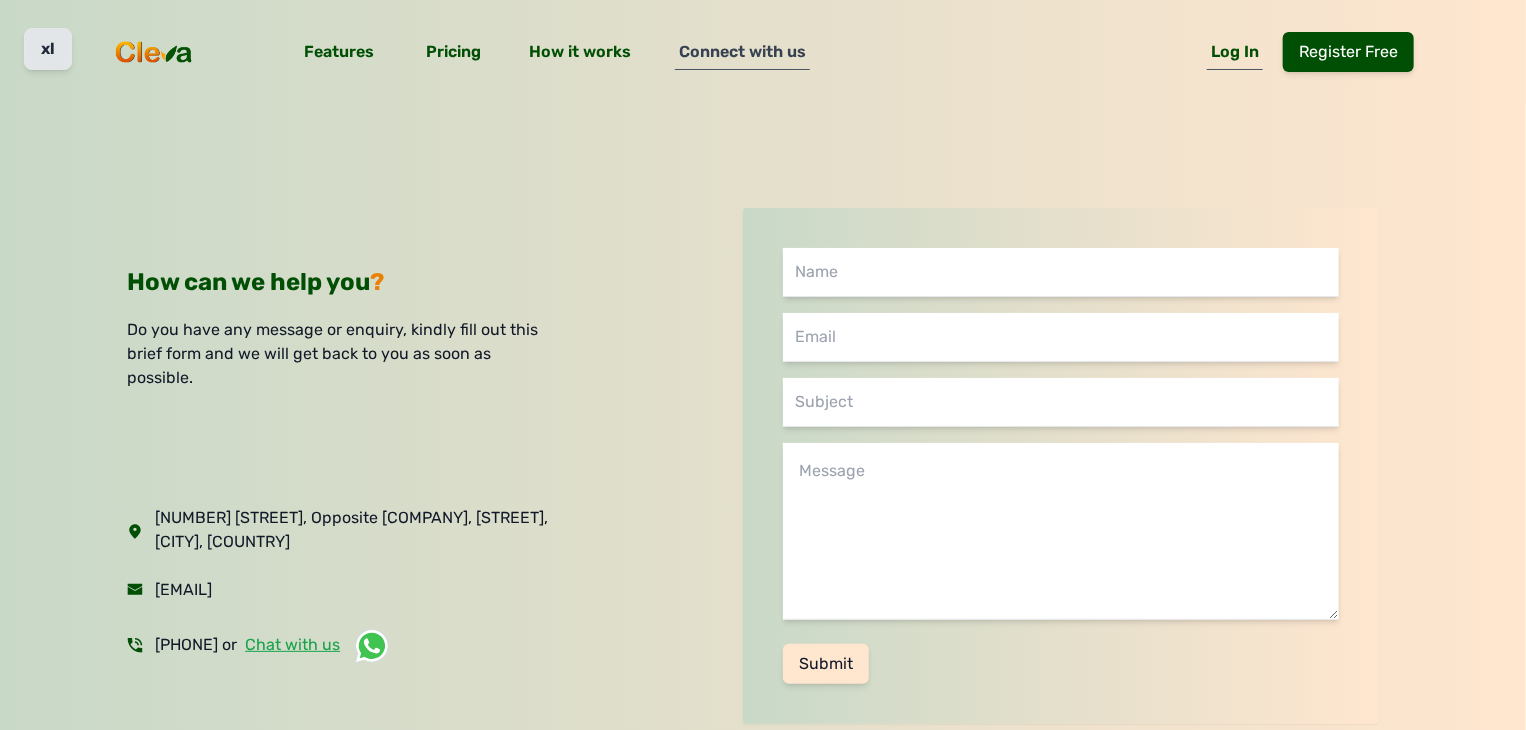 click on "Log In" at bounding box center [1235, 56] 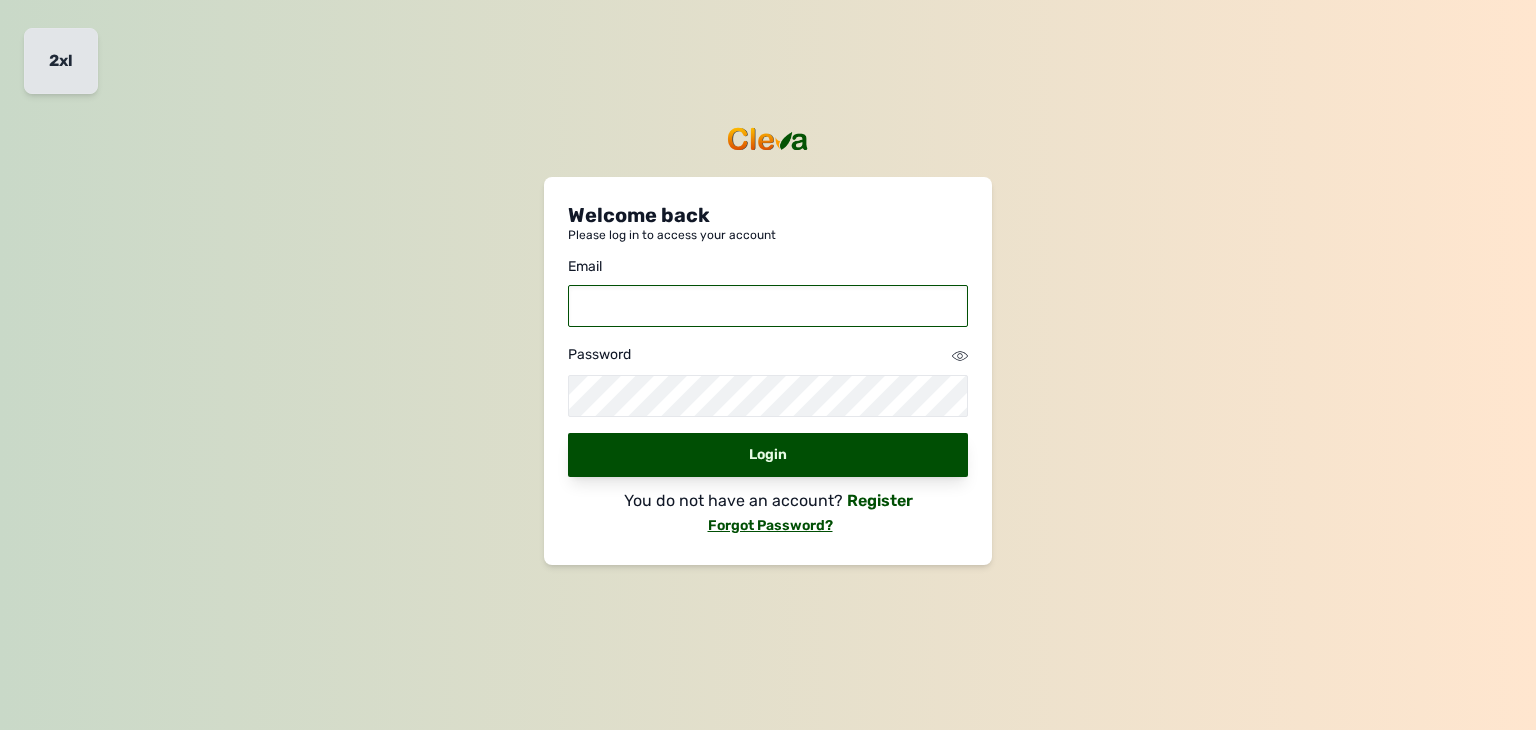 click at bounding box center [768, 306] 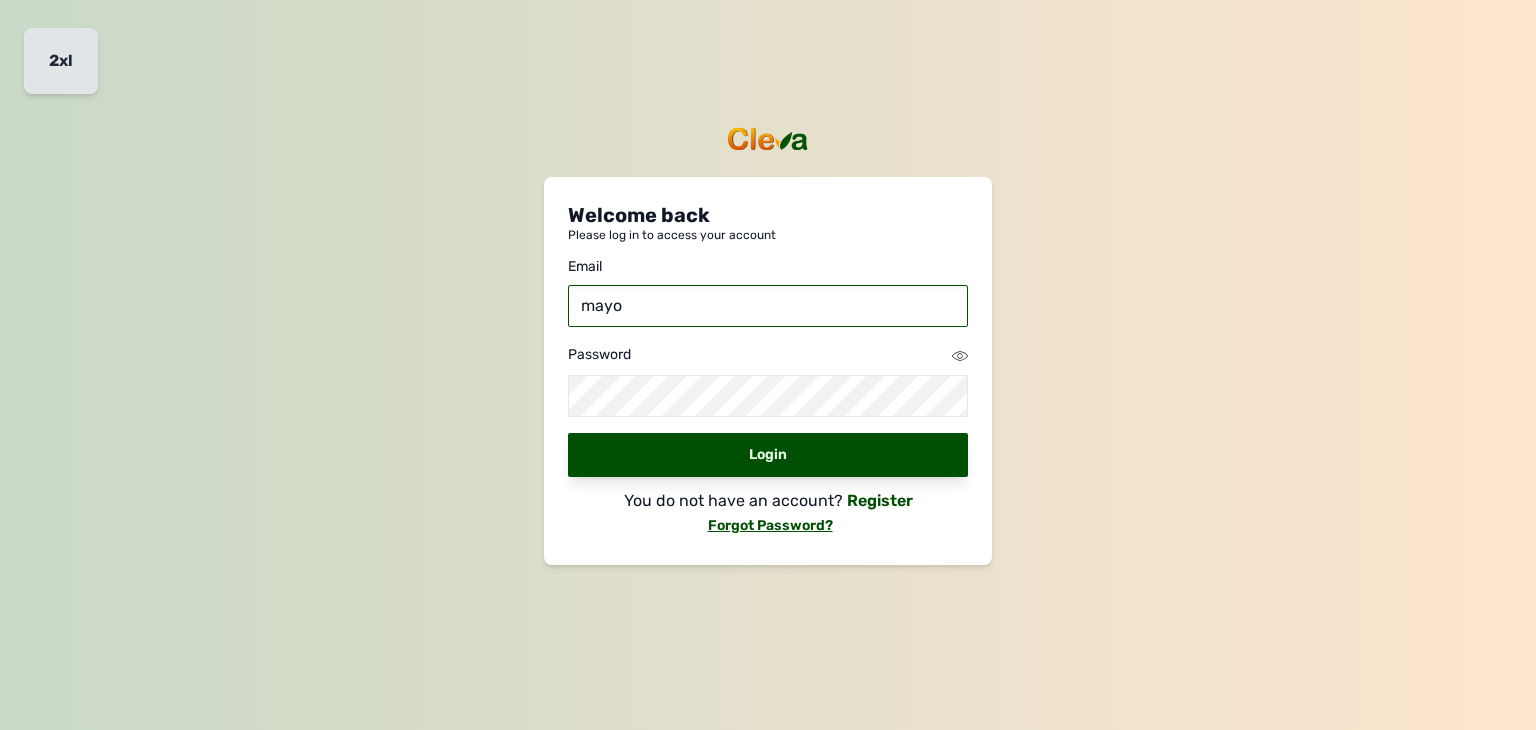 type on "mayowacode9@gmail.com" 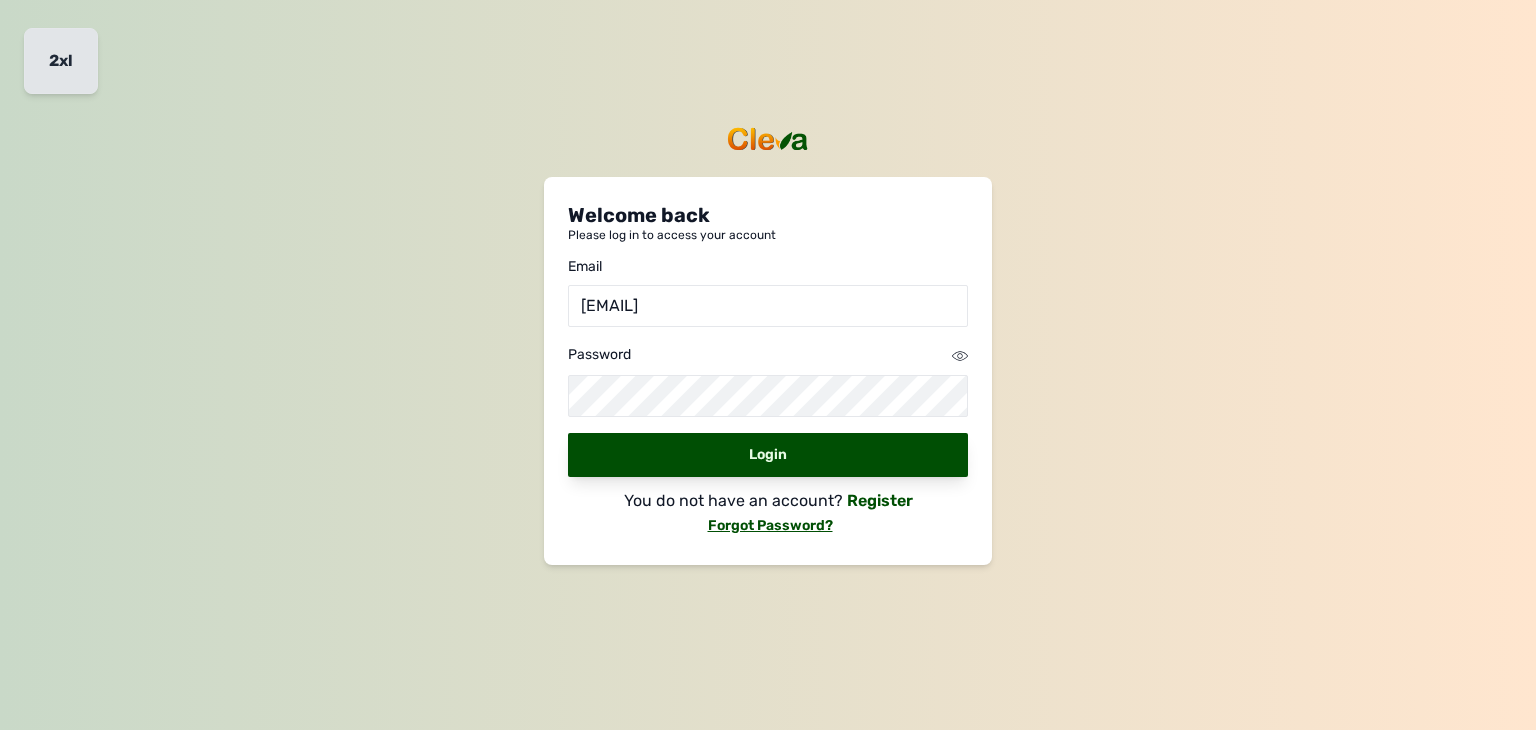 click 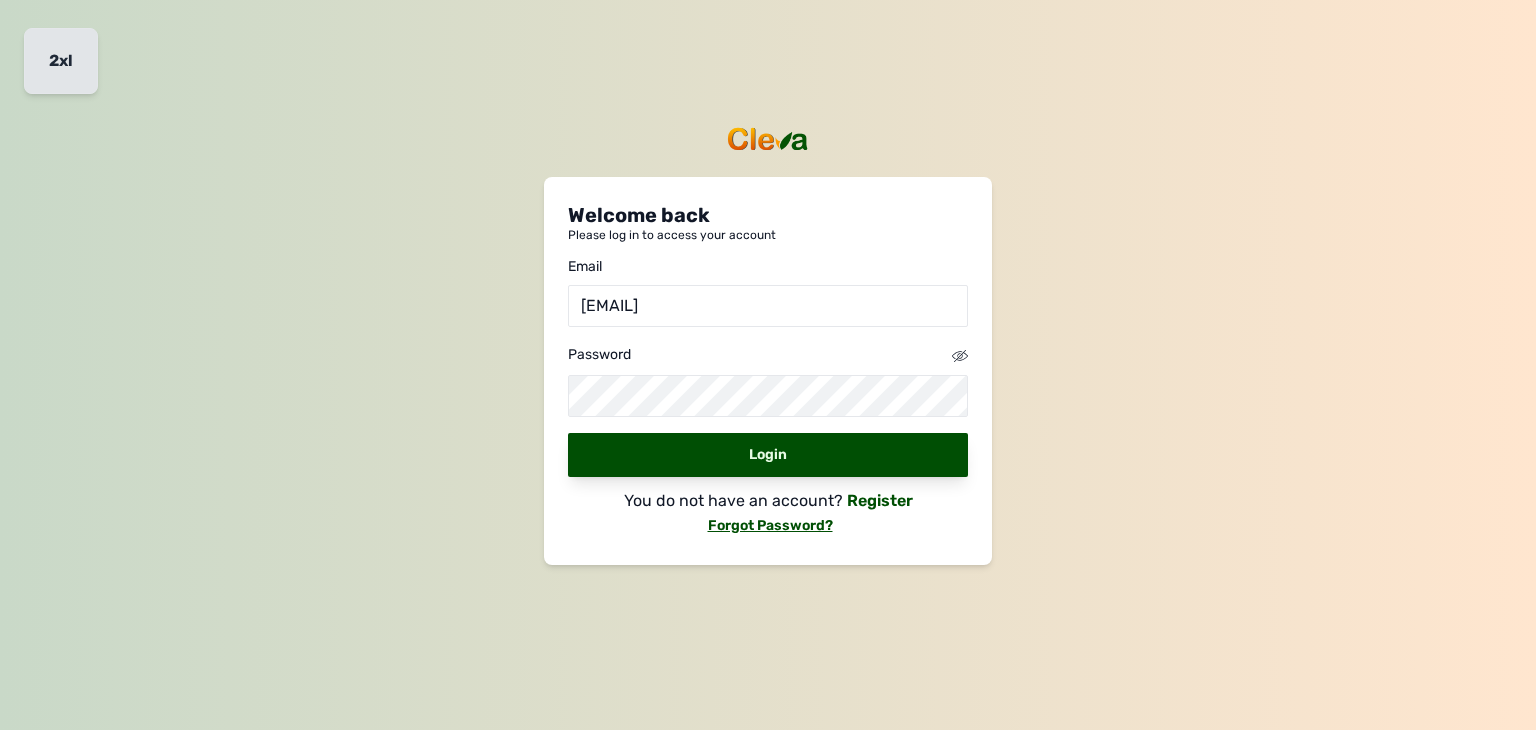 click 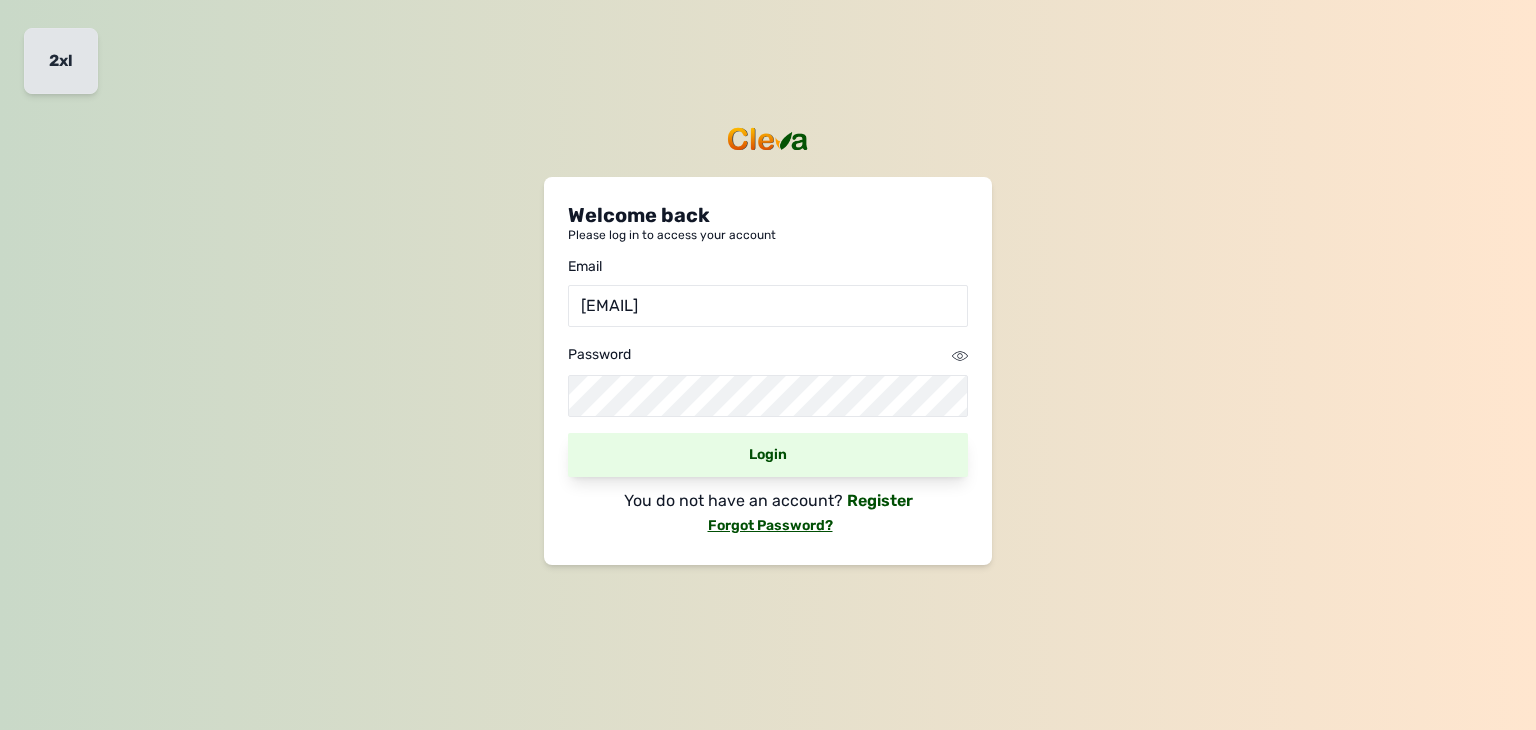 click on "Login" at bounding box center [768, 455] 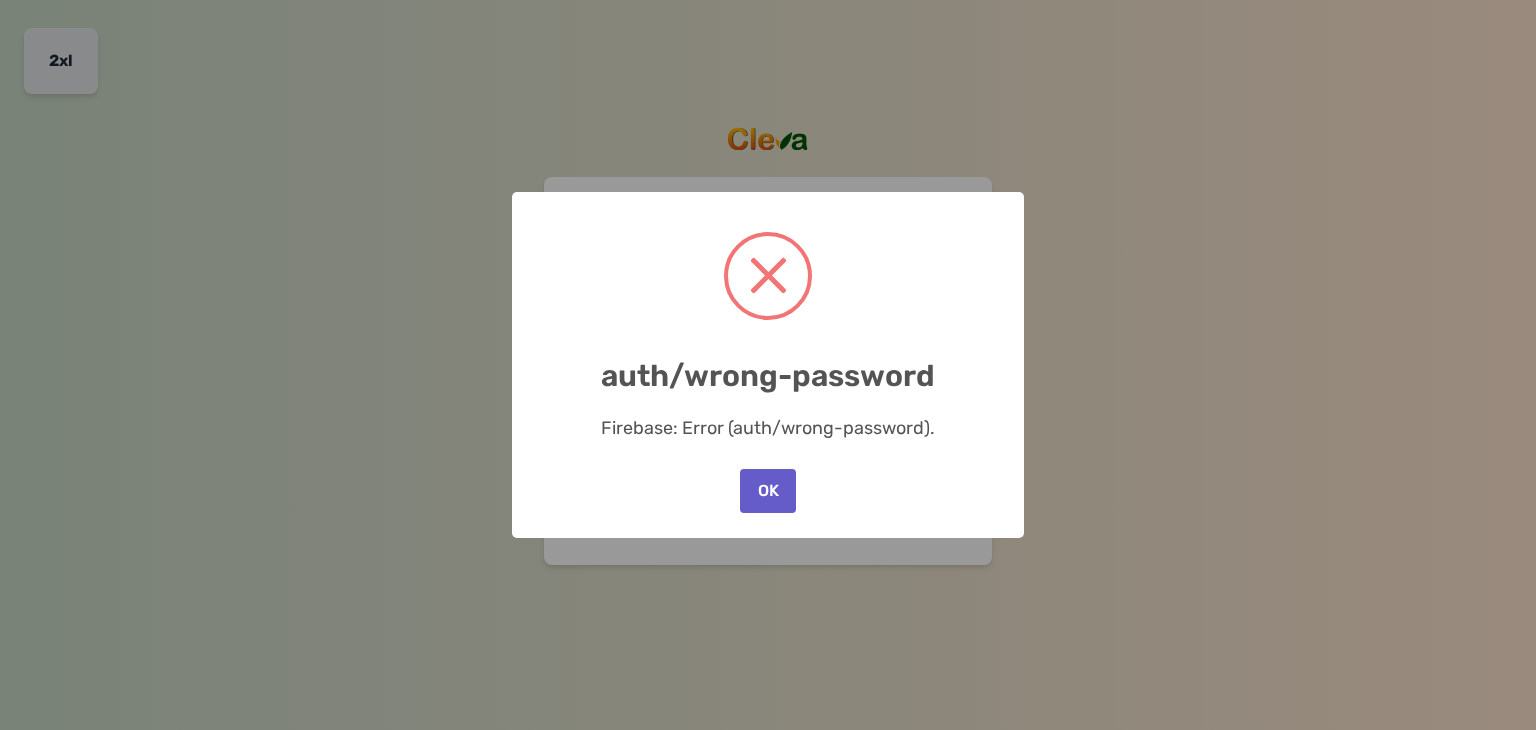 click on "OK" at bounding box center (768, 491) 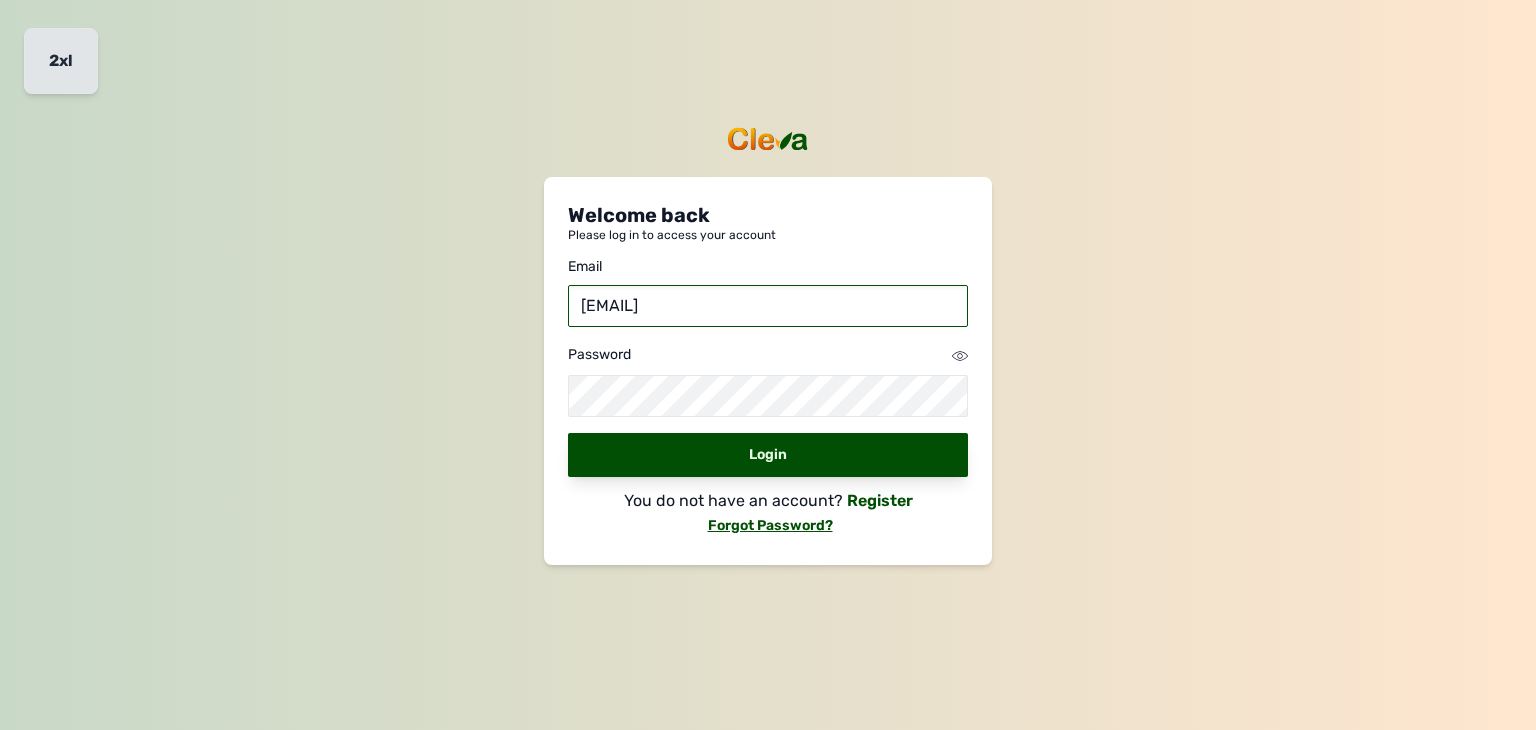 click on "vetsarklimited@gmail.com" at bounding box center [768, 306] 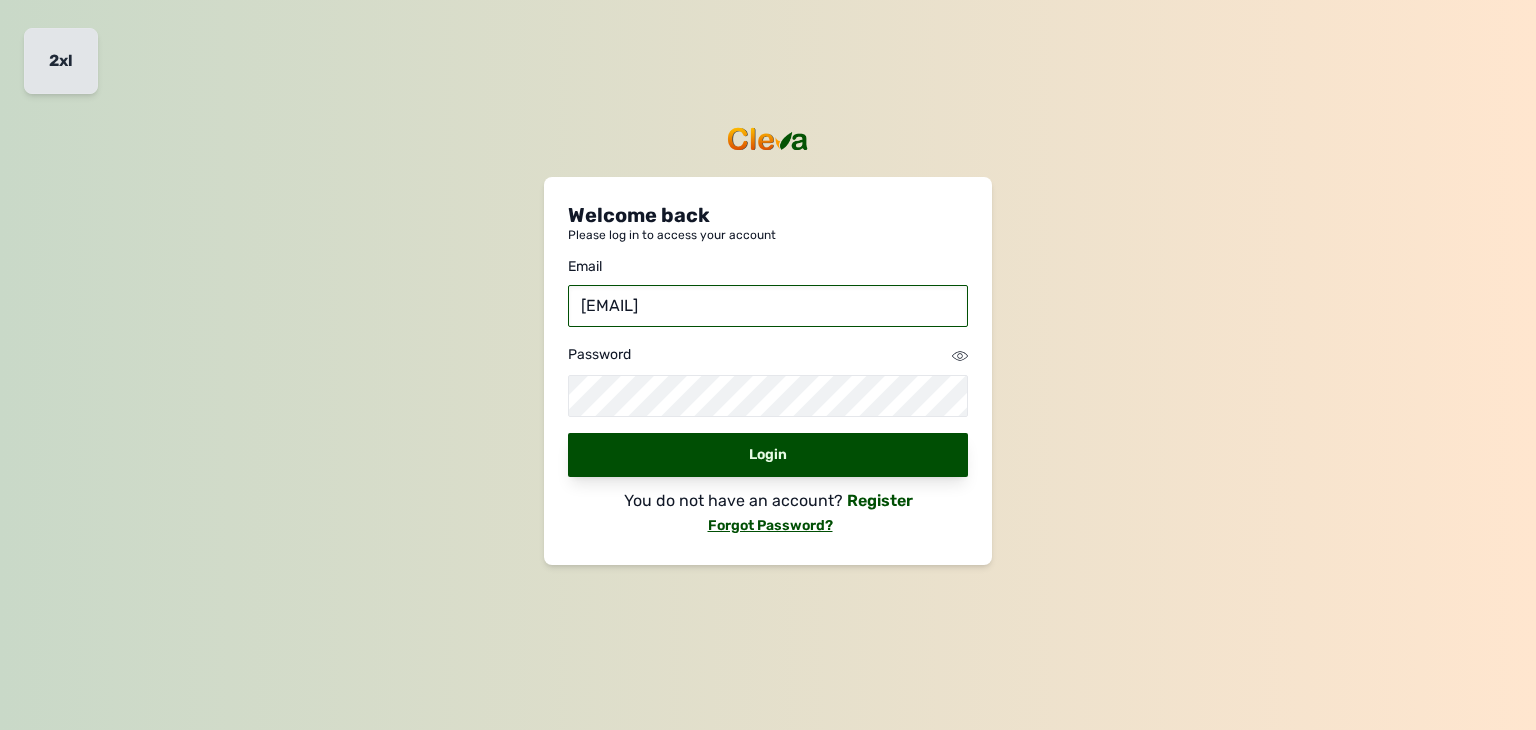 click on "vetsarklimited@gmail.com" at bounding box center (768, 306) 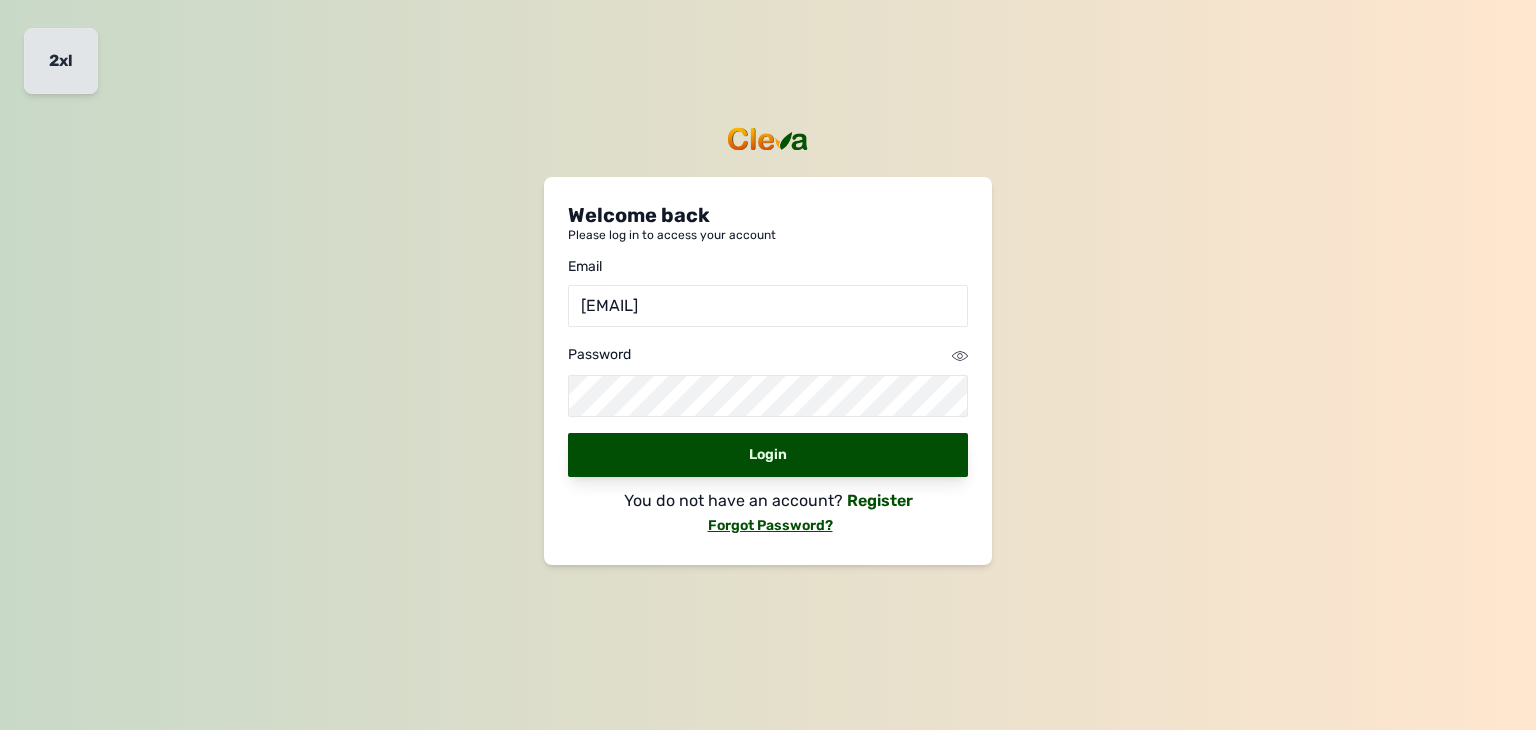 click 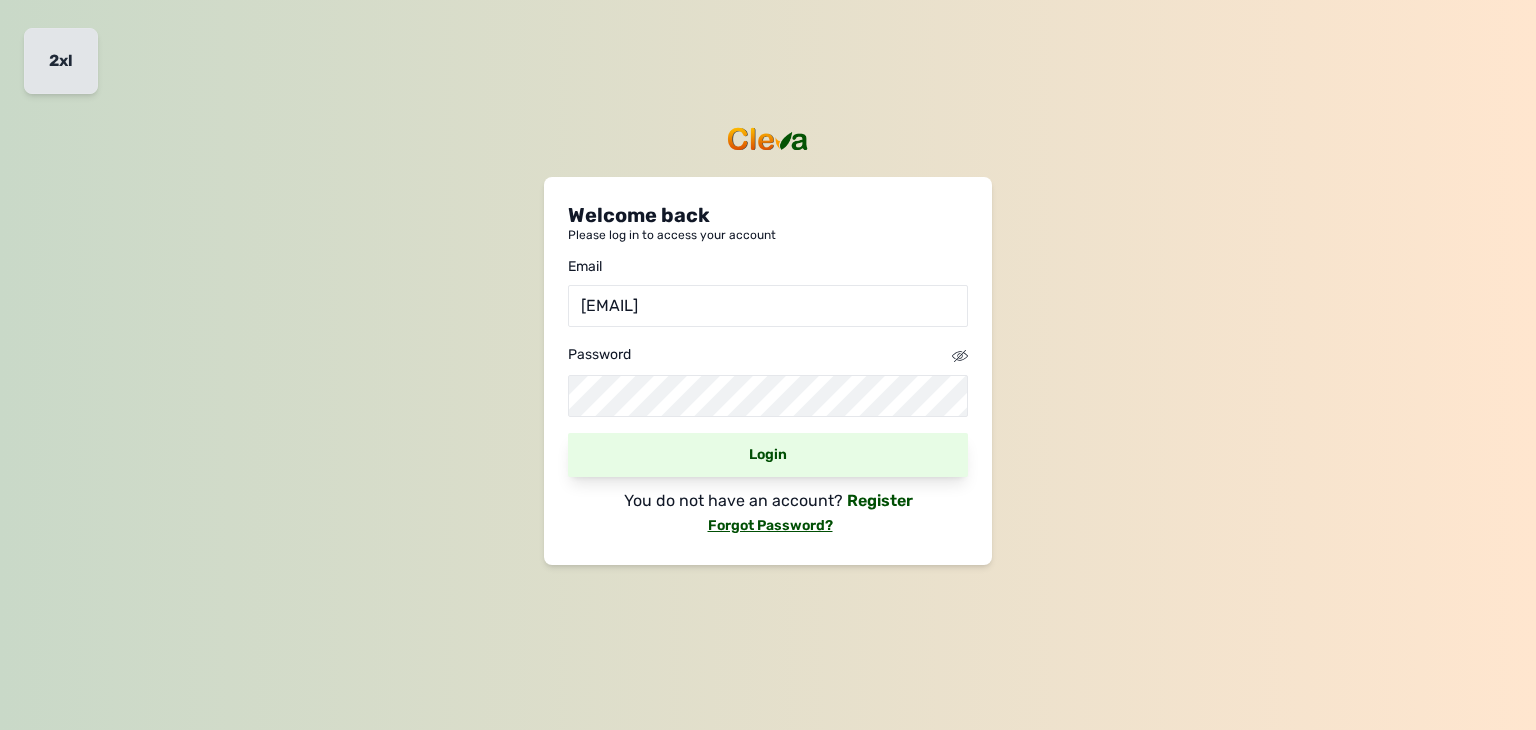 click on "Login" at bounding box center [768, 455] 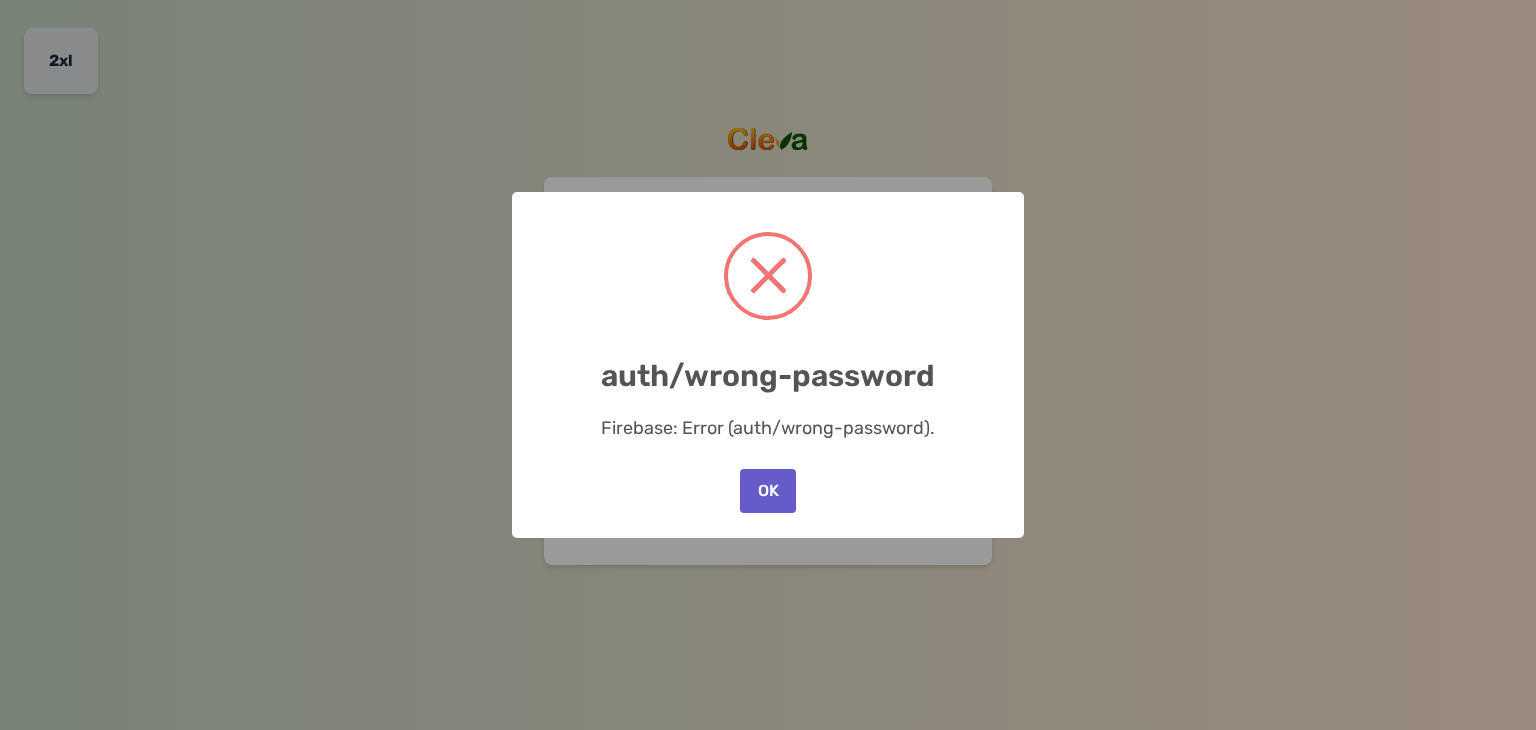 click on "OK" at bounding box center (768, 491) 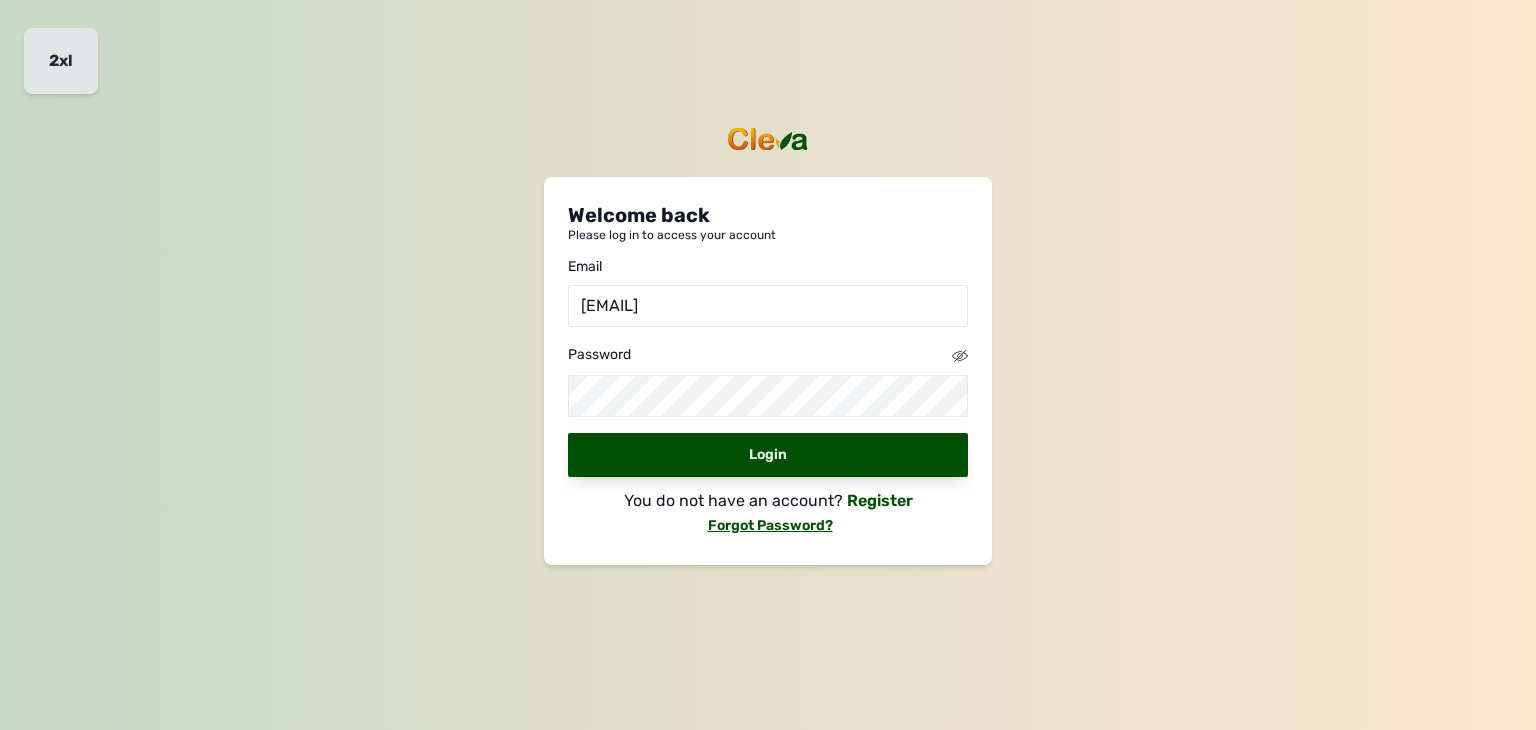 click on "Welcome back Please log in to access your account Email vetsarklimited@gmail.com Password Login You do not have an account? Register Forgot Password?" at bounding box center [768, 365] 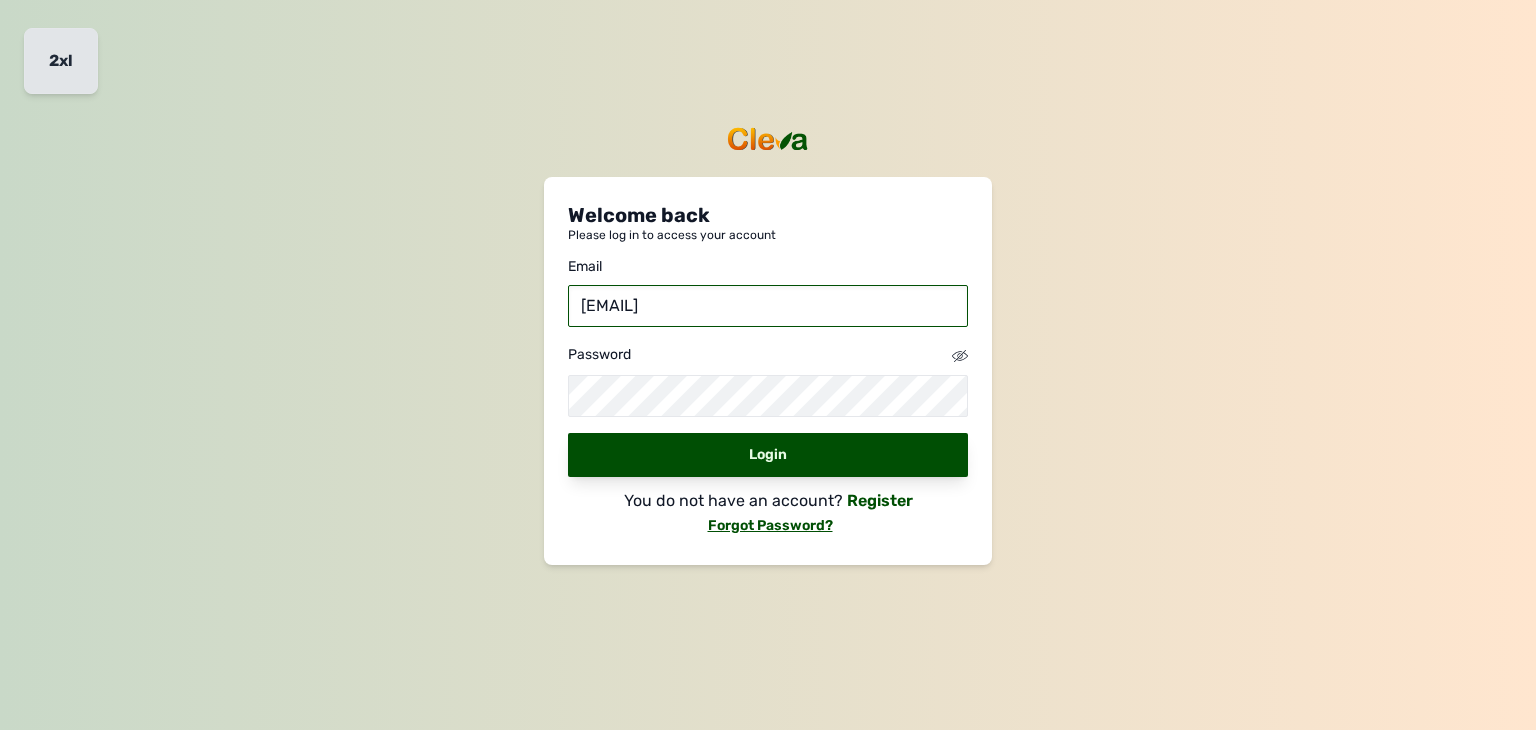 click on "vetsarklimited@gmail.com" at bounding box center (768, 306) 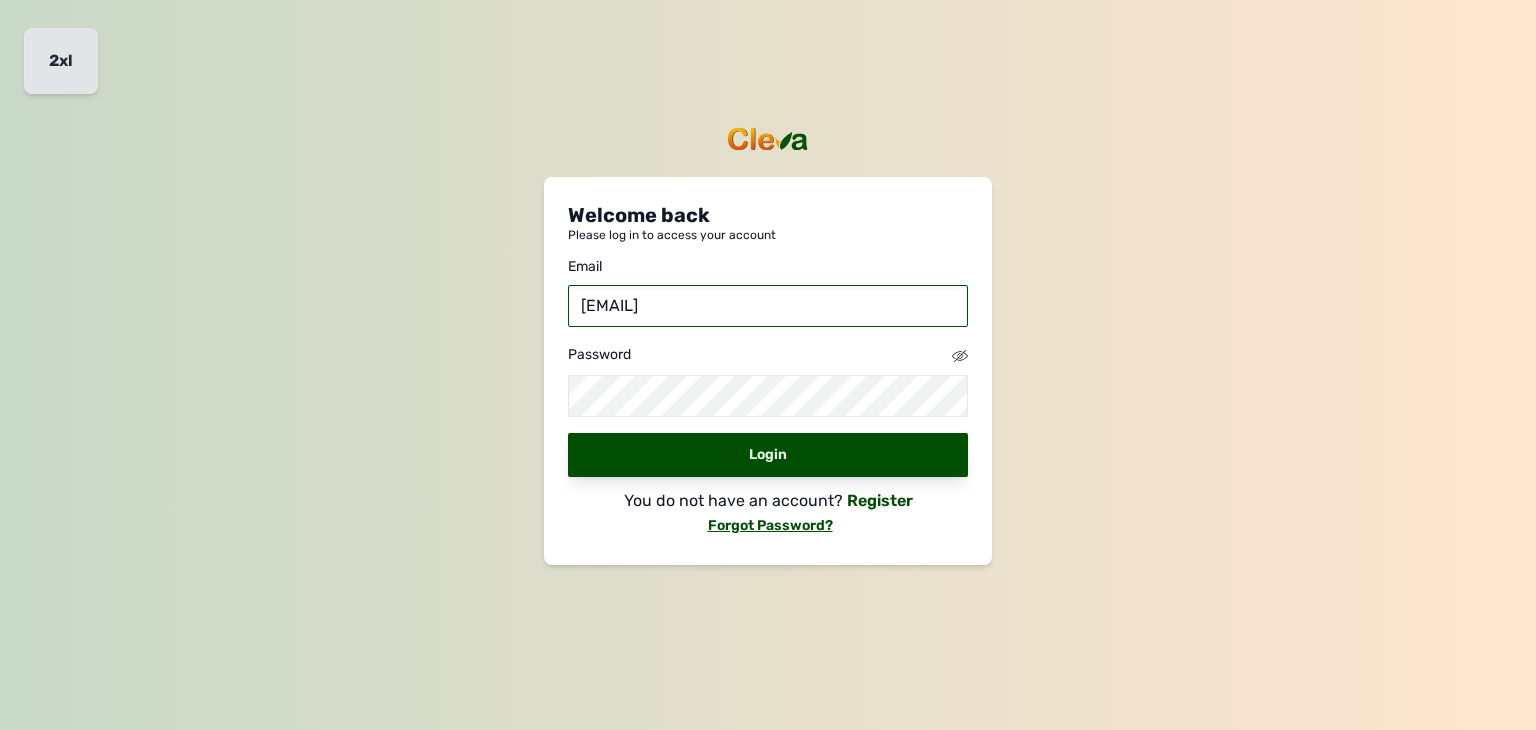 type on "vetsarklimited@gmail.com" 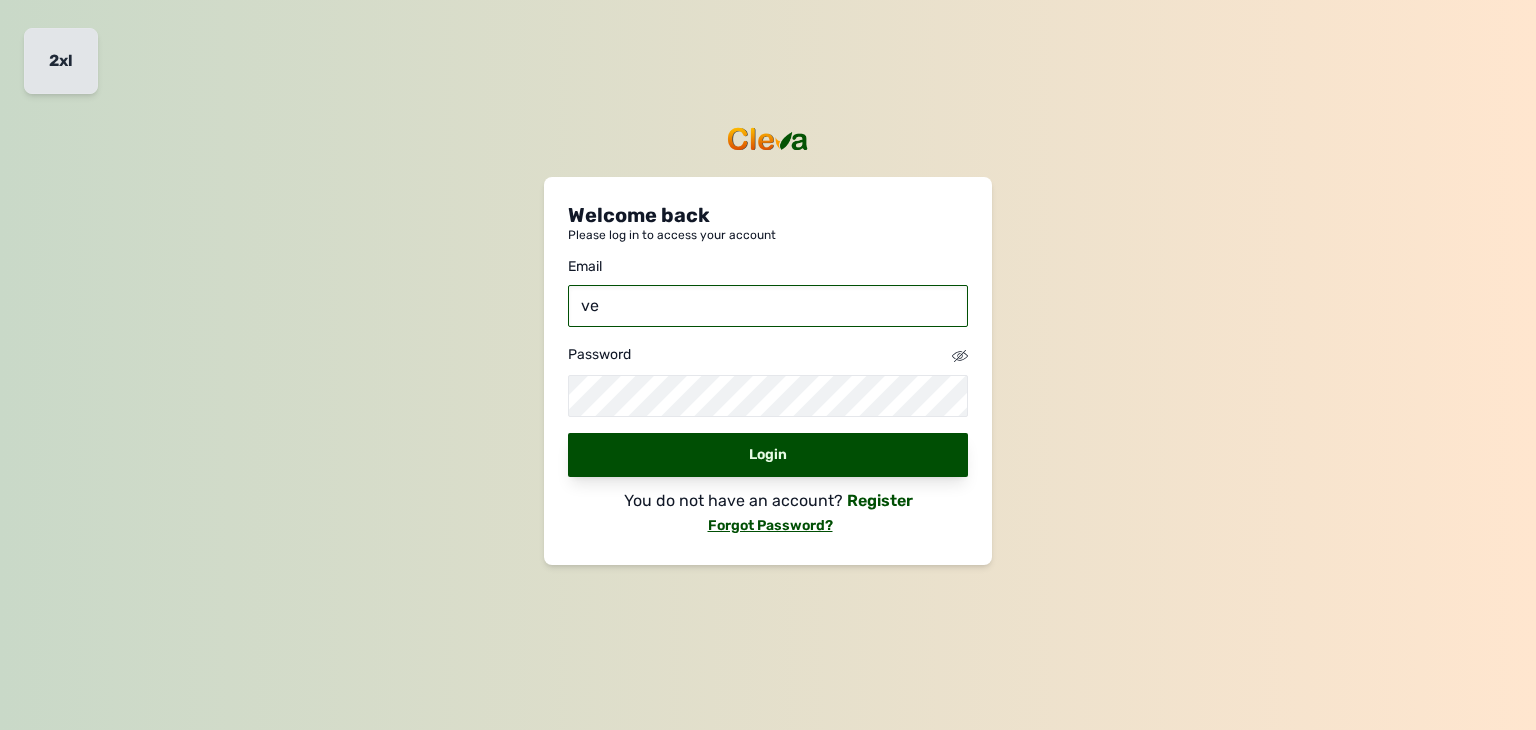 type on "v" 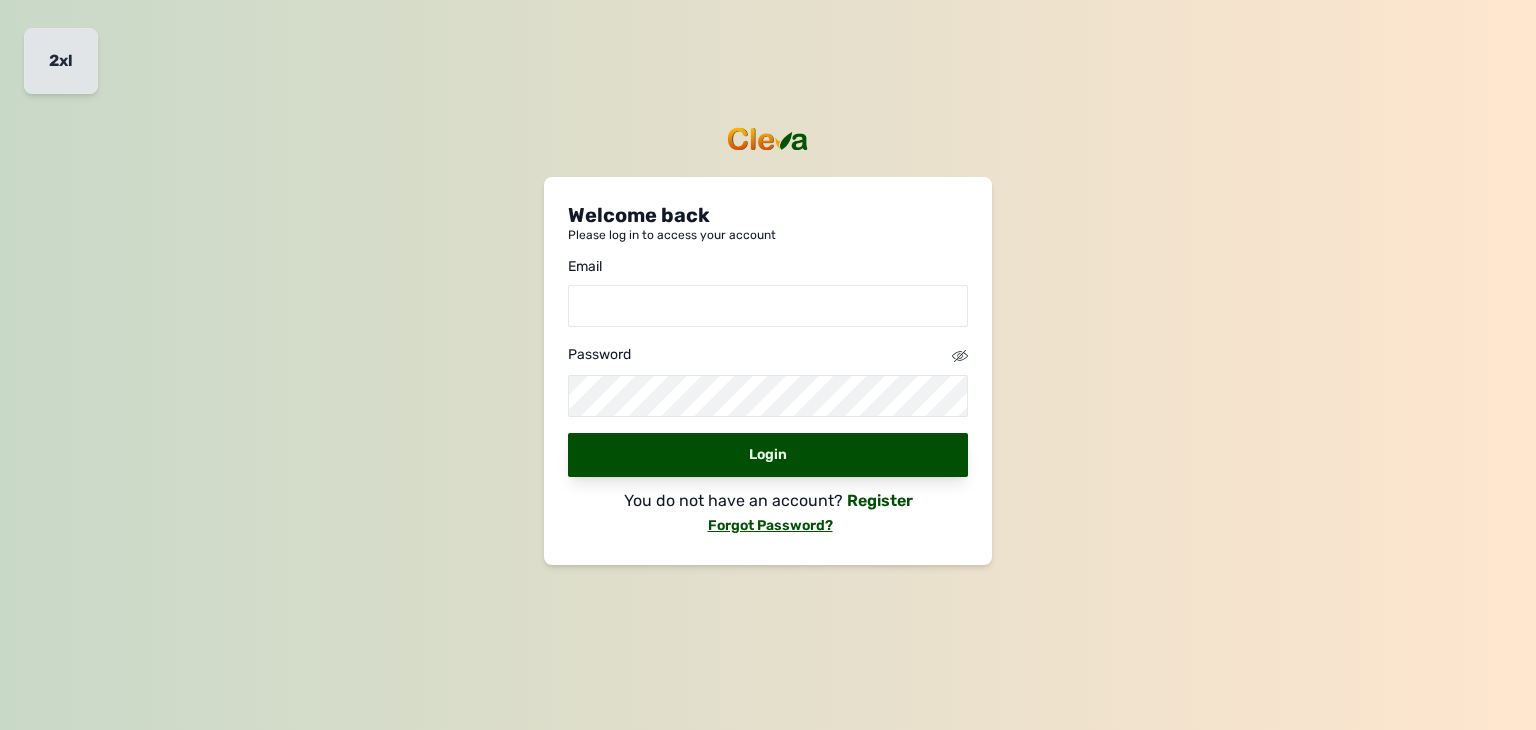 click on "Welcome back Please log in to access your account Email Password Login" at bounding box center [768, 339] 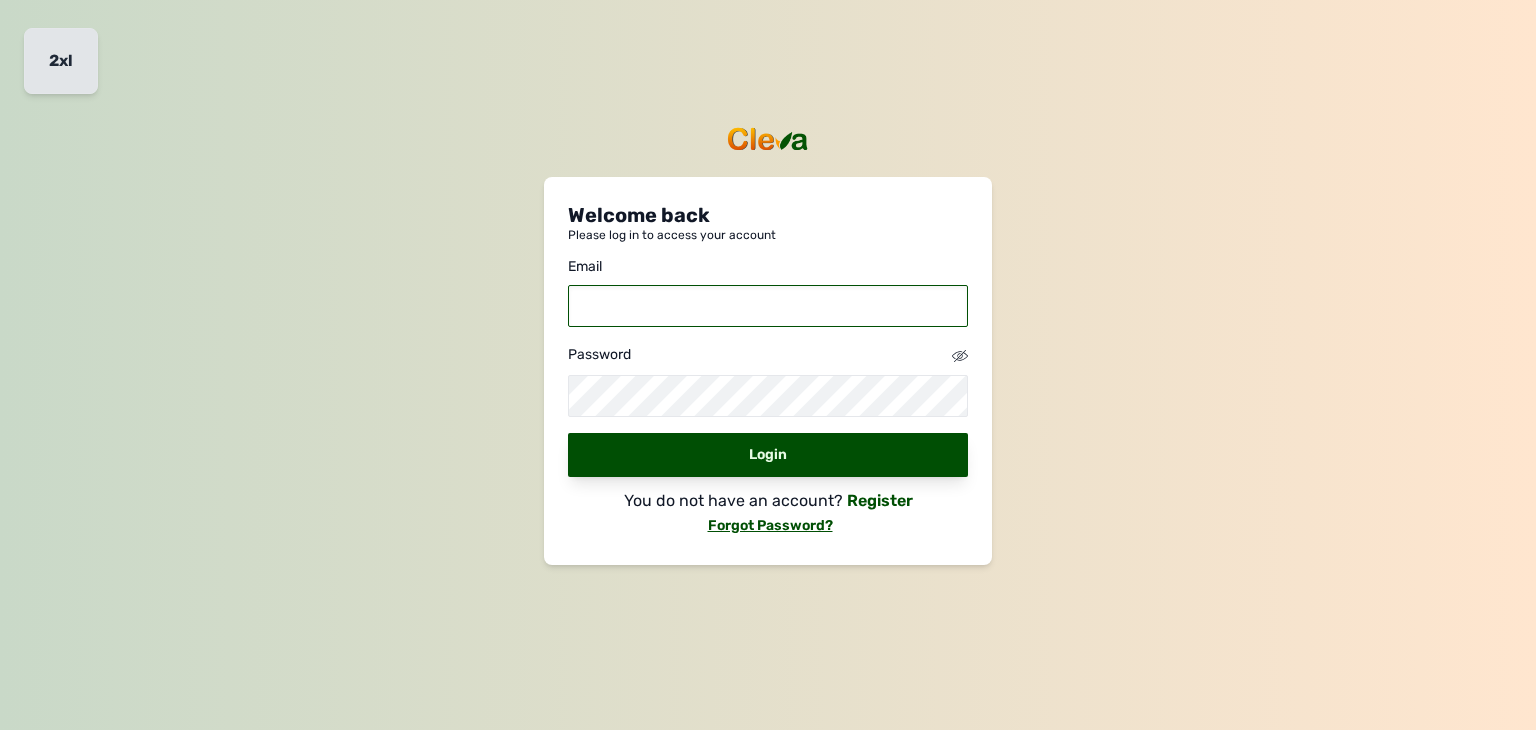 click at bounding box center [768, 306] 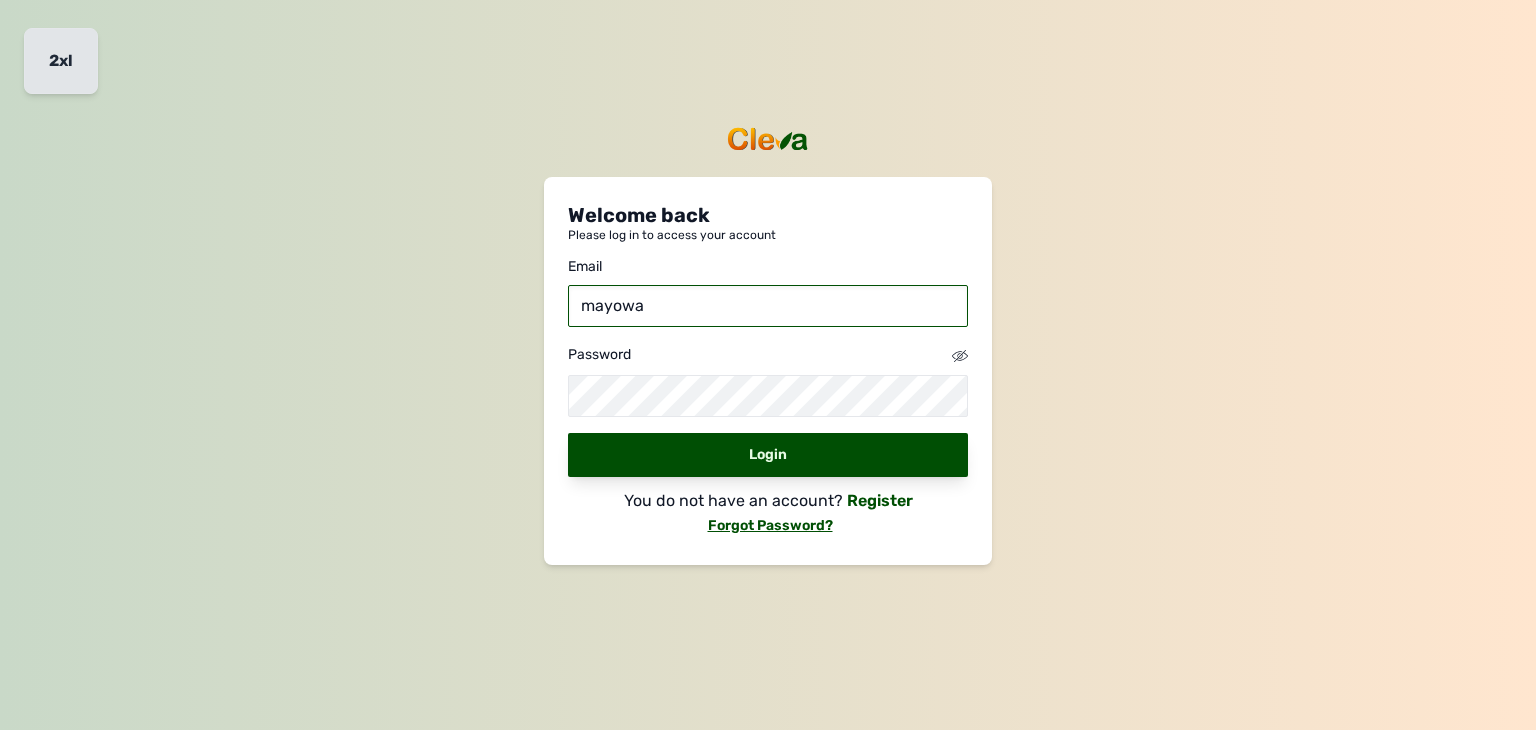 type on "mayowacode9@gmail.com" 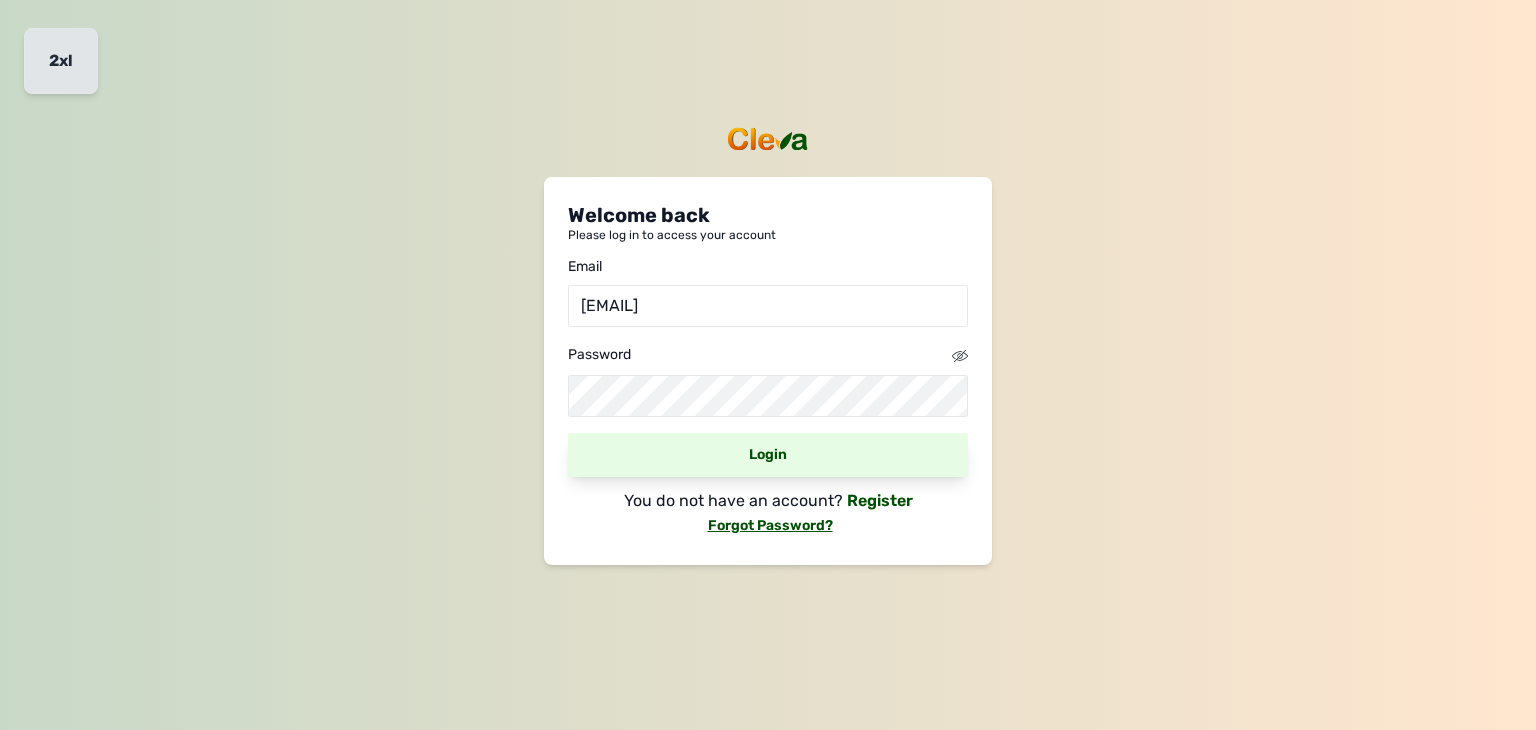 click on "Login" at bounding box center (768, 455) 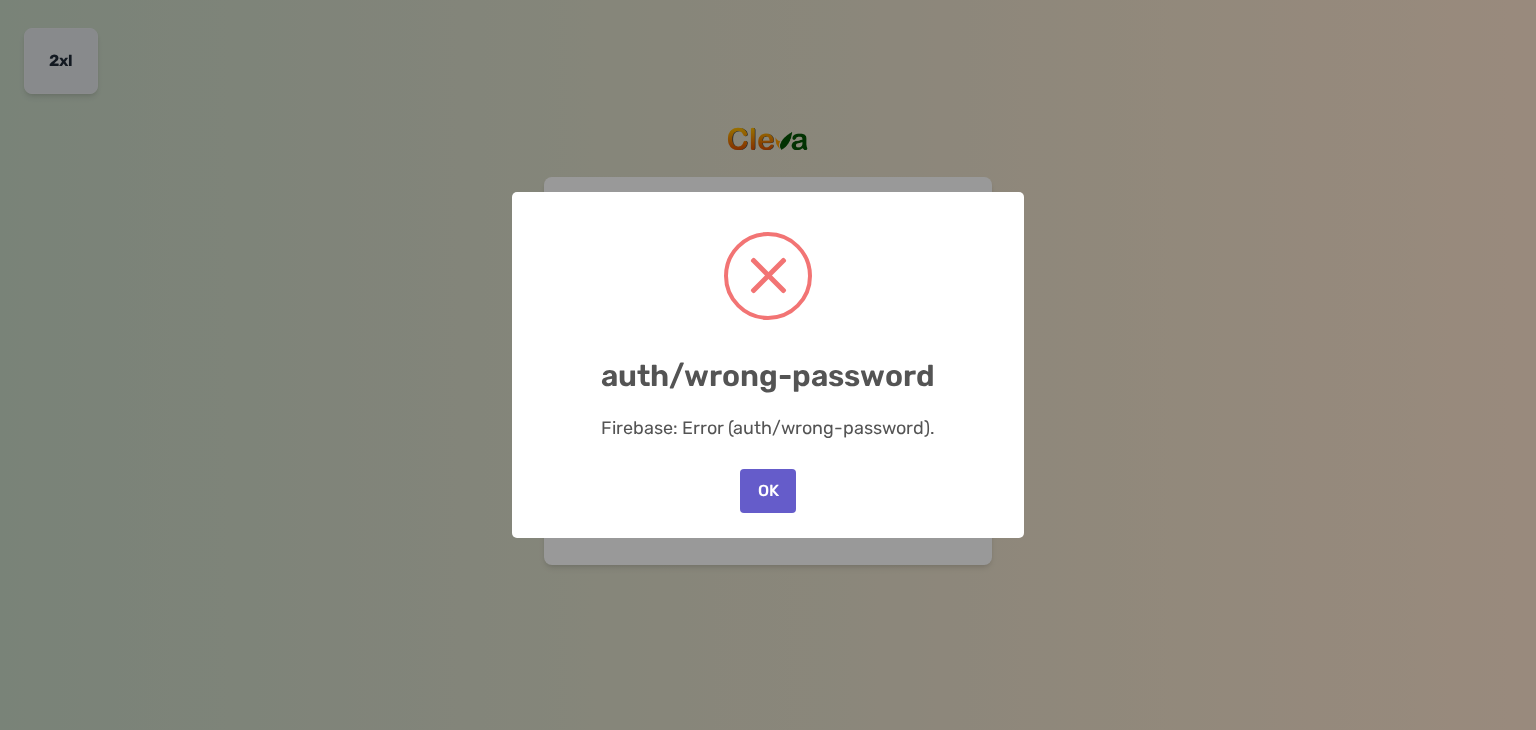 click on "OK" at bounding box center (768, 491) 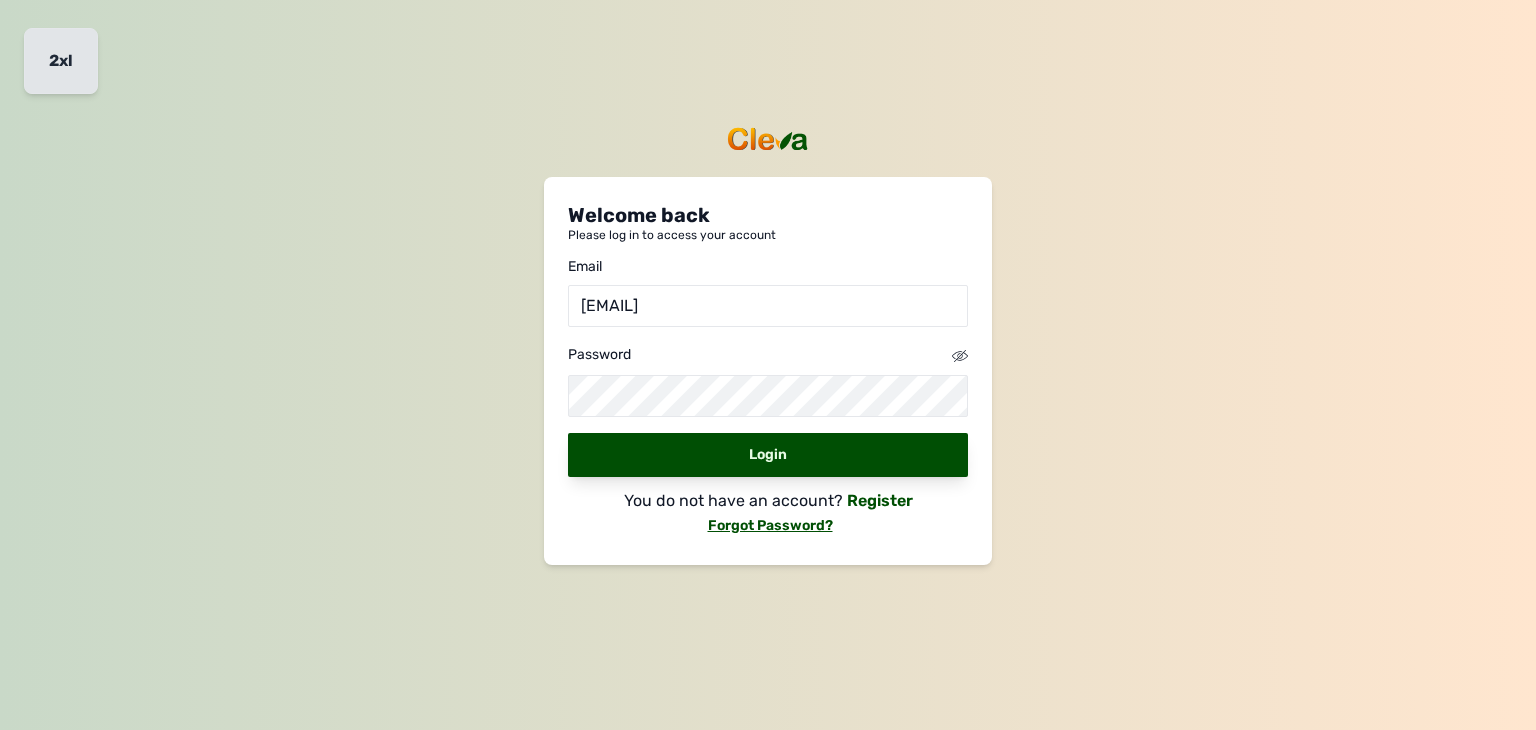 click on "Welcome back Please log in to access your account Email mayowacode9@gmail.com Password Login You do not have an account? Register Forgot Password?" at bounding box center [768, 365] 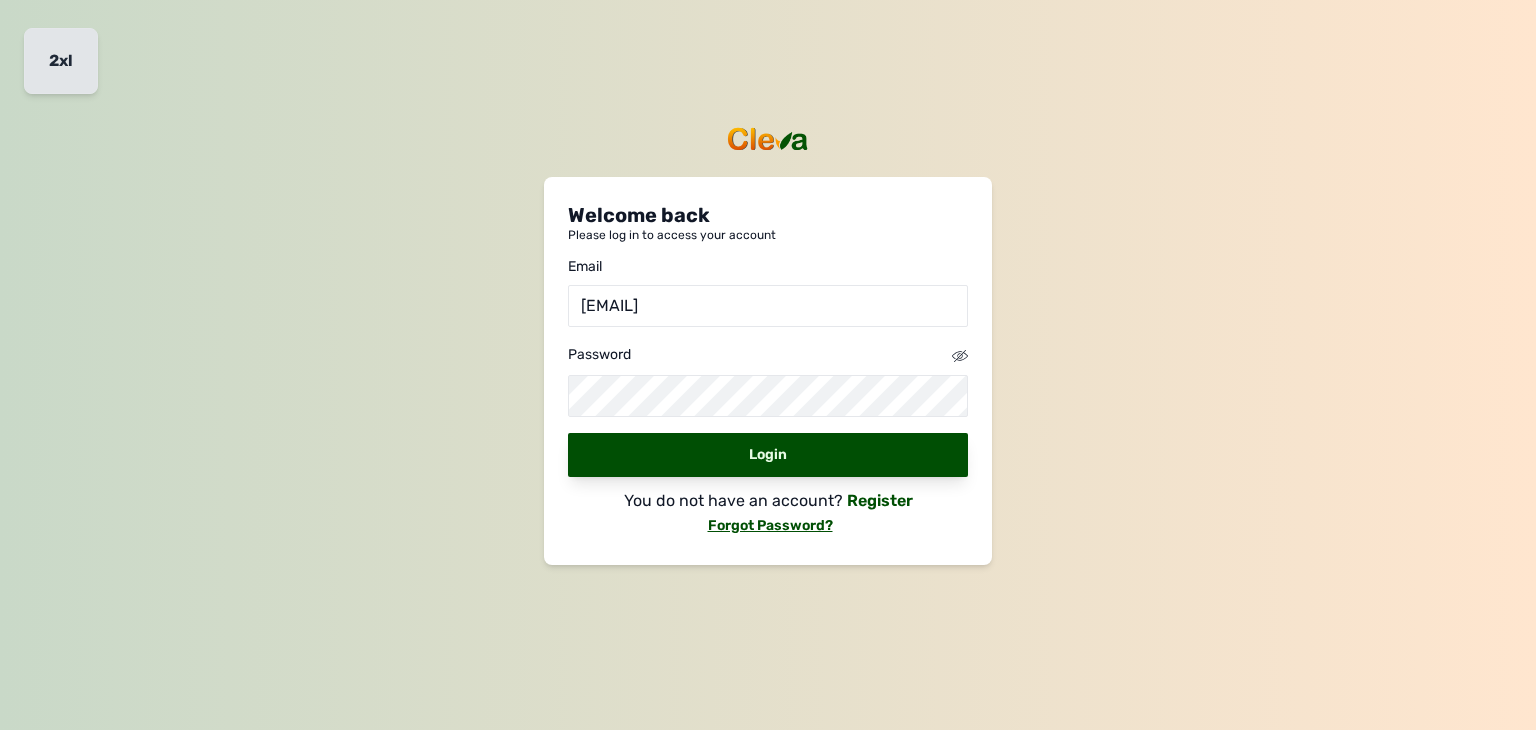 click on "Welcome back Please log in to access your account Email mayowacode9@gmail.com Password Login You do not have an account? Register Forgot Password?" at bounding box center [768, 365] 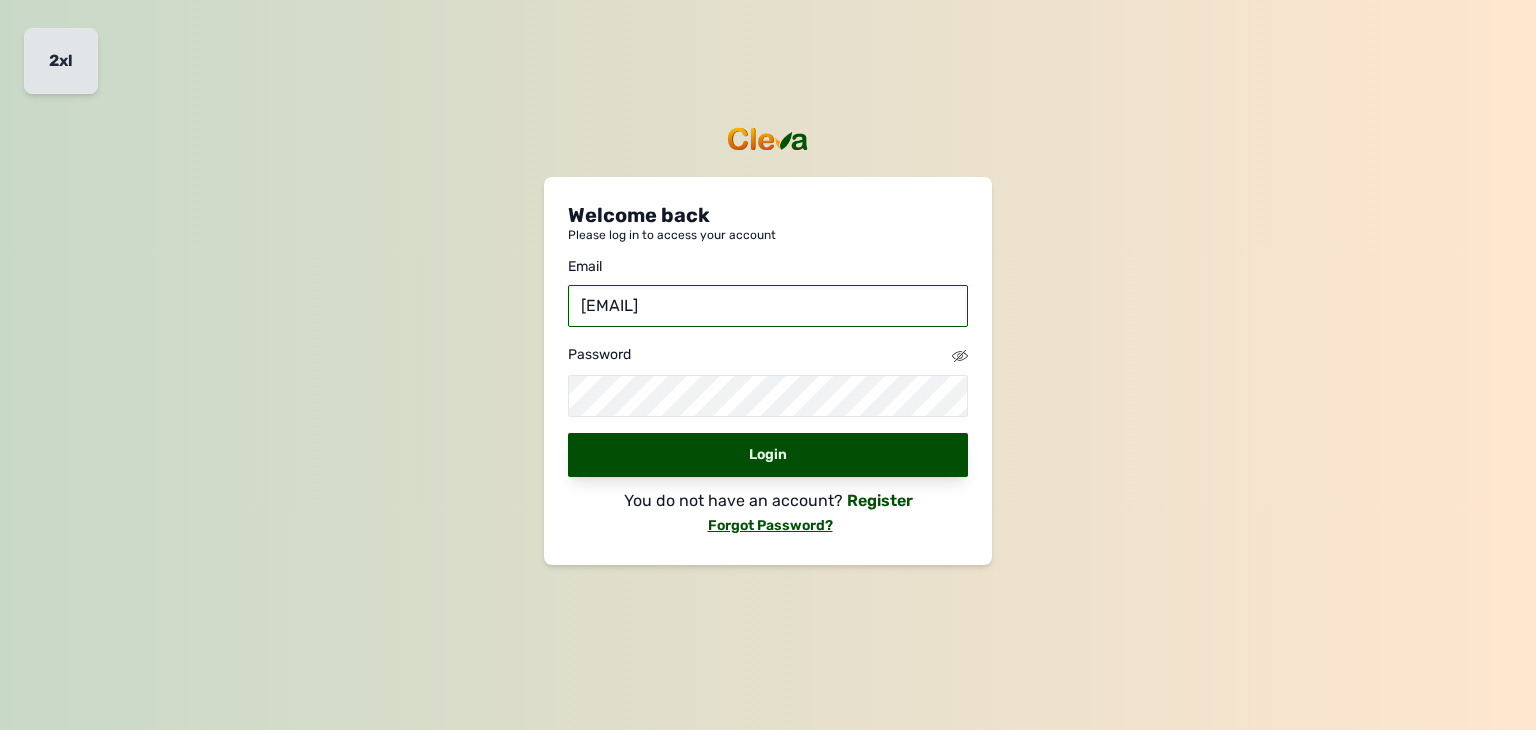 click on "mayowacode9@gmail.com" at bounding box center (768, 306) 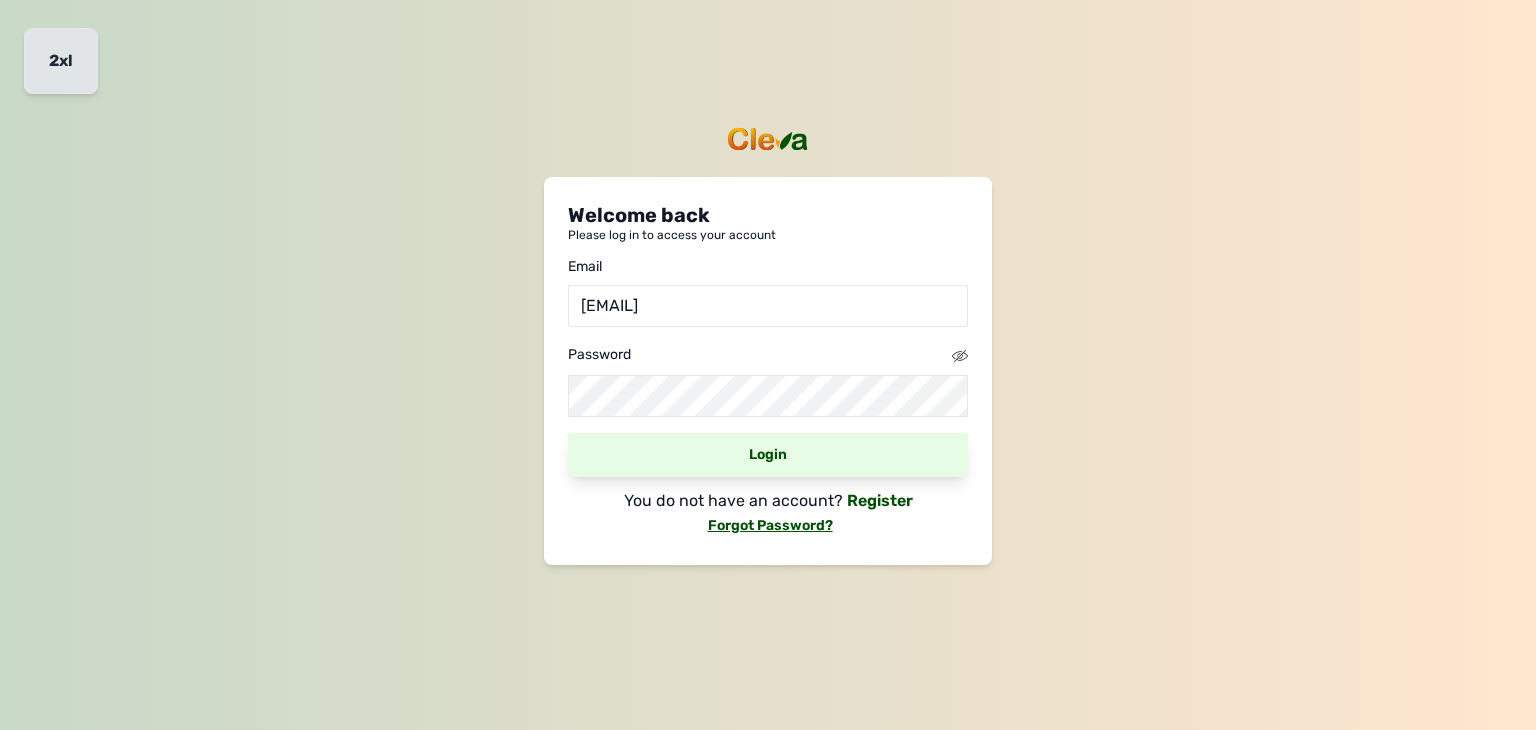 click on "Login" at bounding box center (768, 455) 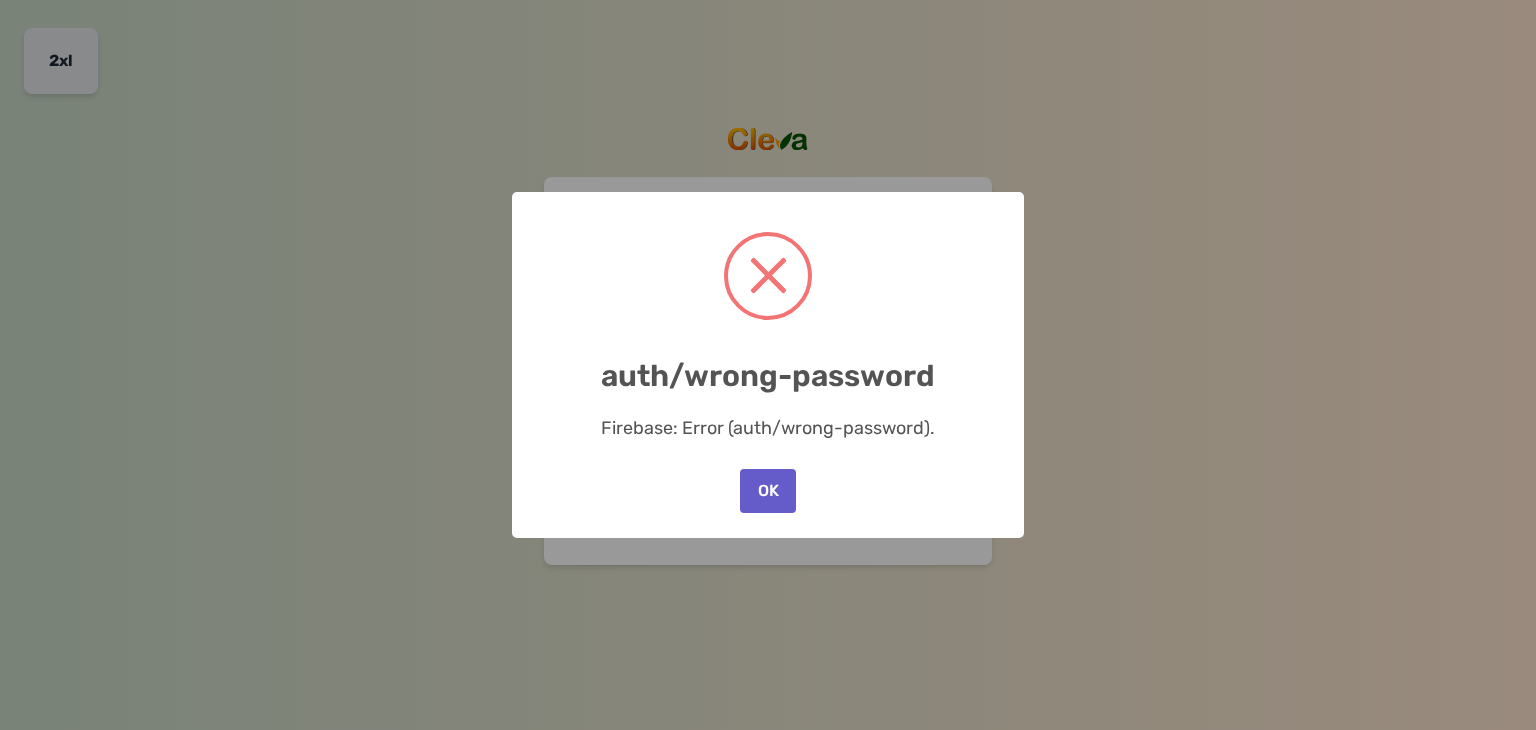 click on "OK" at bounding box center [768, 491] 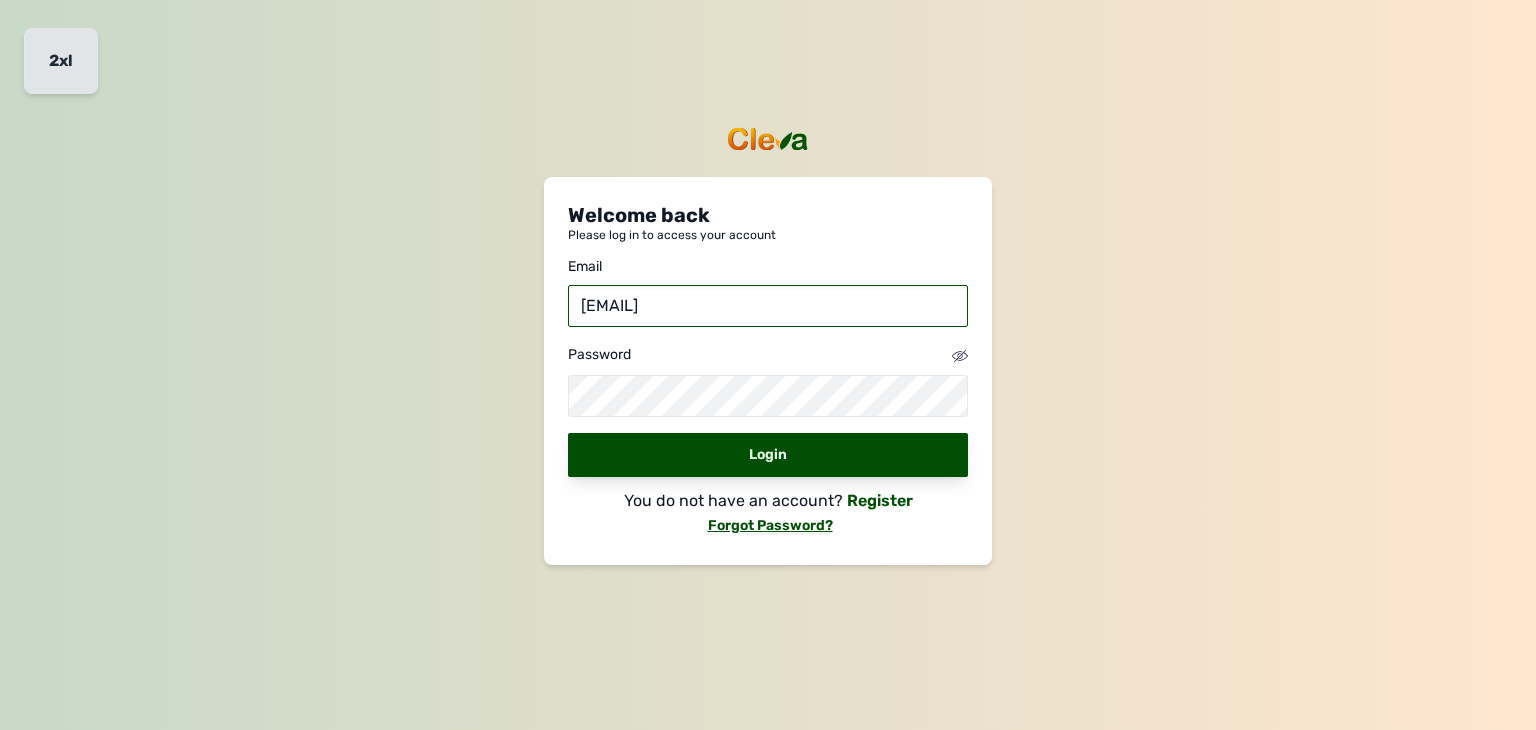 click on "mayowacode9@gmail.com" at bounding box center (768, 306) 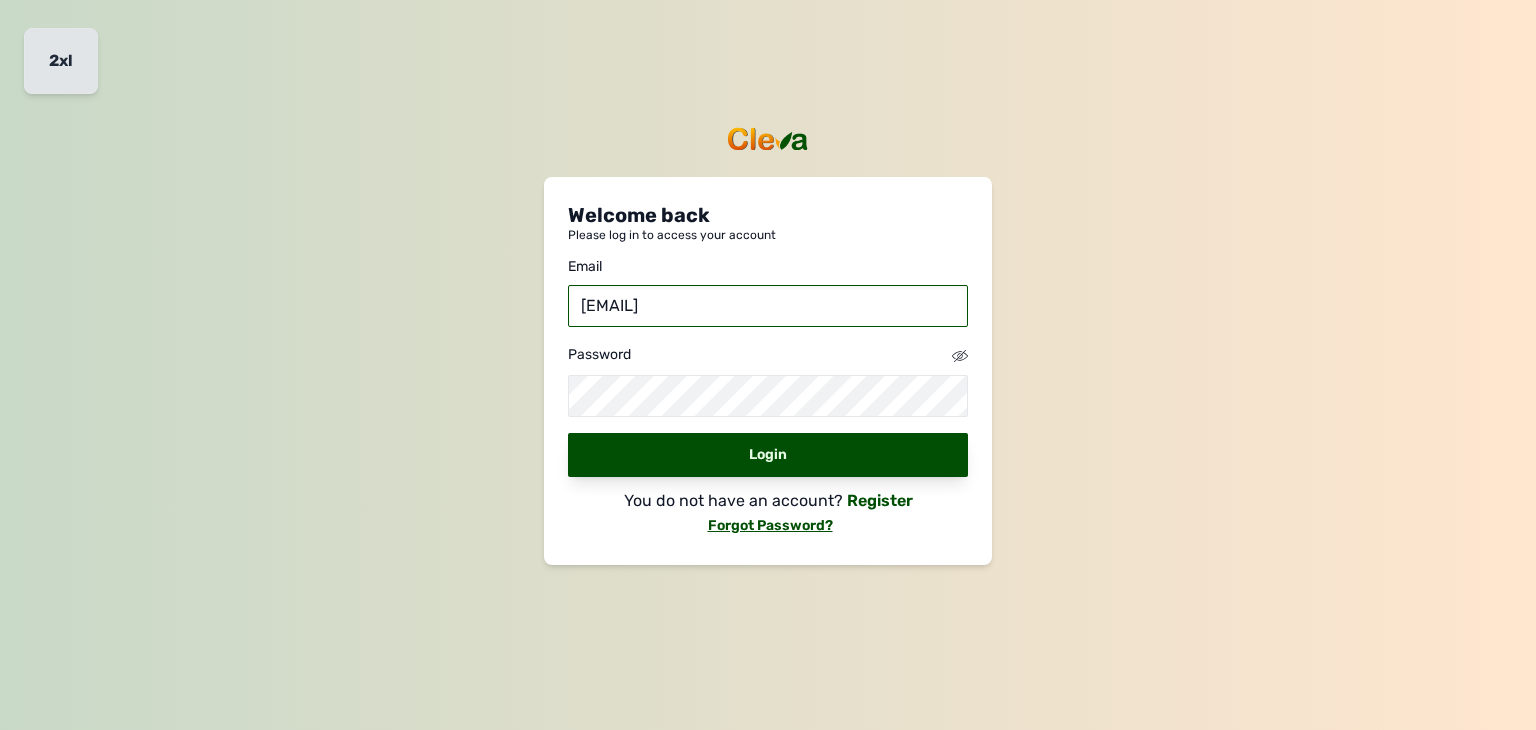 type on "mayowacode9@gmail.com" 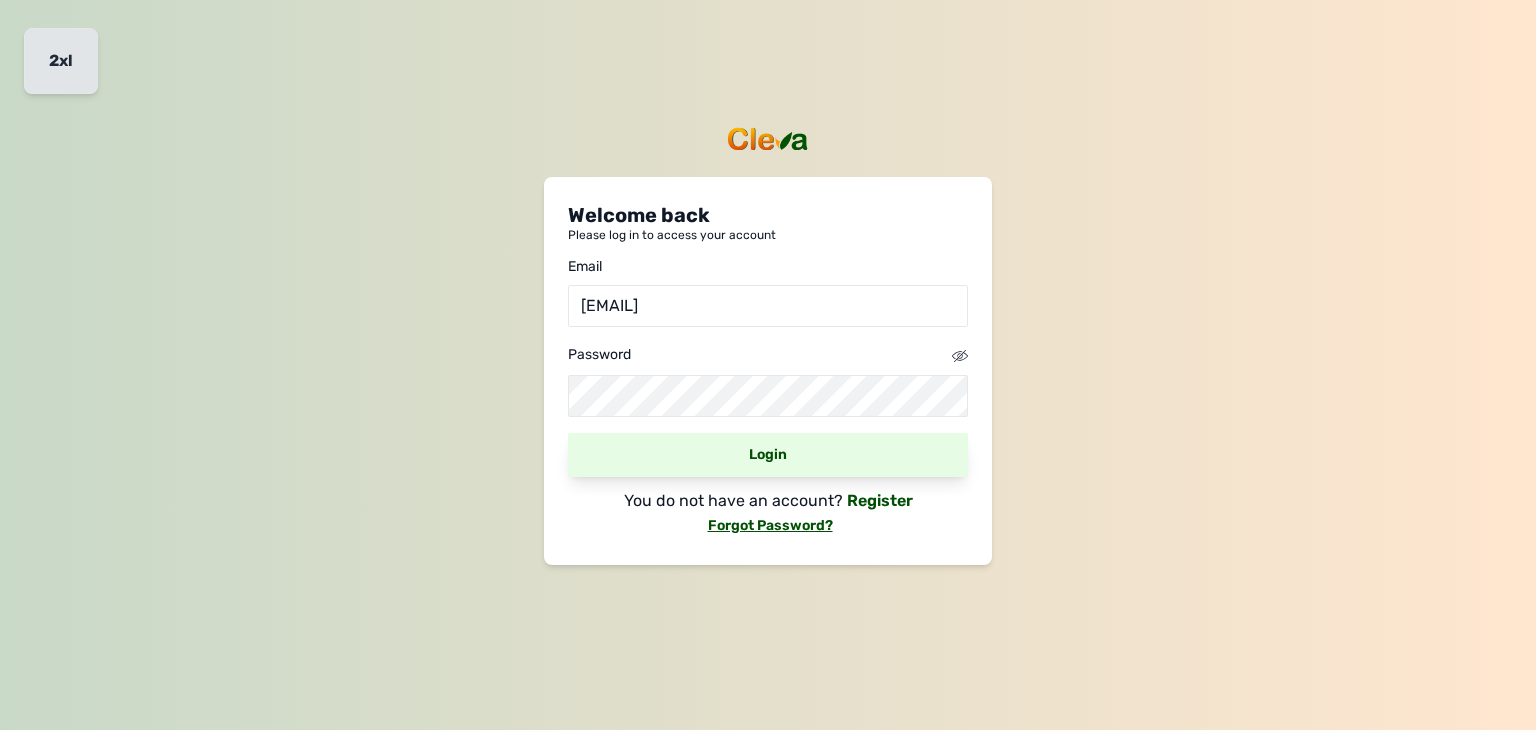 click on "Login" at bounding box center [768, 455] 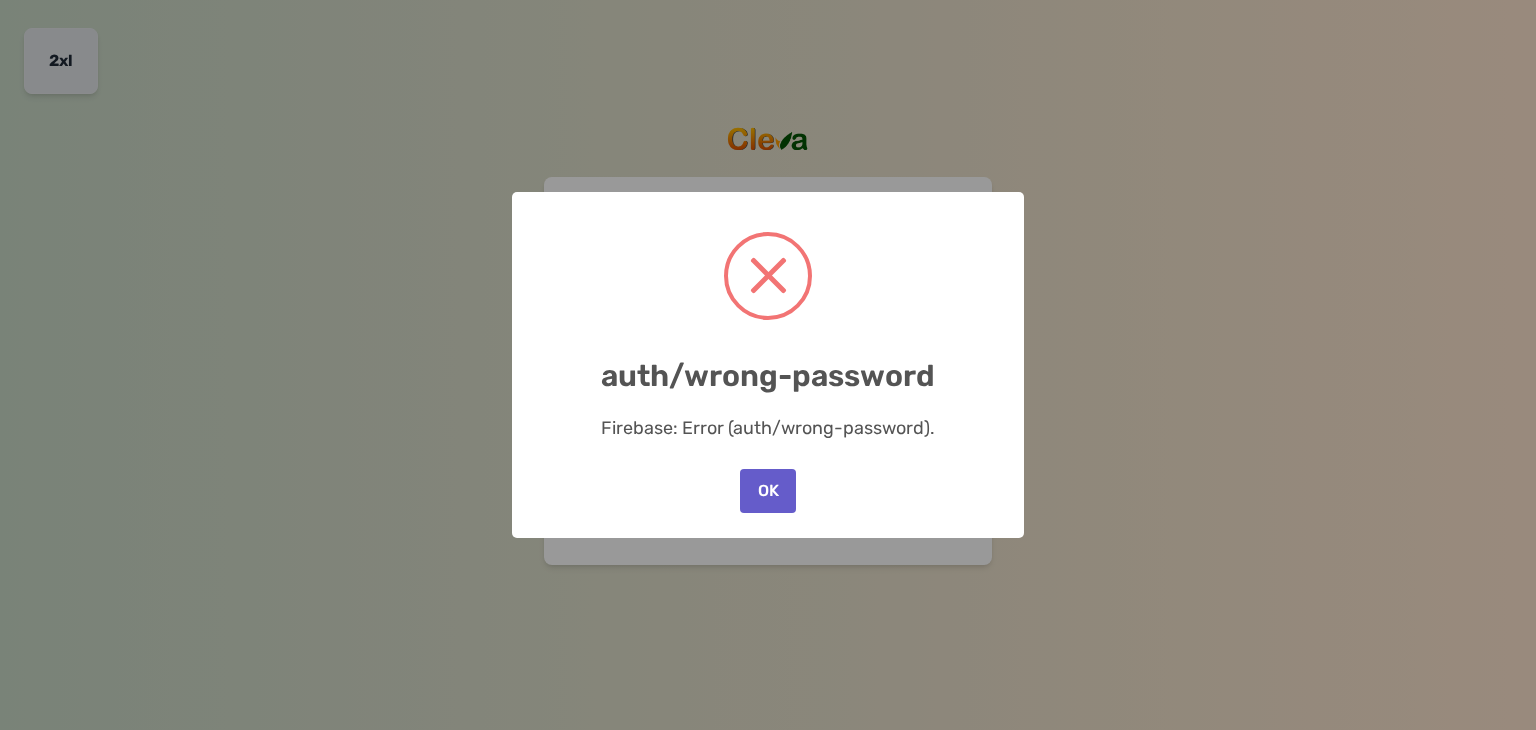 click on "OK" at bounding box center [768, 491] 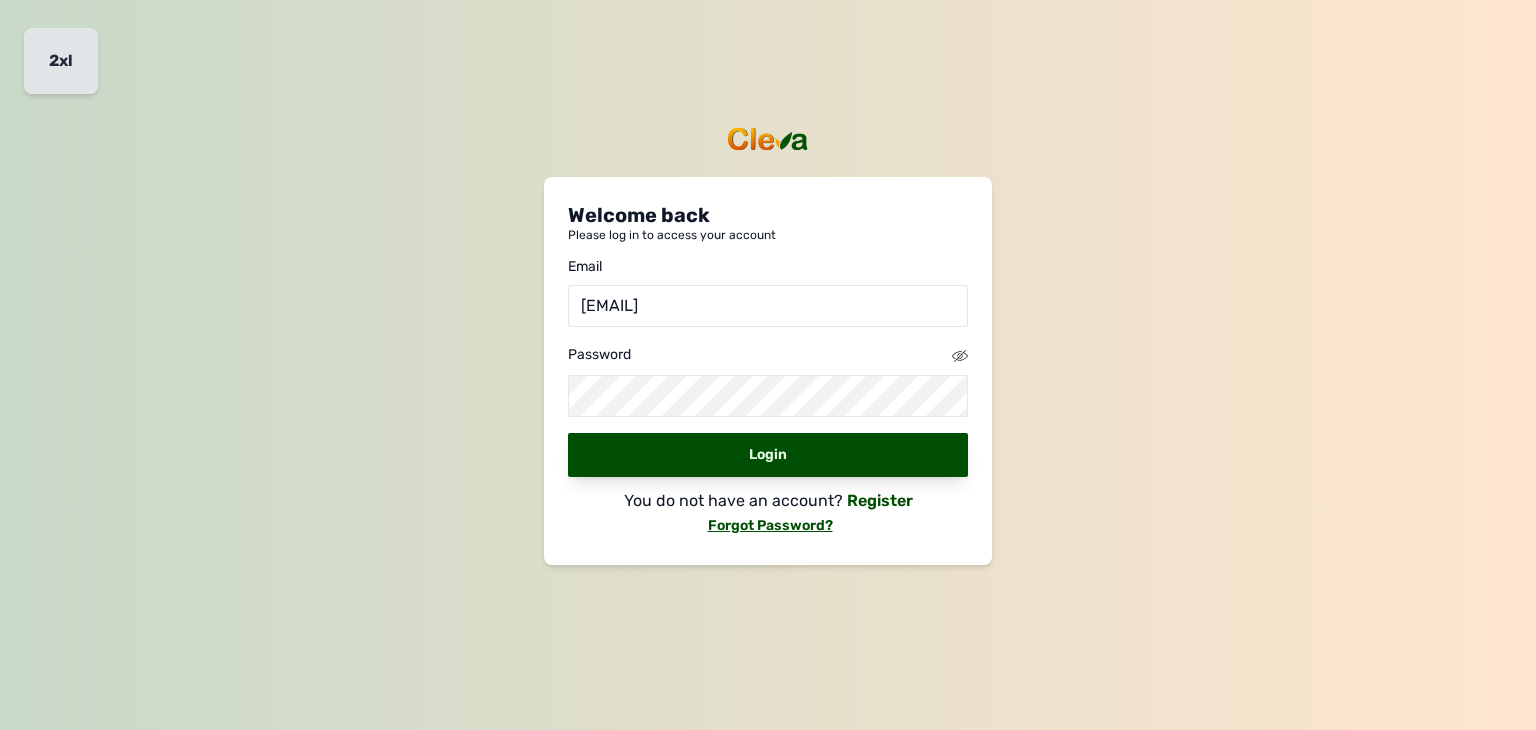 click on "Welcome back Please log in to access your account Email mayowacode9@gmail.com Password Login You do not have an account? Register Forgot Password?" at bounding box center (768, 365) 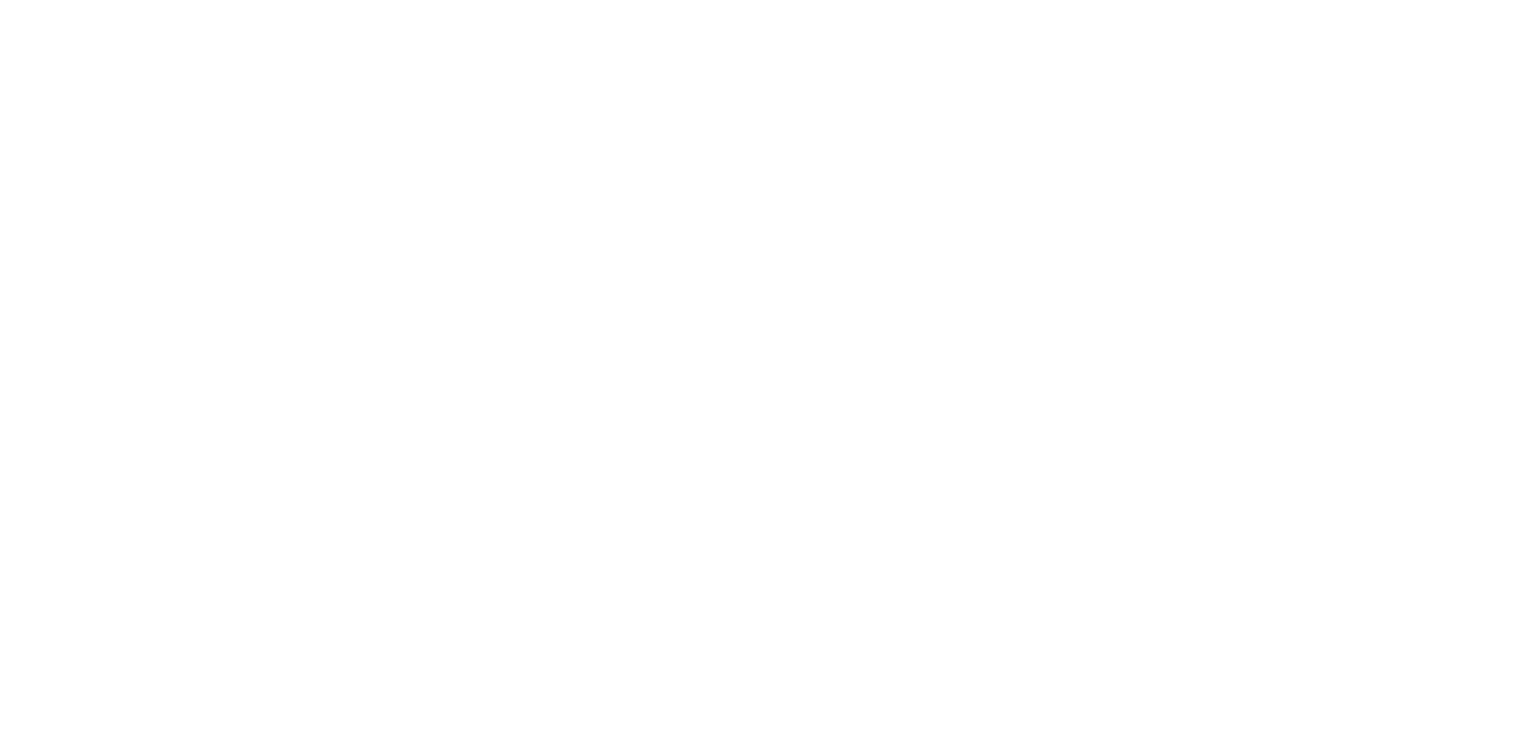 scroll, scrollTop: 0, scrollLeft: 0, axis: both 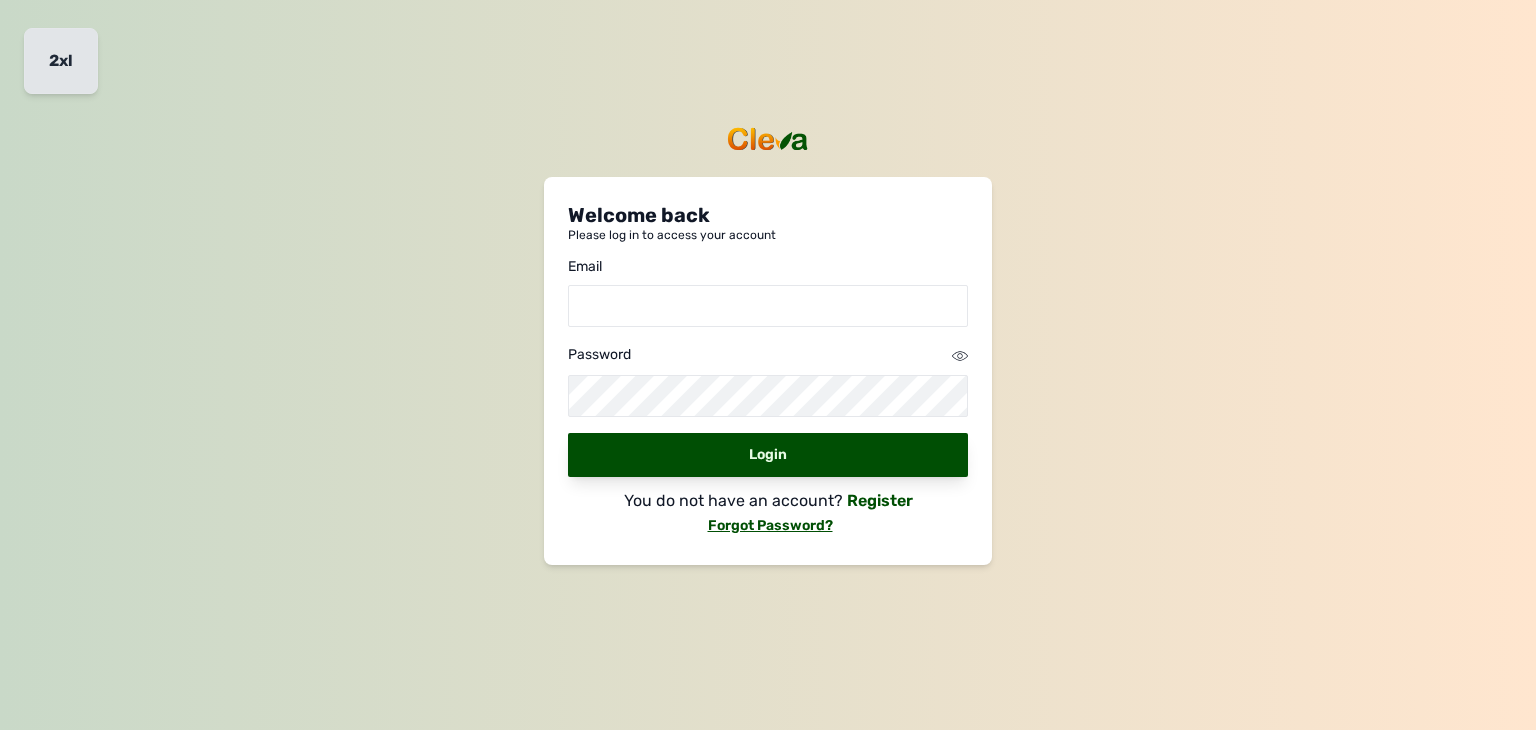 click on "Welcome back Please log in to access your account Email Password Login You do not have an account? Register Forgot Password?" at bounding box center (768, 365) 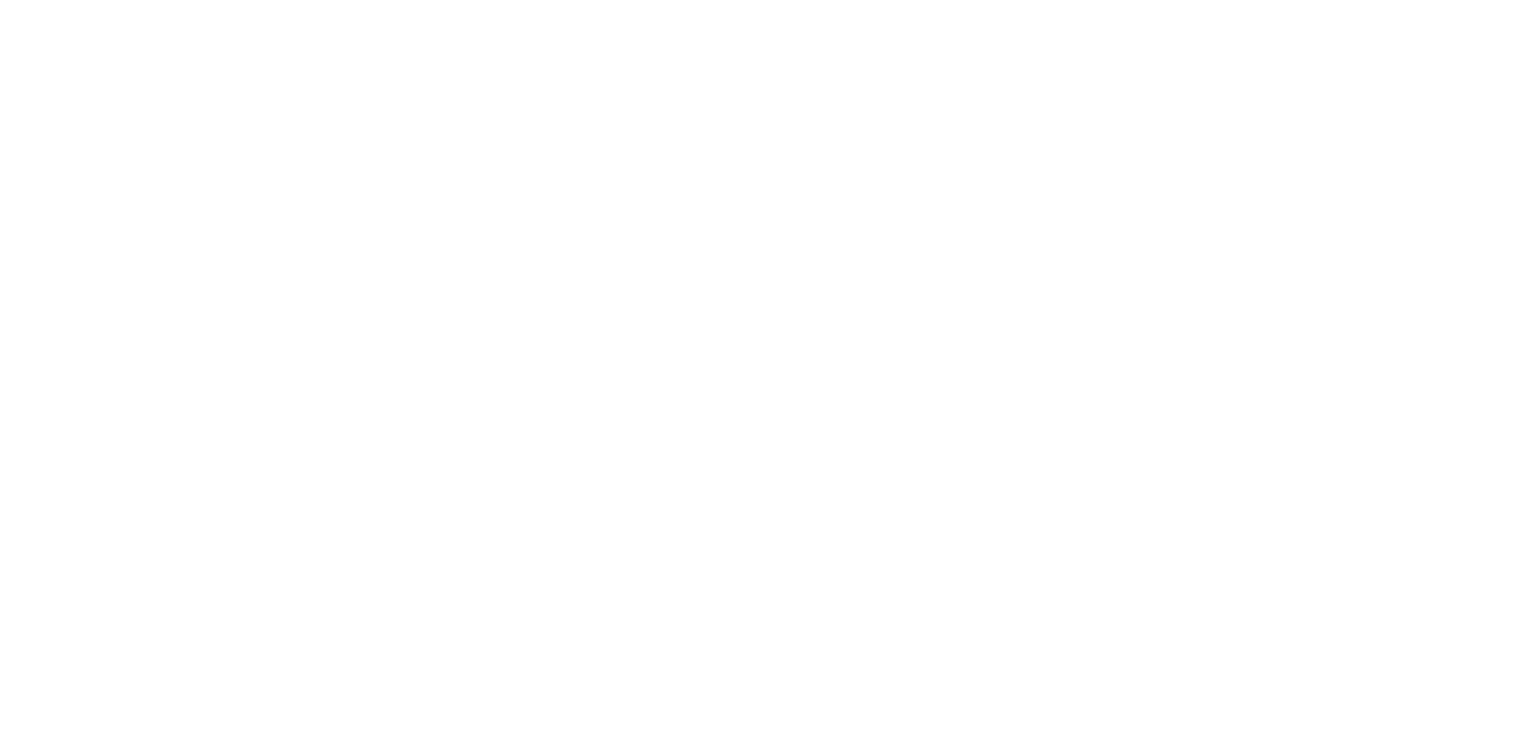 scroll, scrollTop: 0, scrollLeft: 0, axis: both 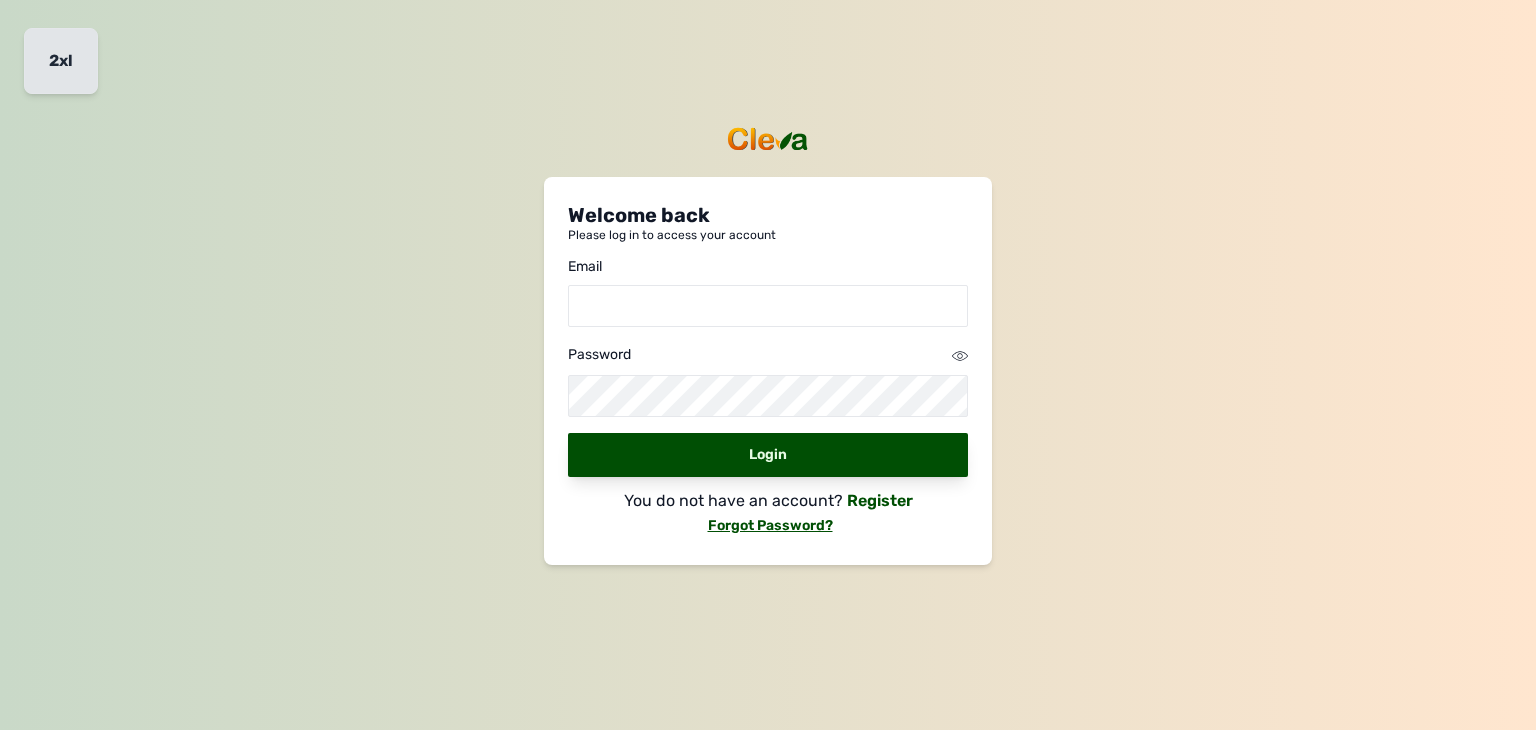 click on "Welcome back Please log in to access your account Email Password Login You do not have an account? Register Forgot Password?" at bounding box center (768, 365) 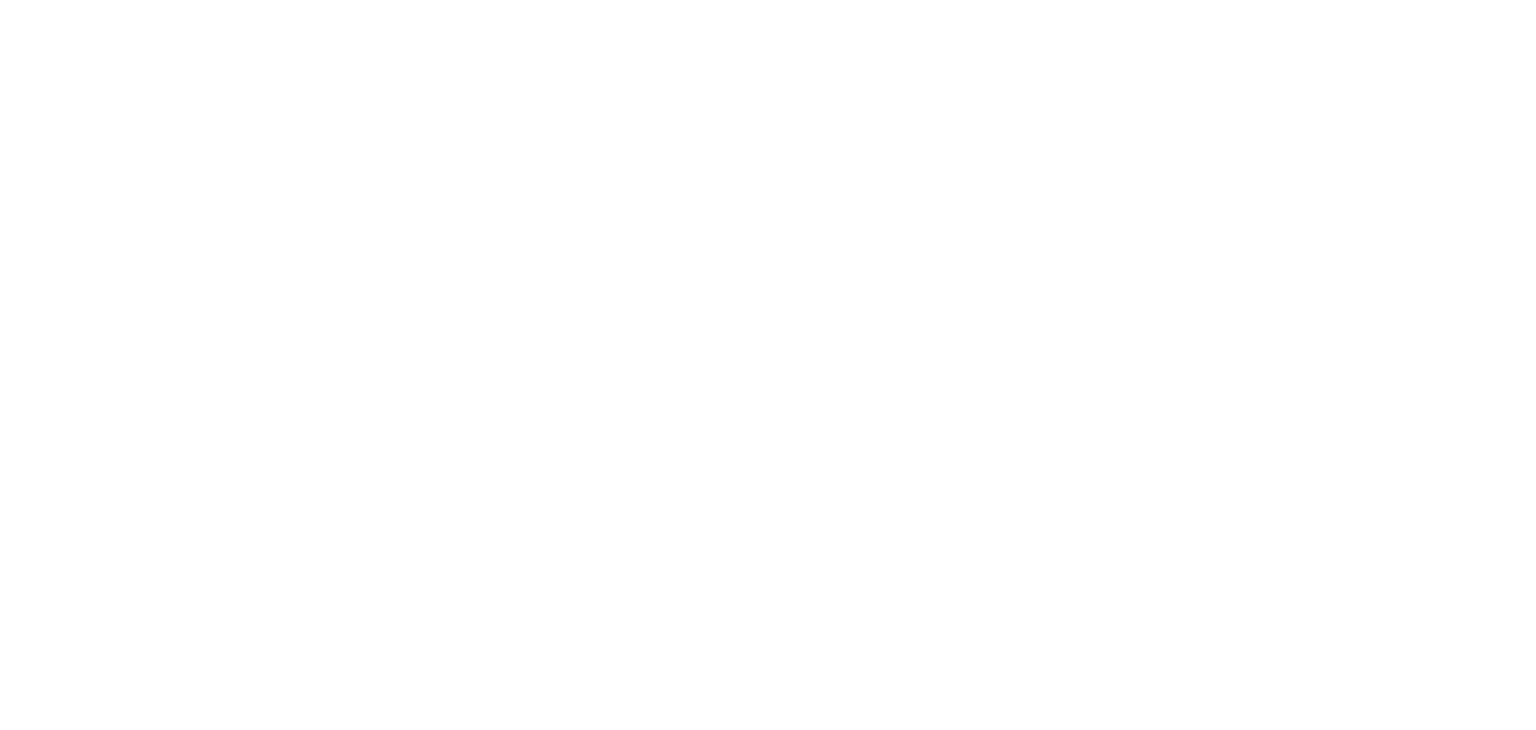 scroll, scrollTop: 0, scrollLeft: 0, axis: both 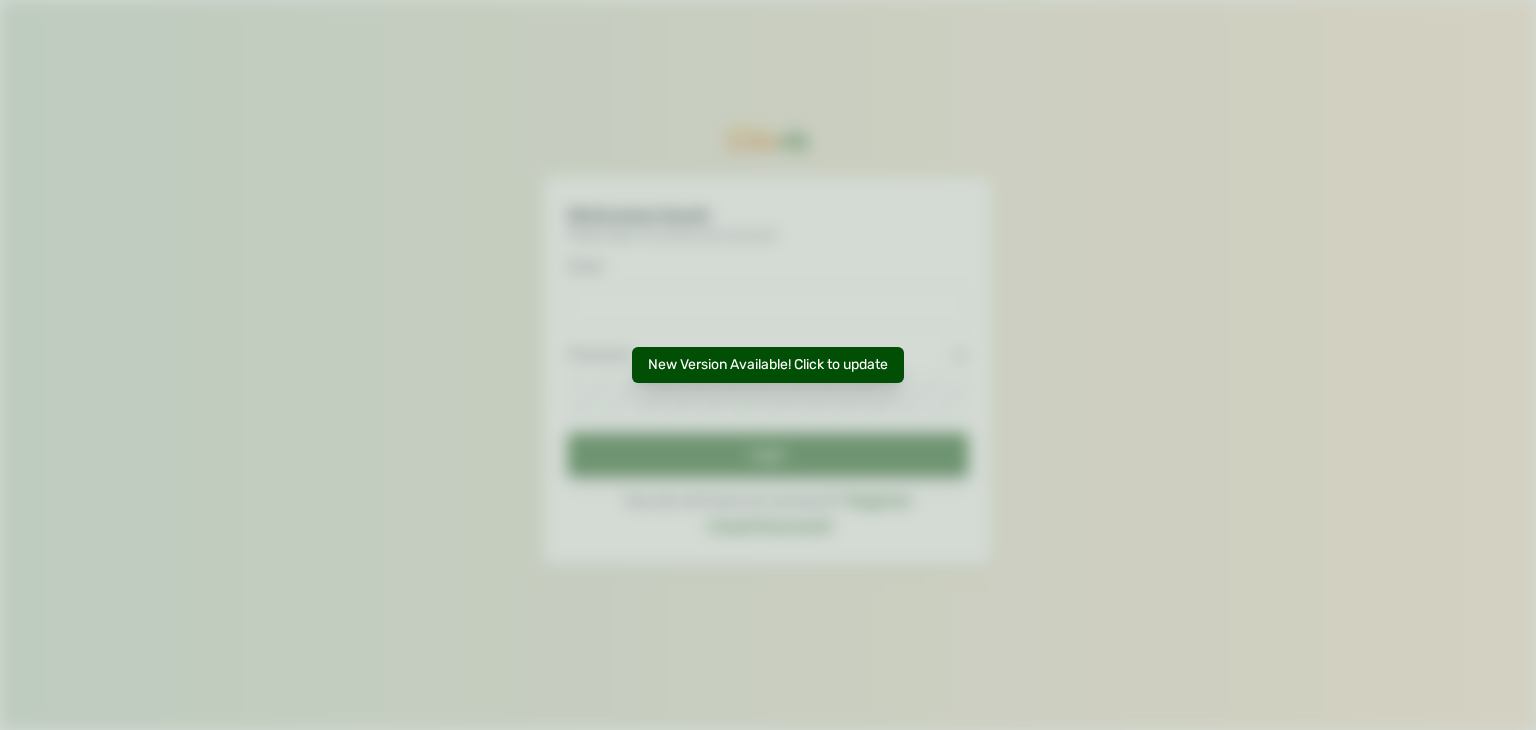 click on "New Version Available! Click to update" at bounding box center [768, 365] 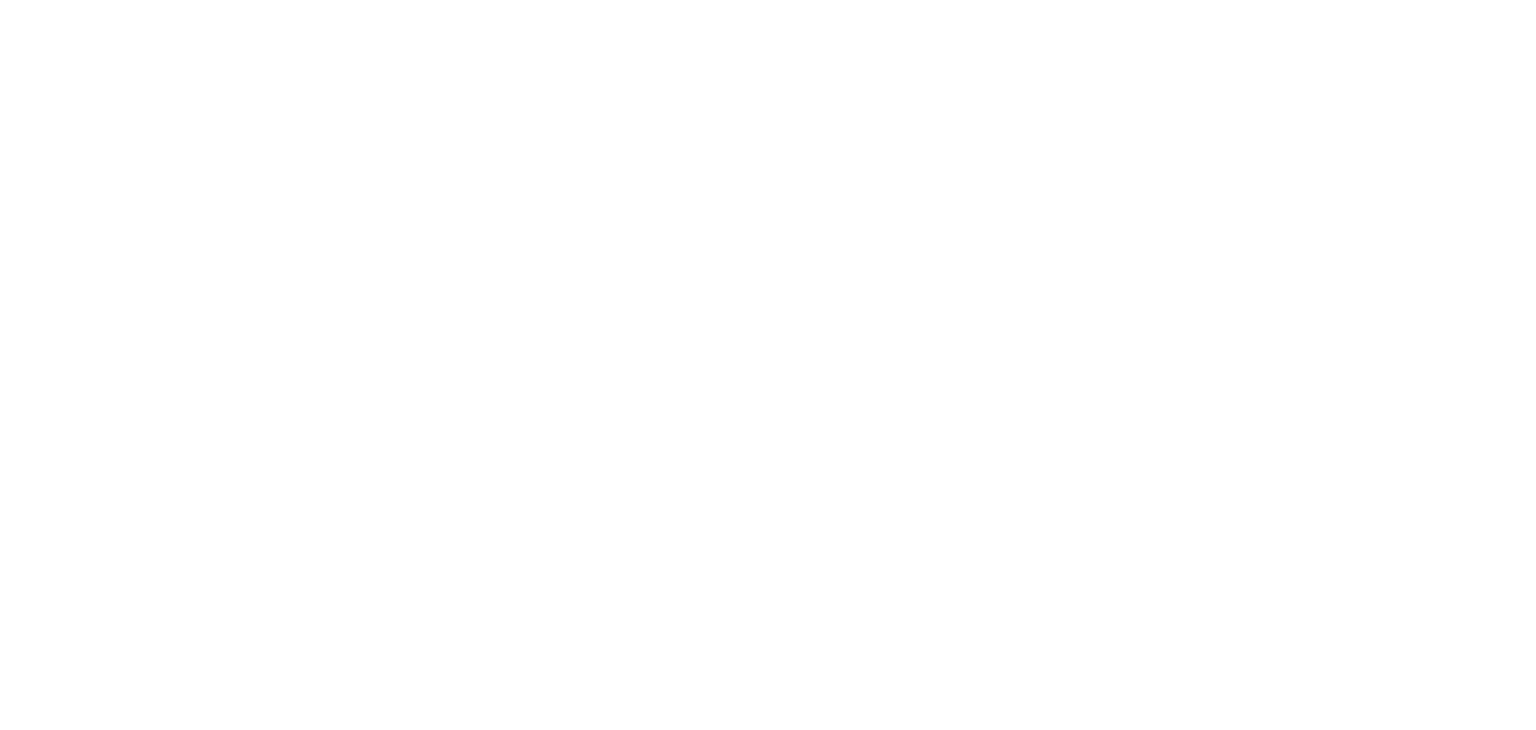 scroll, scrollTop: 0, scrollLeft: 0, axis: both 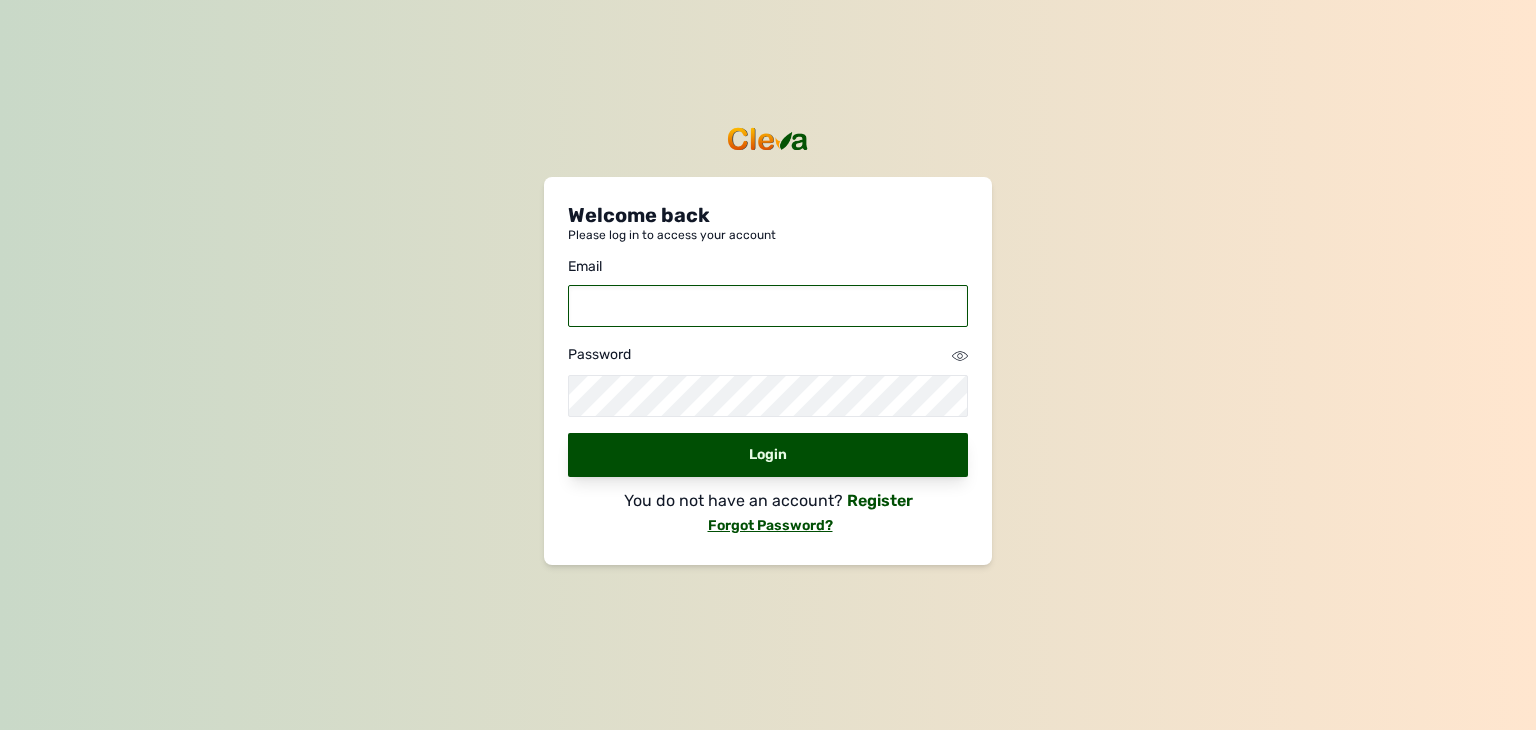 click at bounding box center [768, 306] 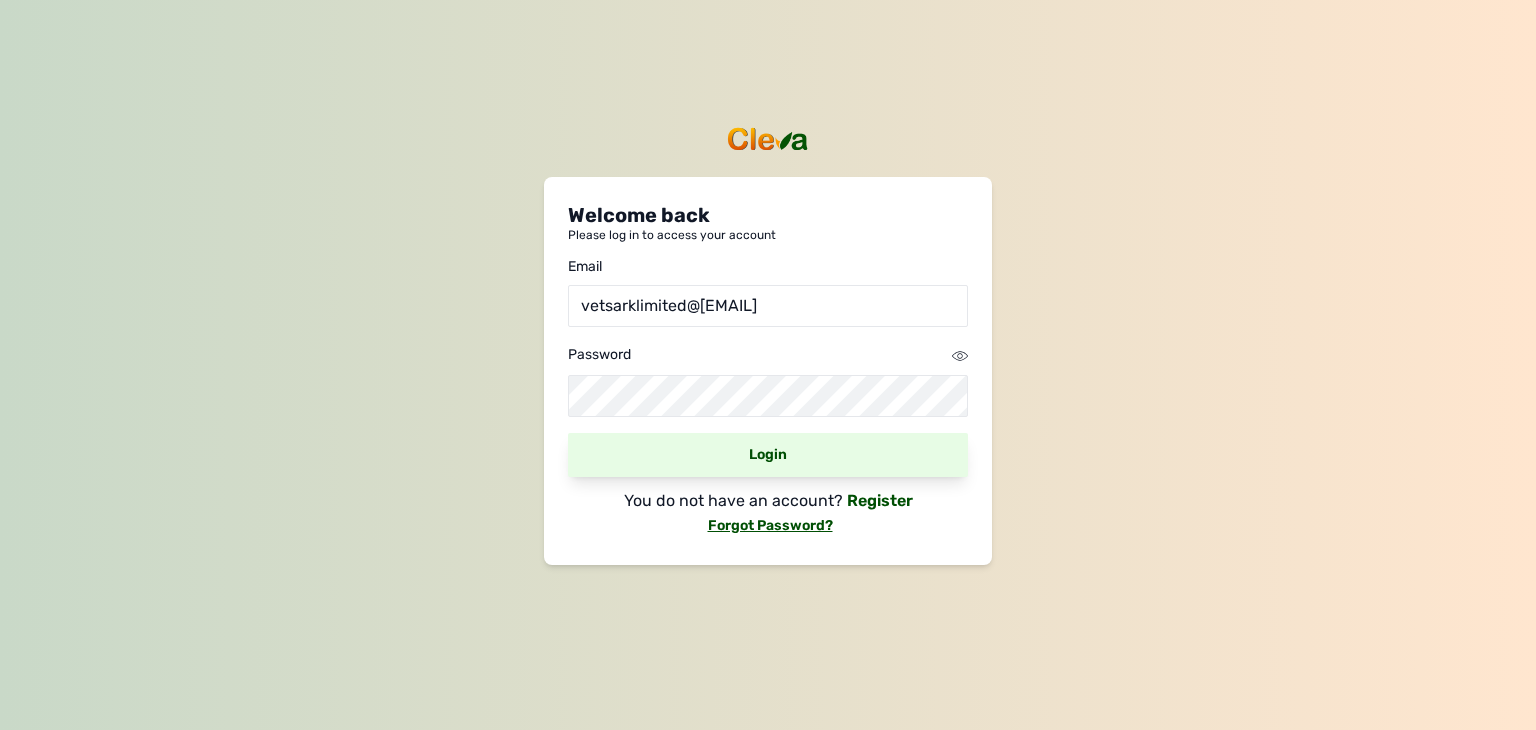 click on "Login" at bounding box center [768, 455] 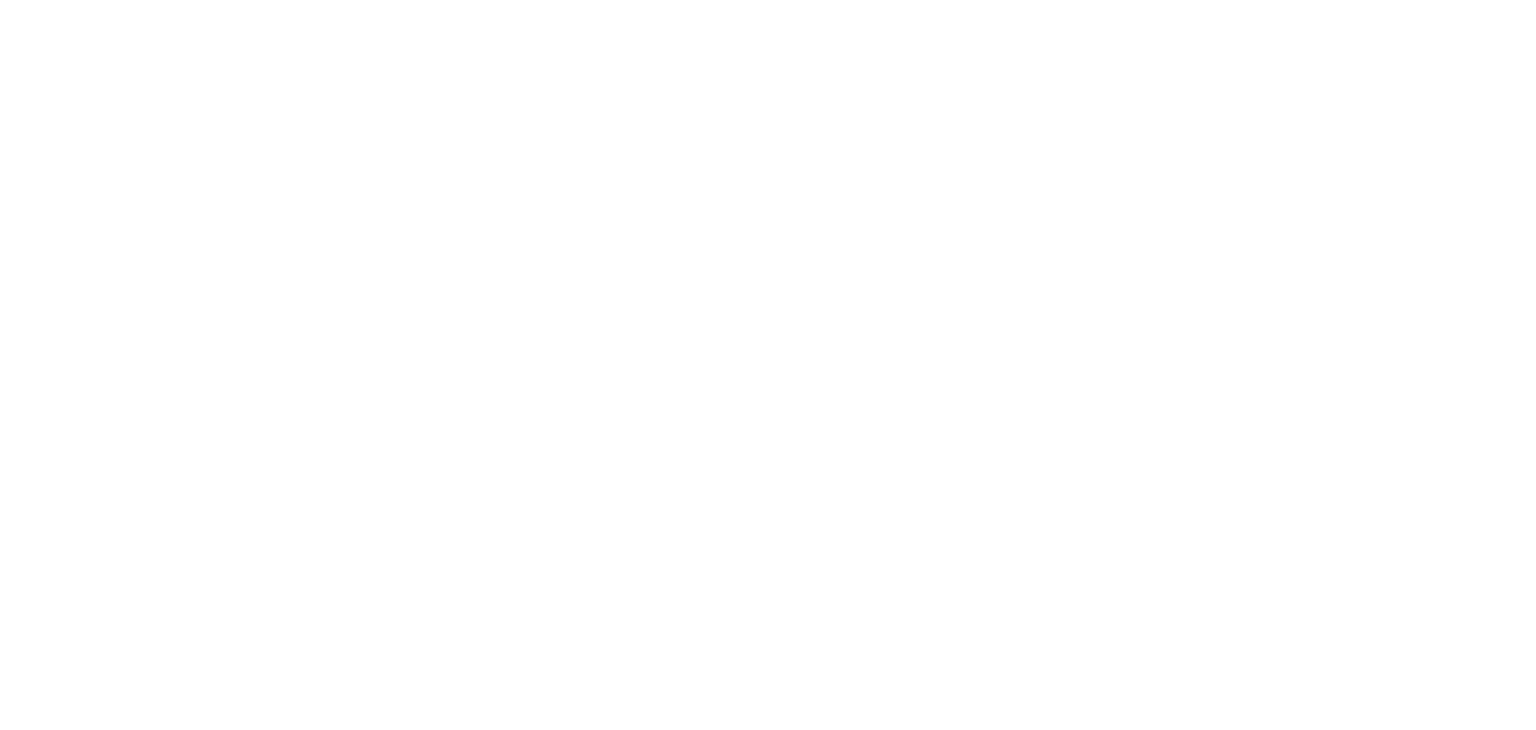 scroll, scrollTop: 0, scrollLeft: 0, axis: both 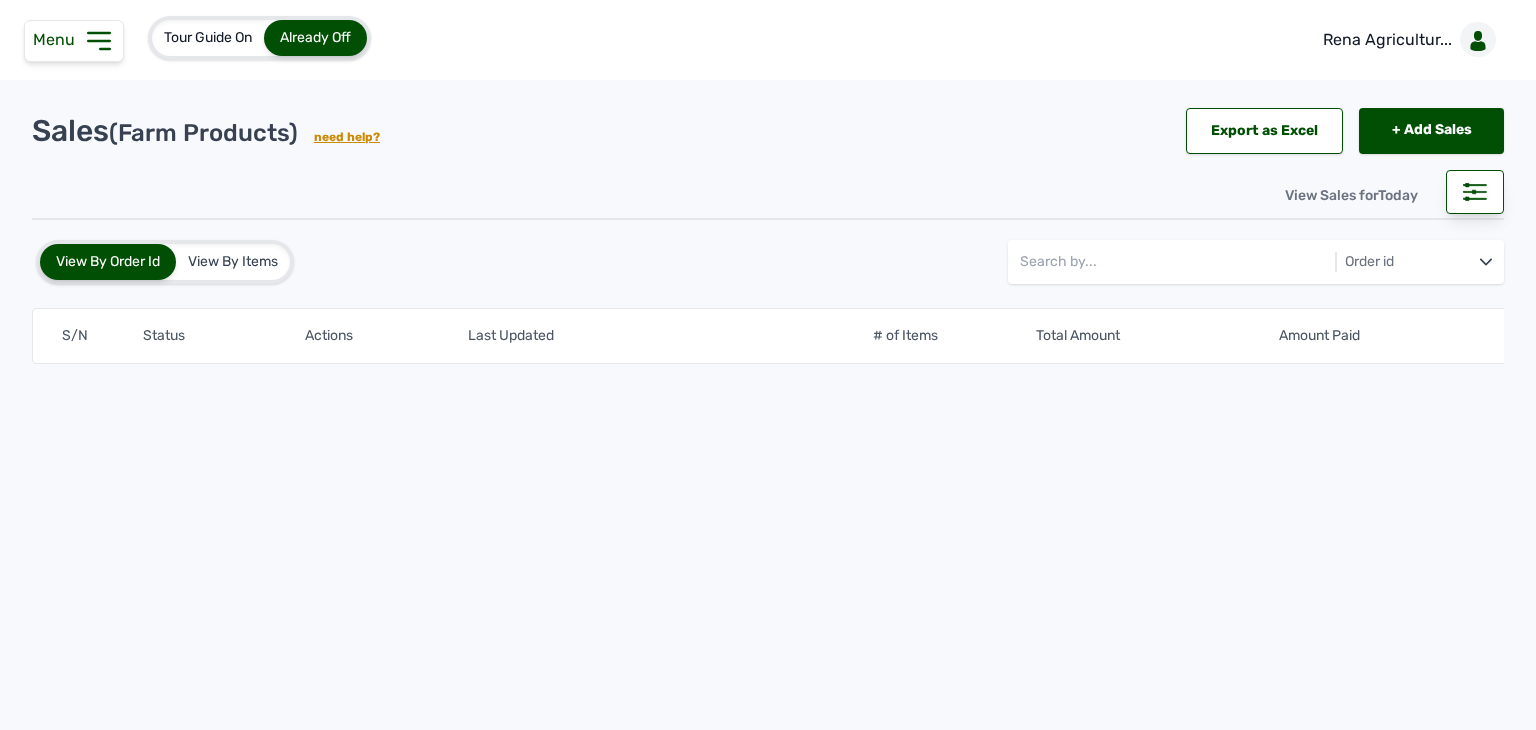 click on "Menu" at bounding box center [74, 41] 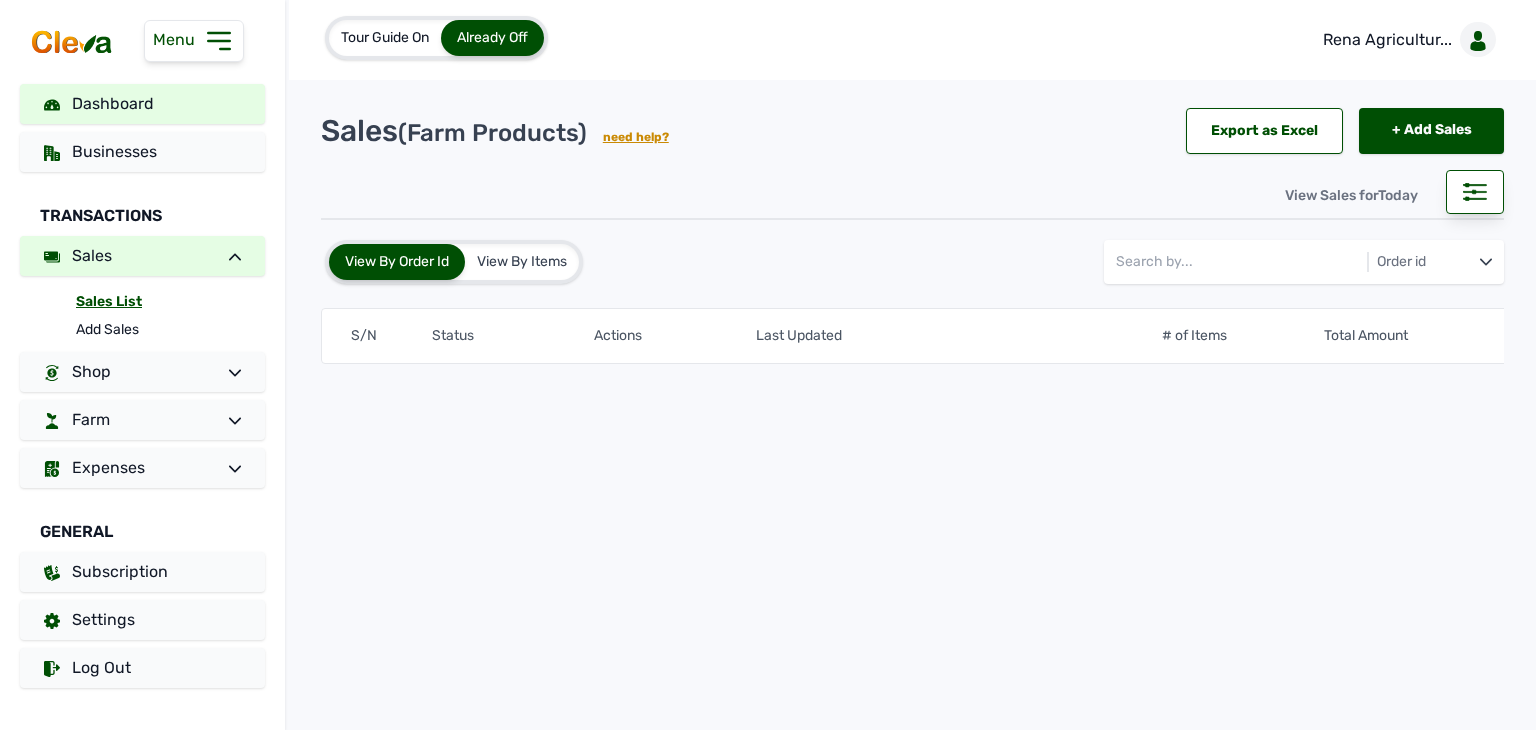 click on "Dashboard" at bounding box center (142, 104) 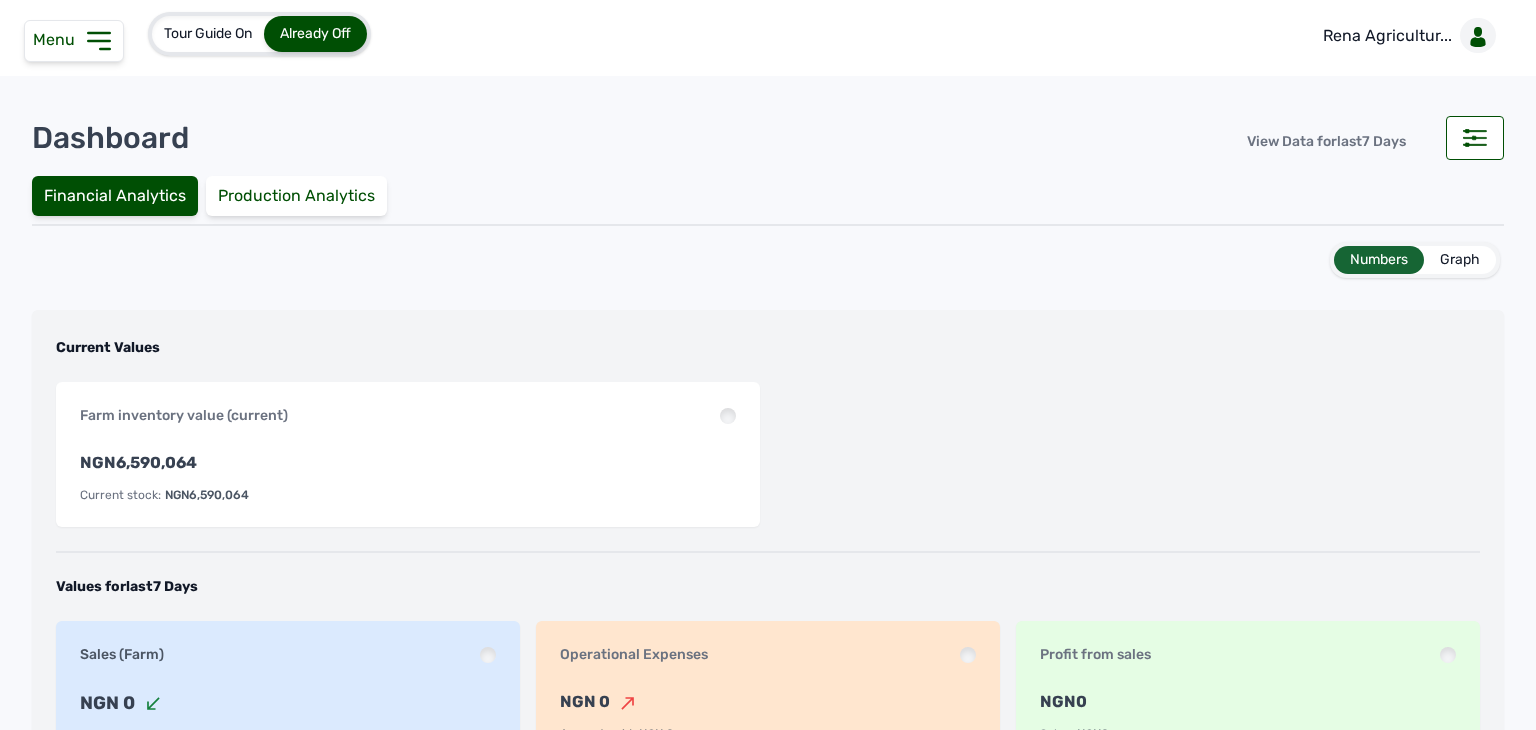 scroll, scrollTop: 0, scrollLeft: 0, axis: both 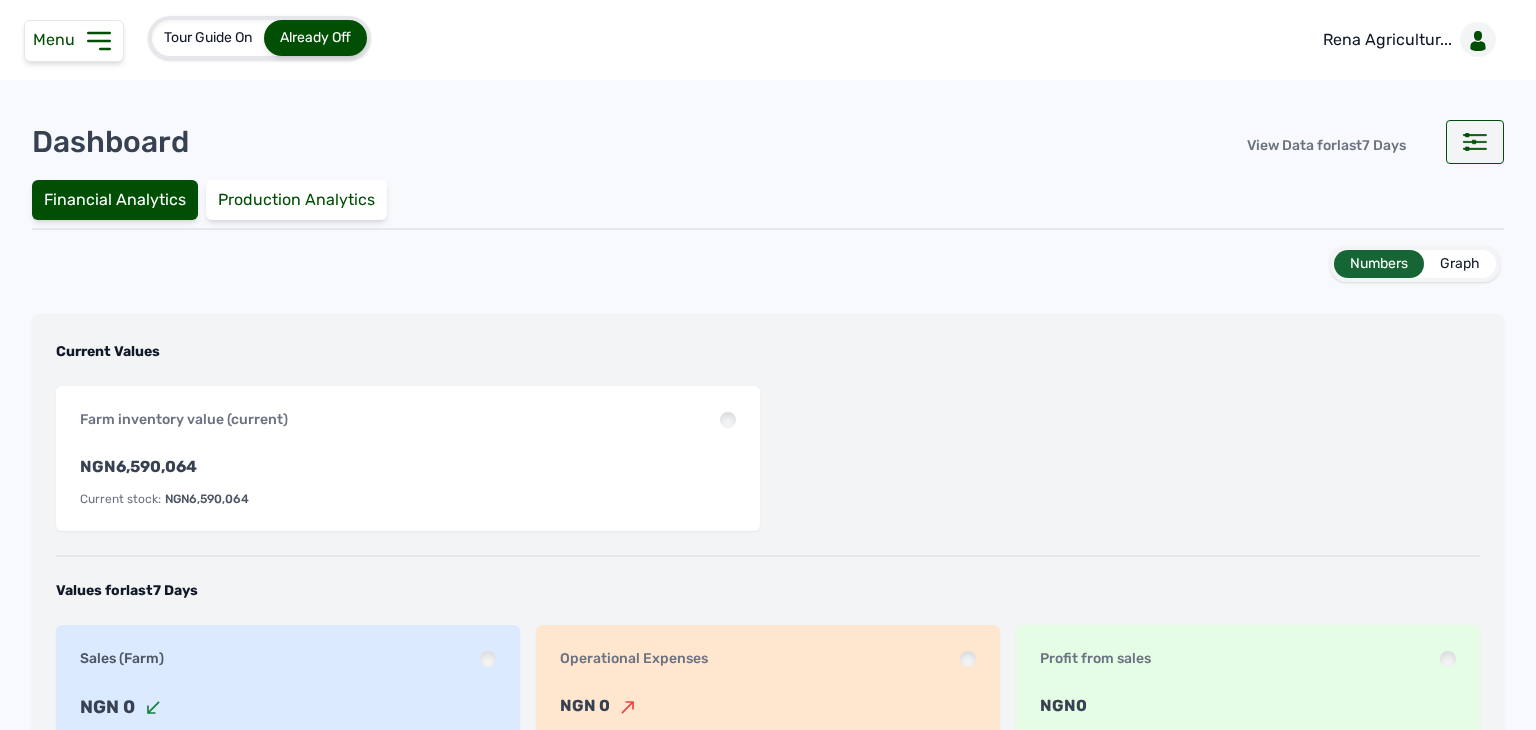 click at bounding box center [1475, 142] 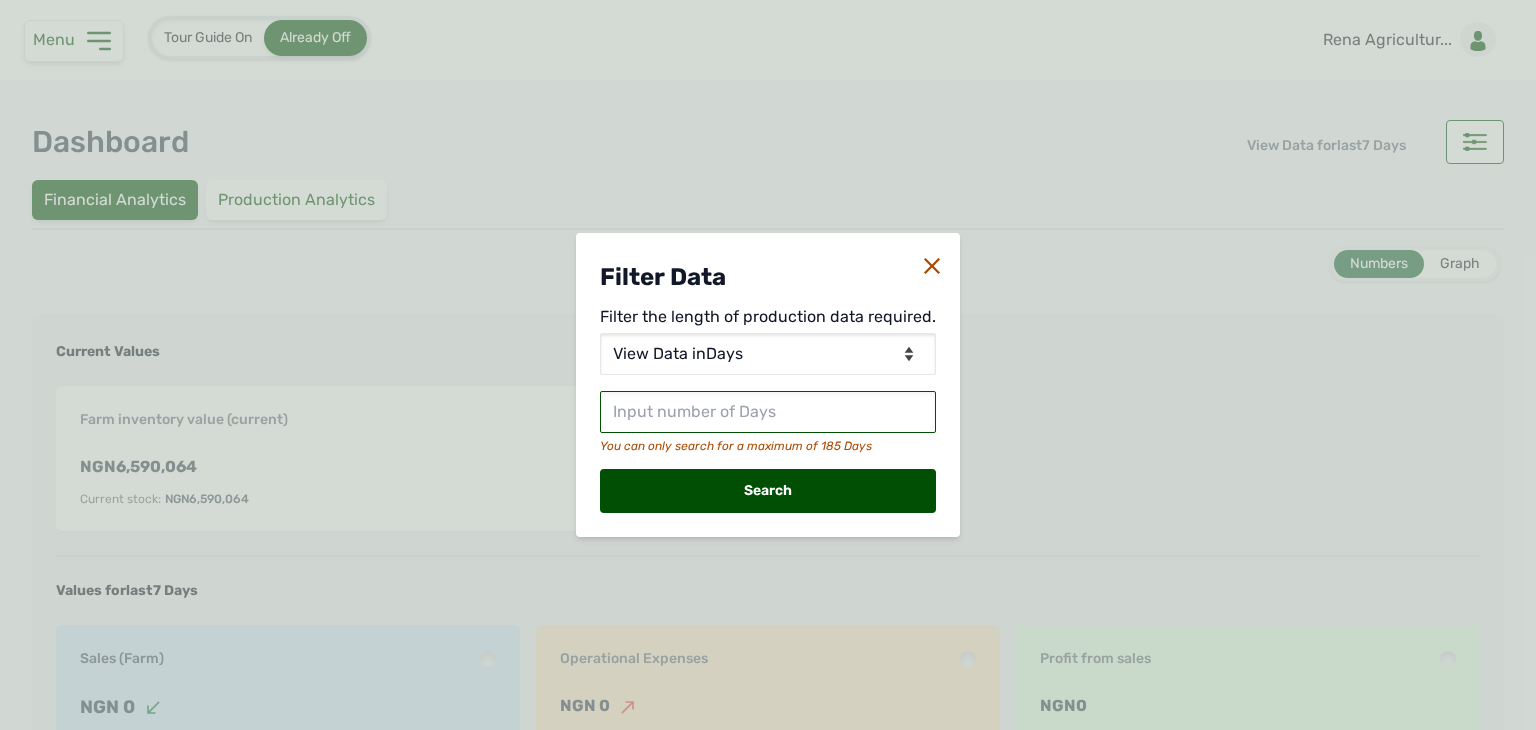 click at bounding box center (768, 412) 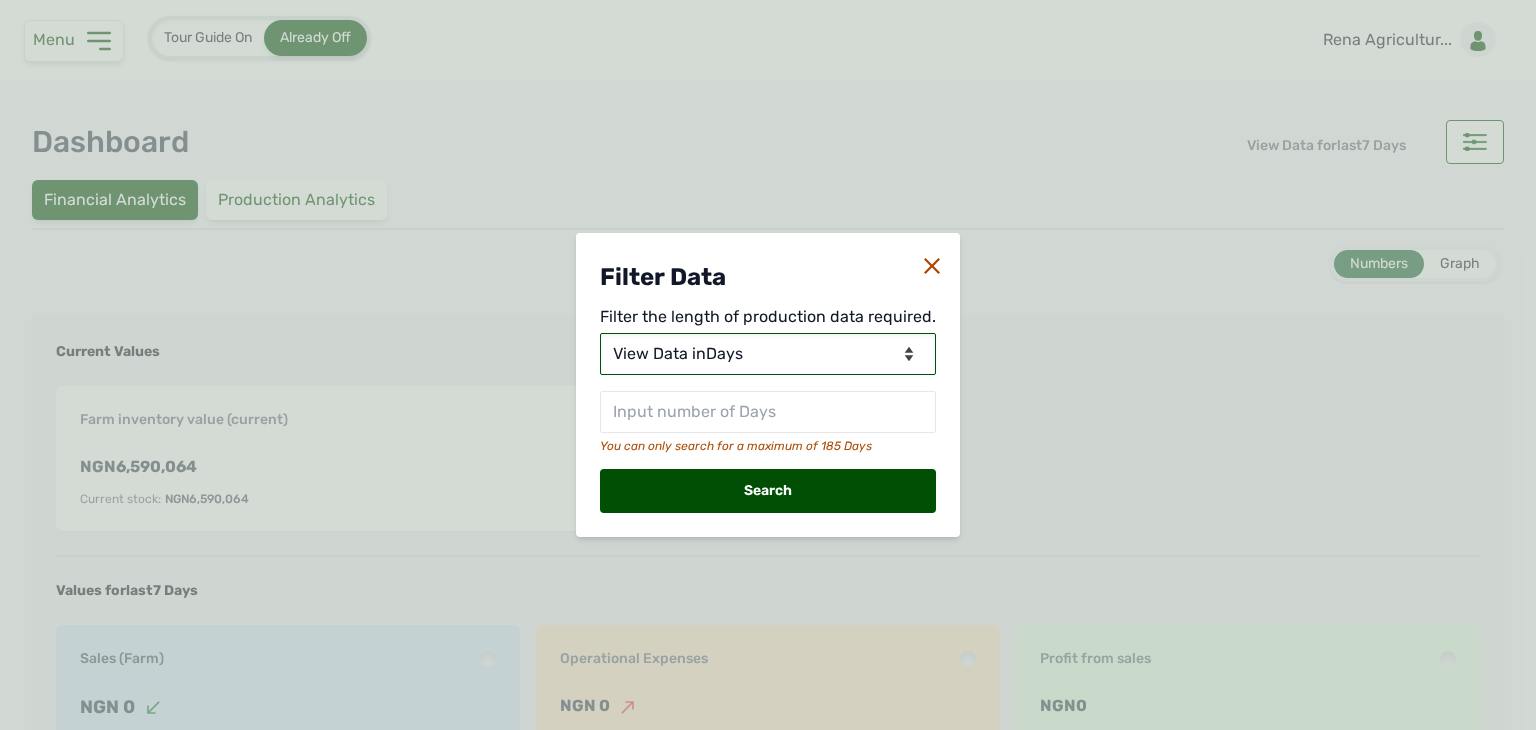 click on "View Data for  Today View Data in  Days View Data in  Months View Data in  Between Dates" at bounding box center (768, 354) 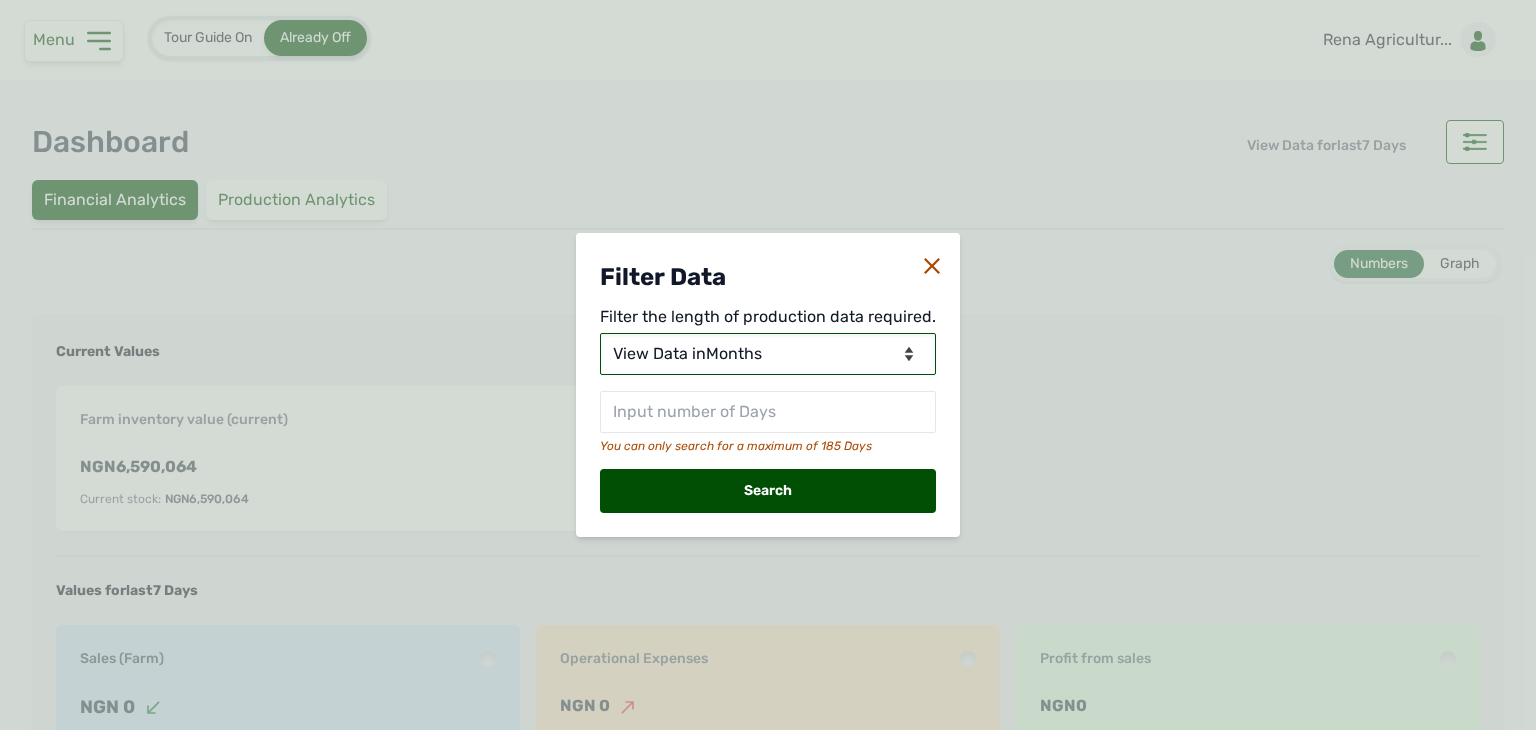 click on "View Data for  Today View Data in  Days View Data in  Months View Data in  Between Dates" at bounding box center (768, 354) 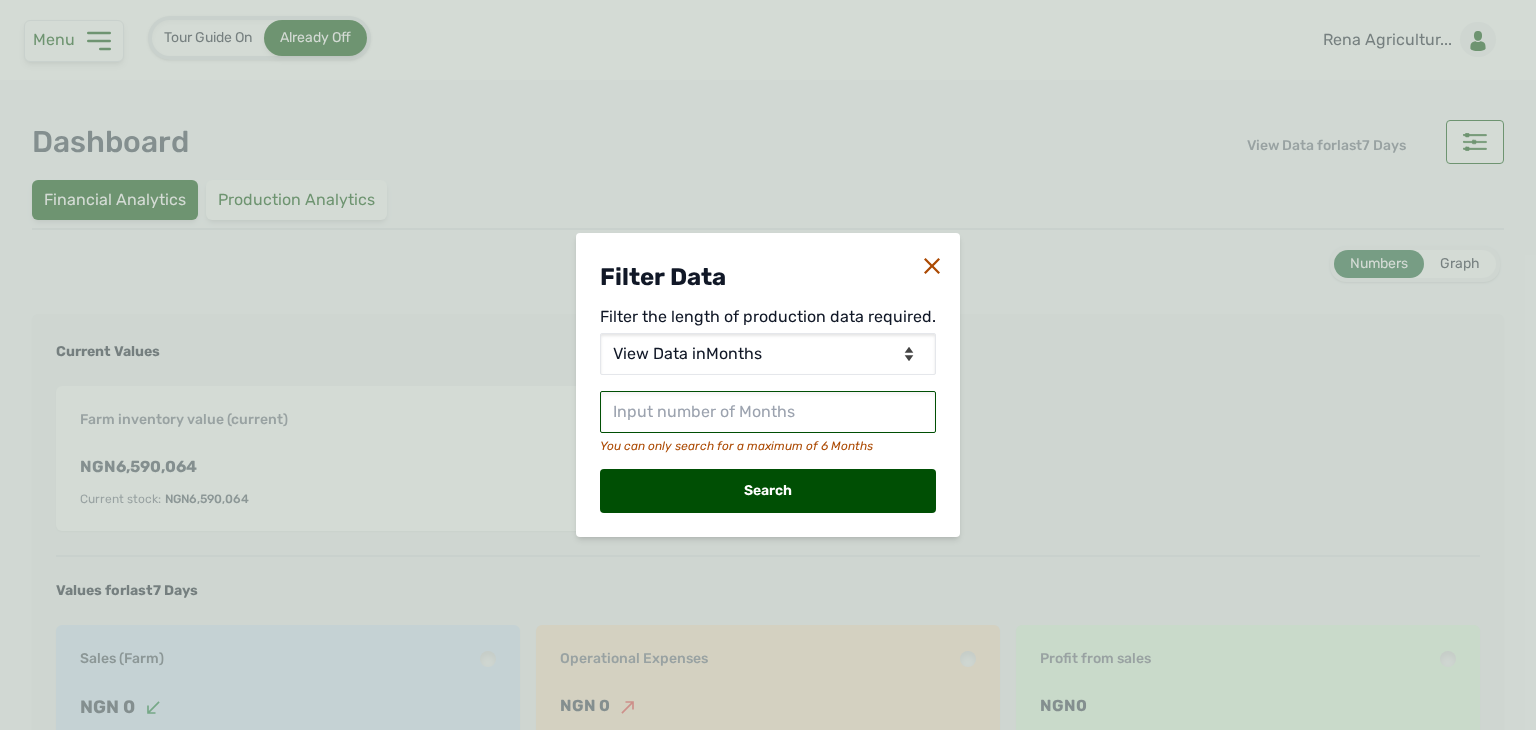 click at bounding box center (768, 412) 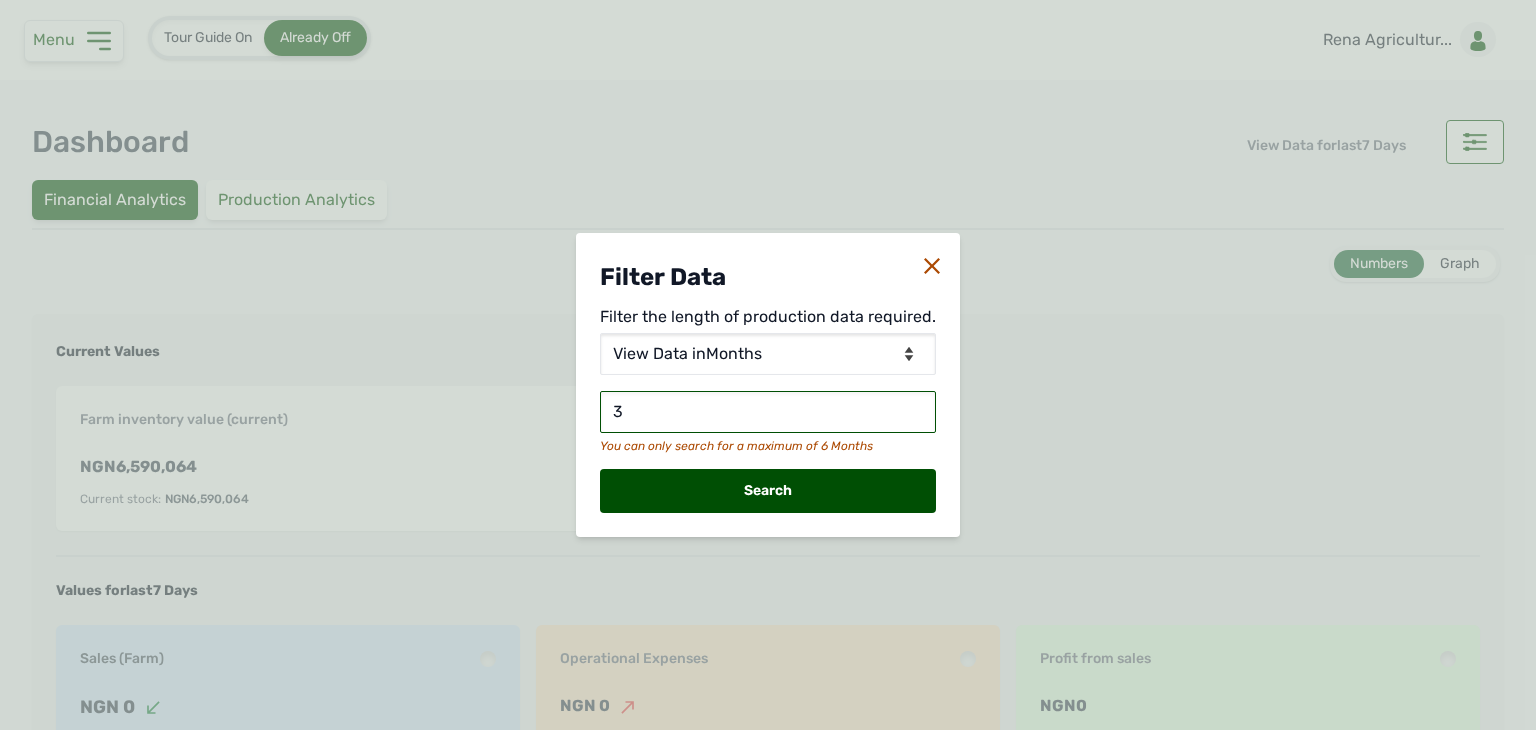 type on "3" 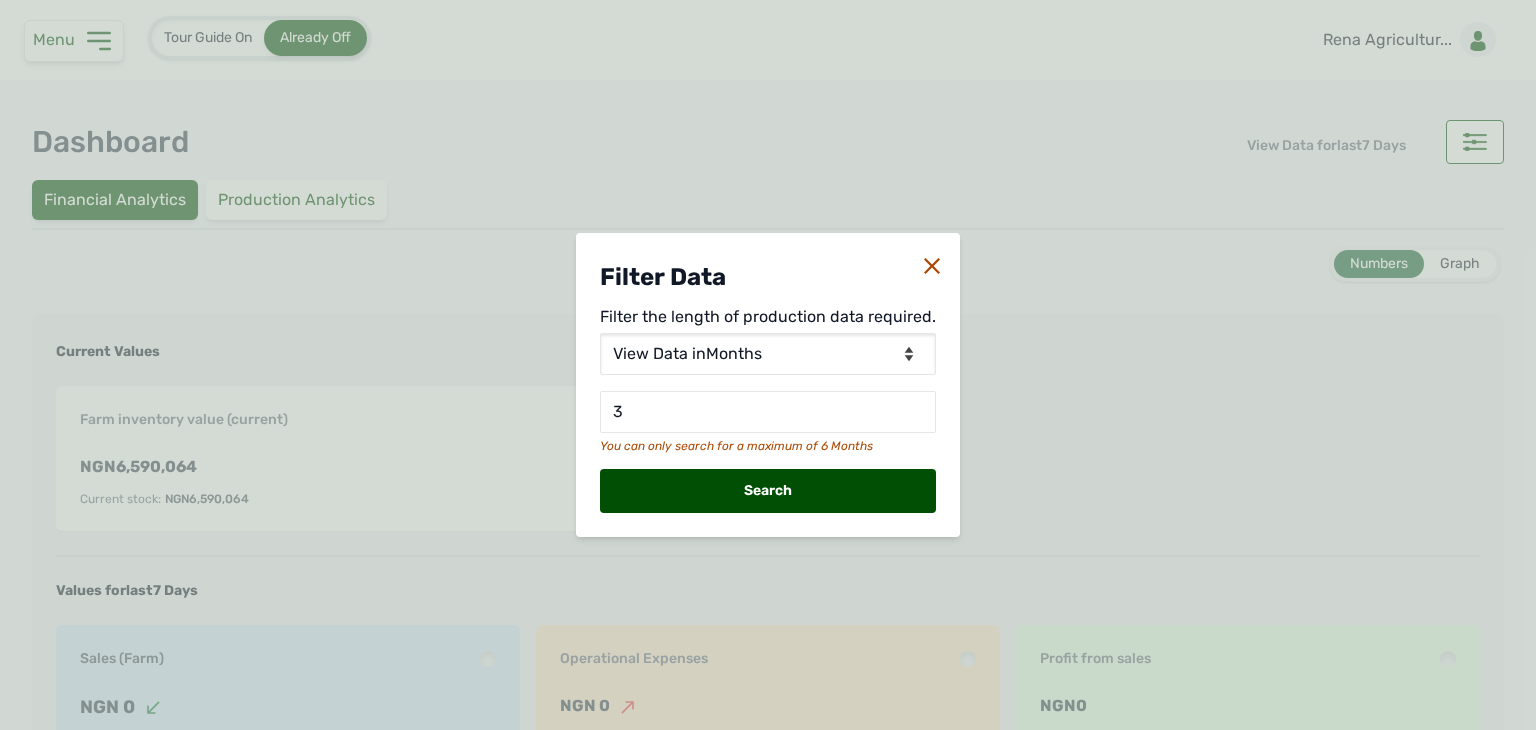 click on "Search" at bounding box center [768, 491] 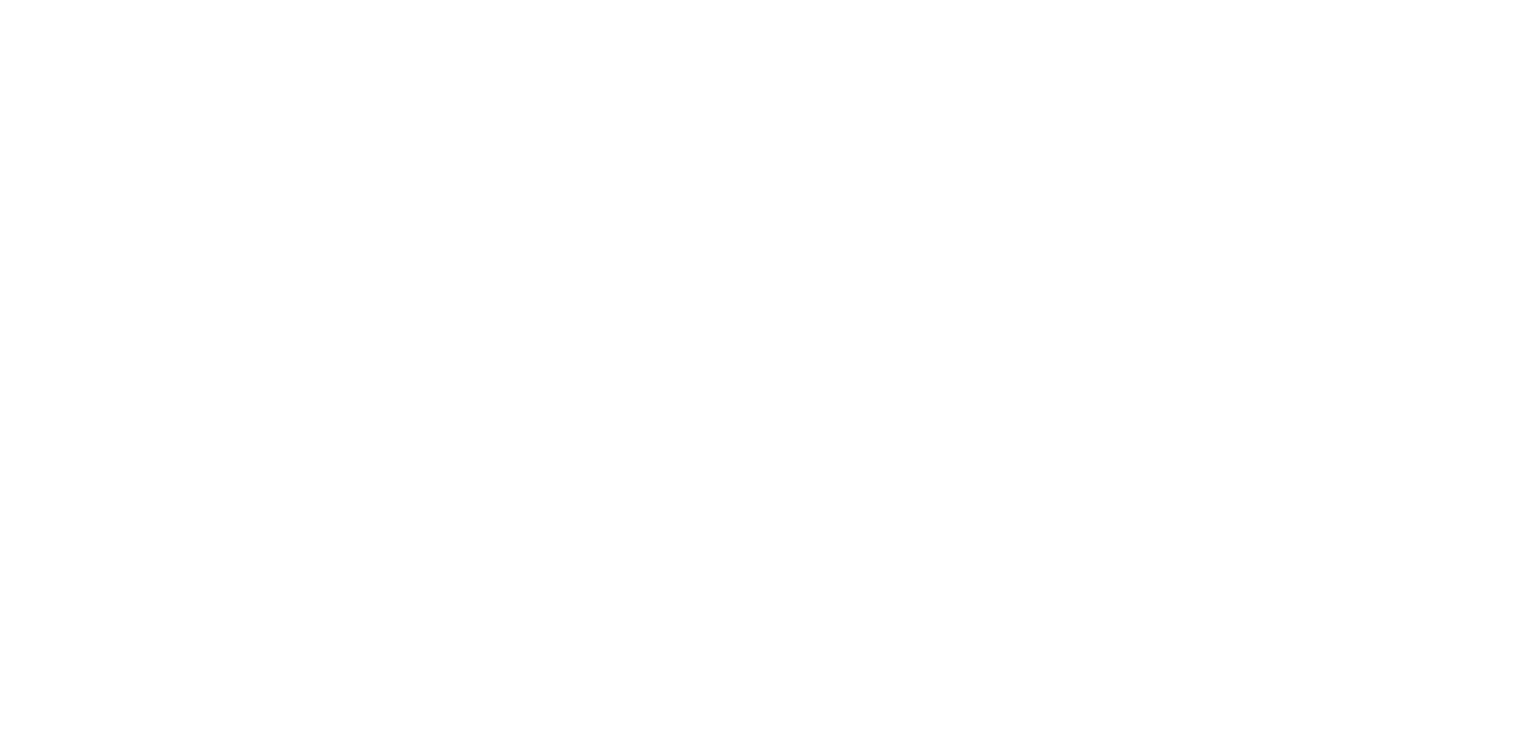 scroll, scrollTop: 0, scrollLeft: 0, axis: both 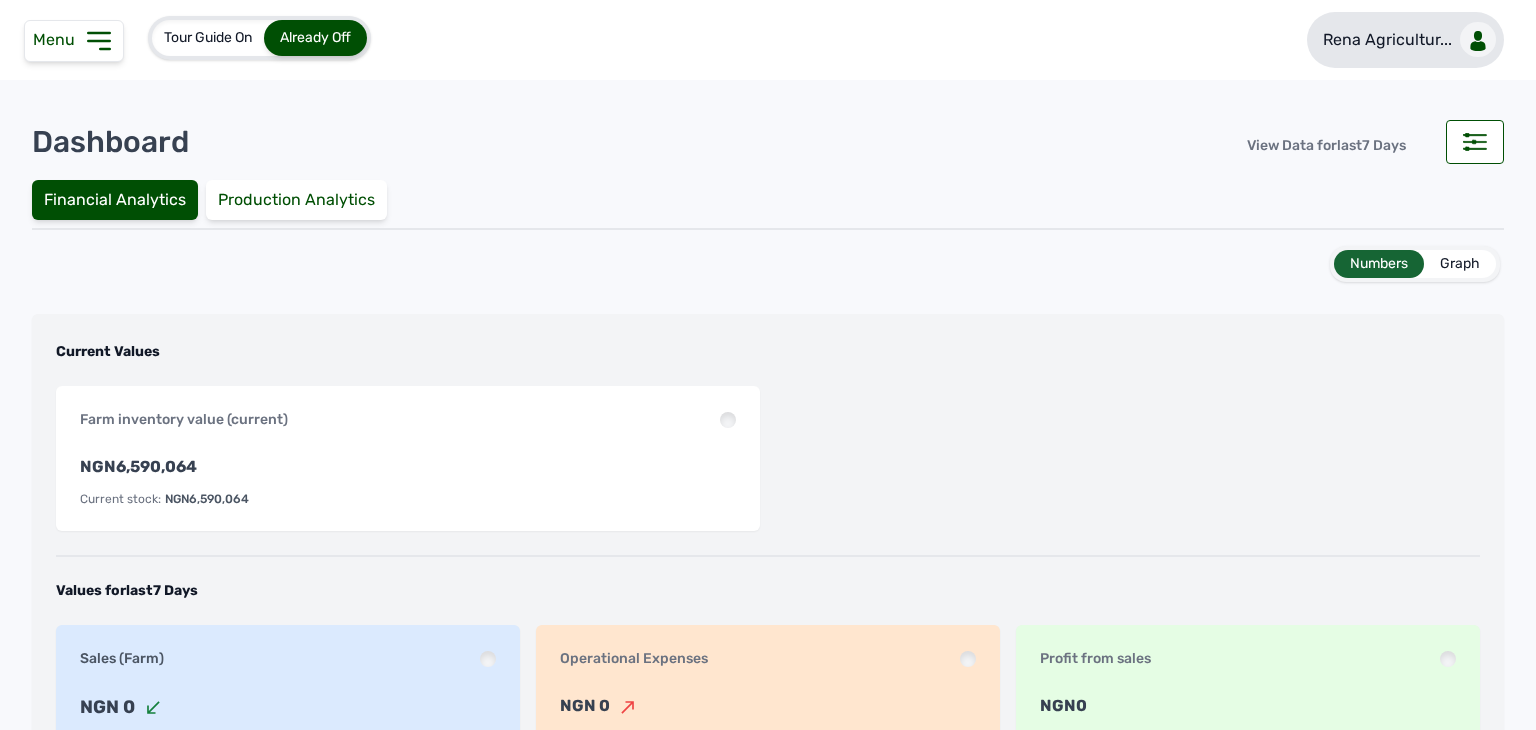 click on "Rena Agricultur..." at bounding box center [1387, 40] 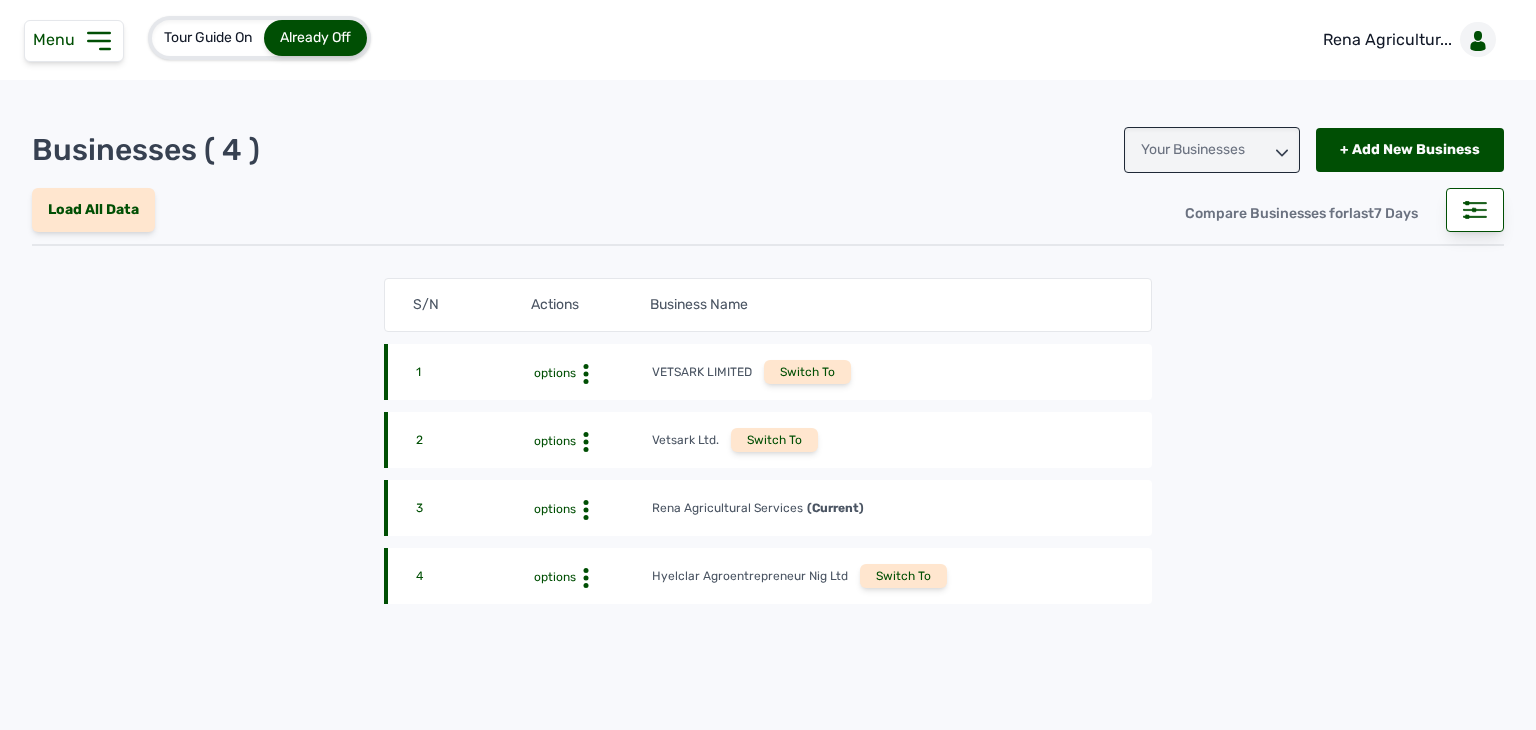 click on "Switch To" at bounding box center (903, 576) 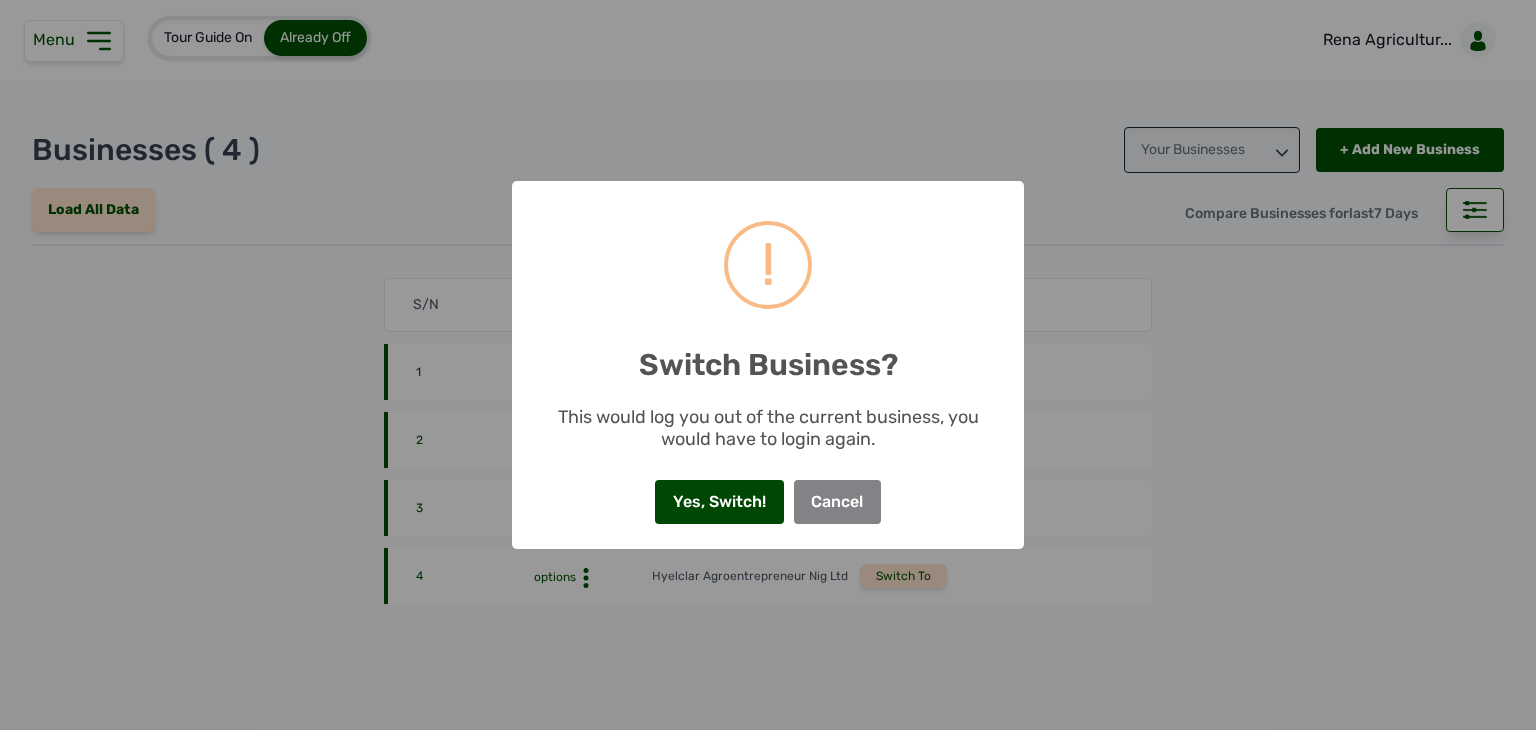 click on "Yes, Switch!" at bounding box center [719, 502] 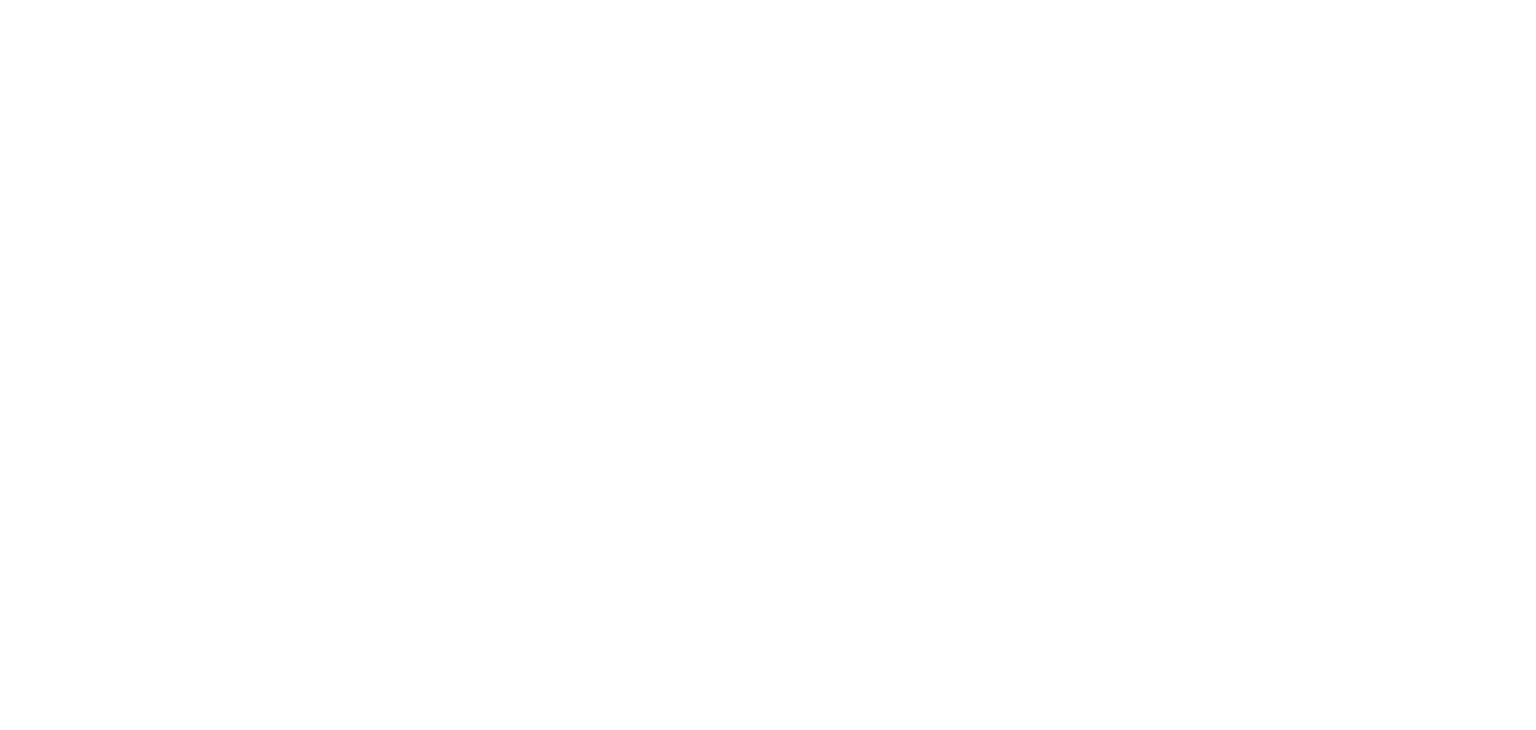 scroll, scrollTop: 0, scrollLeft: 0, axis: both 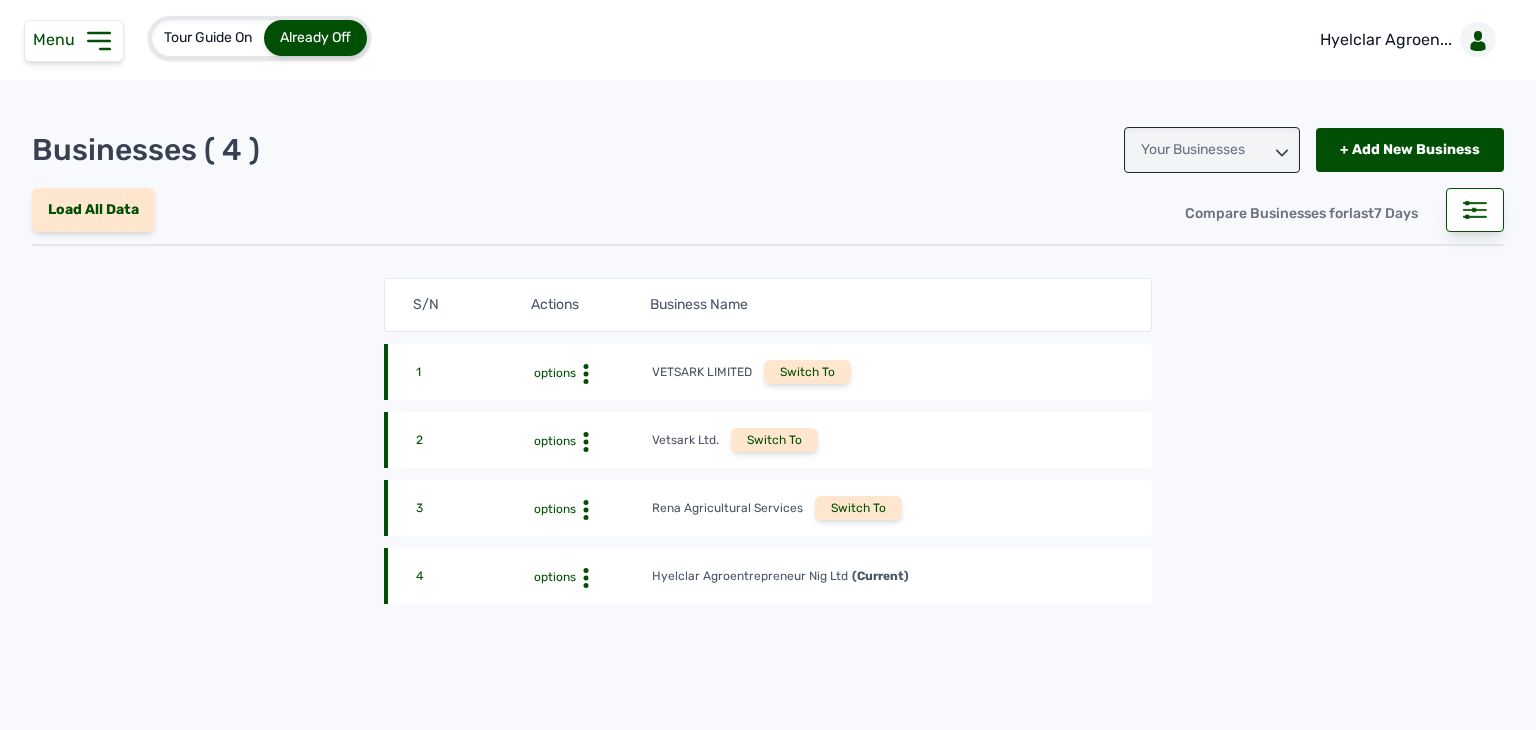 click 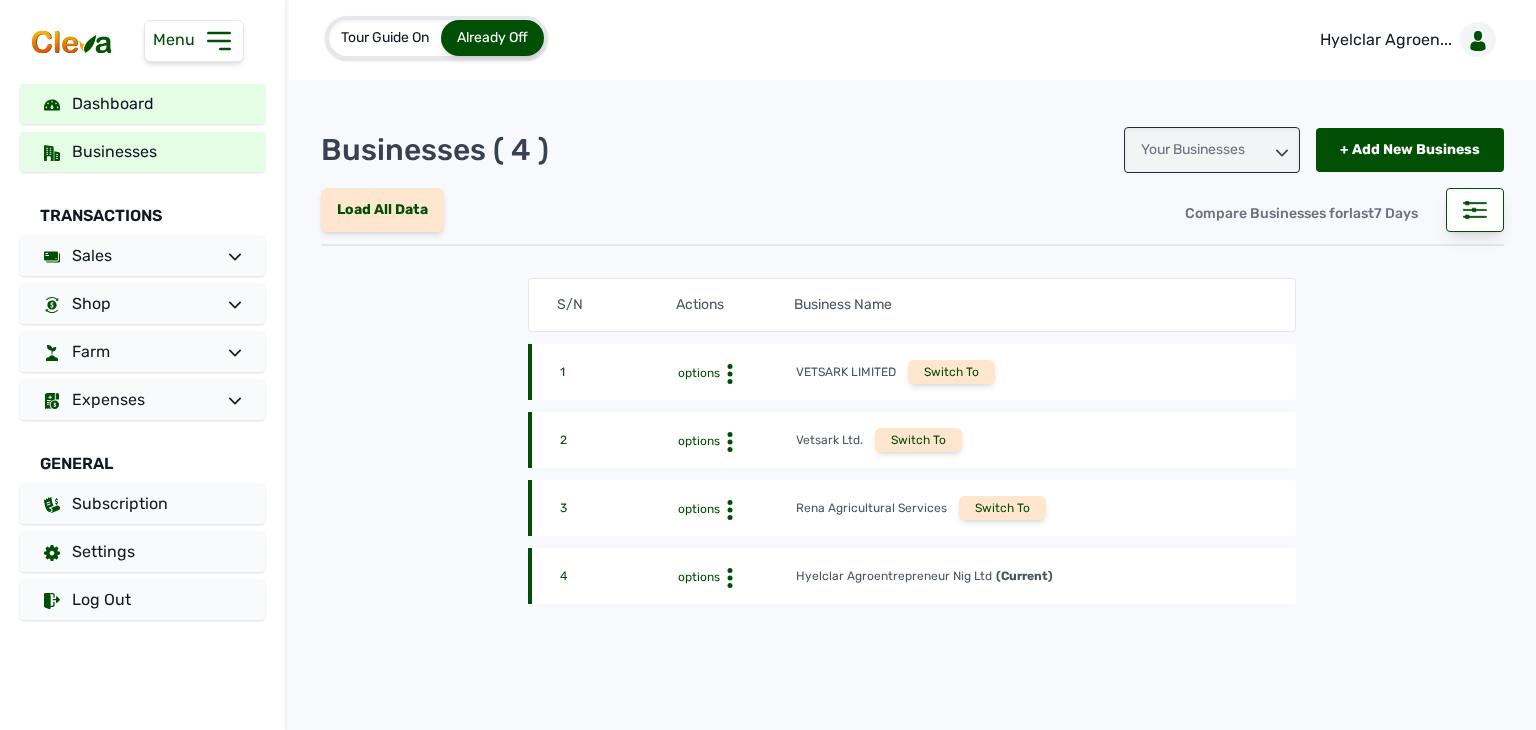 click on "Dashboard" at bounding box center (142, 104) 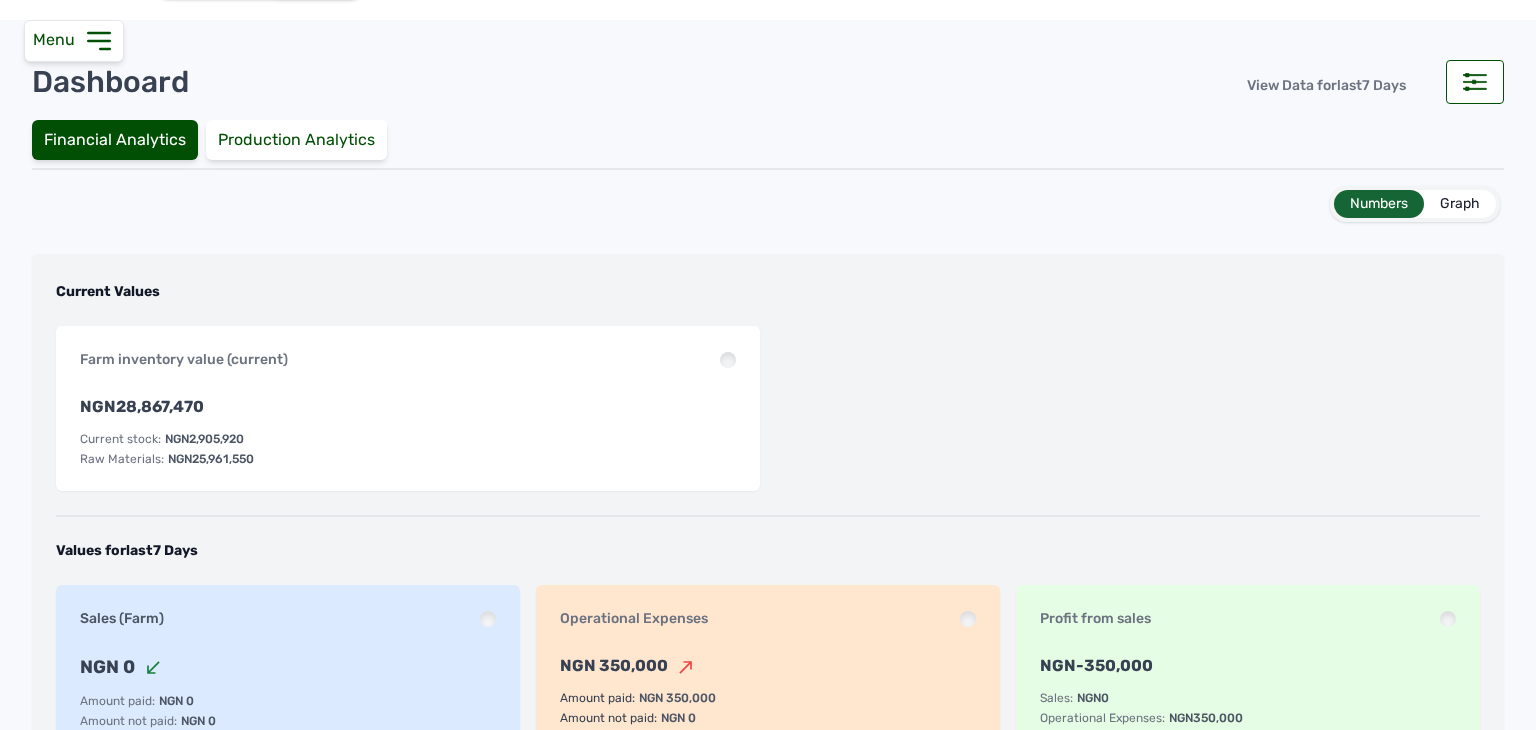 scroll, scrollTop: 0, scrollLeft: 0, axis: both 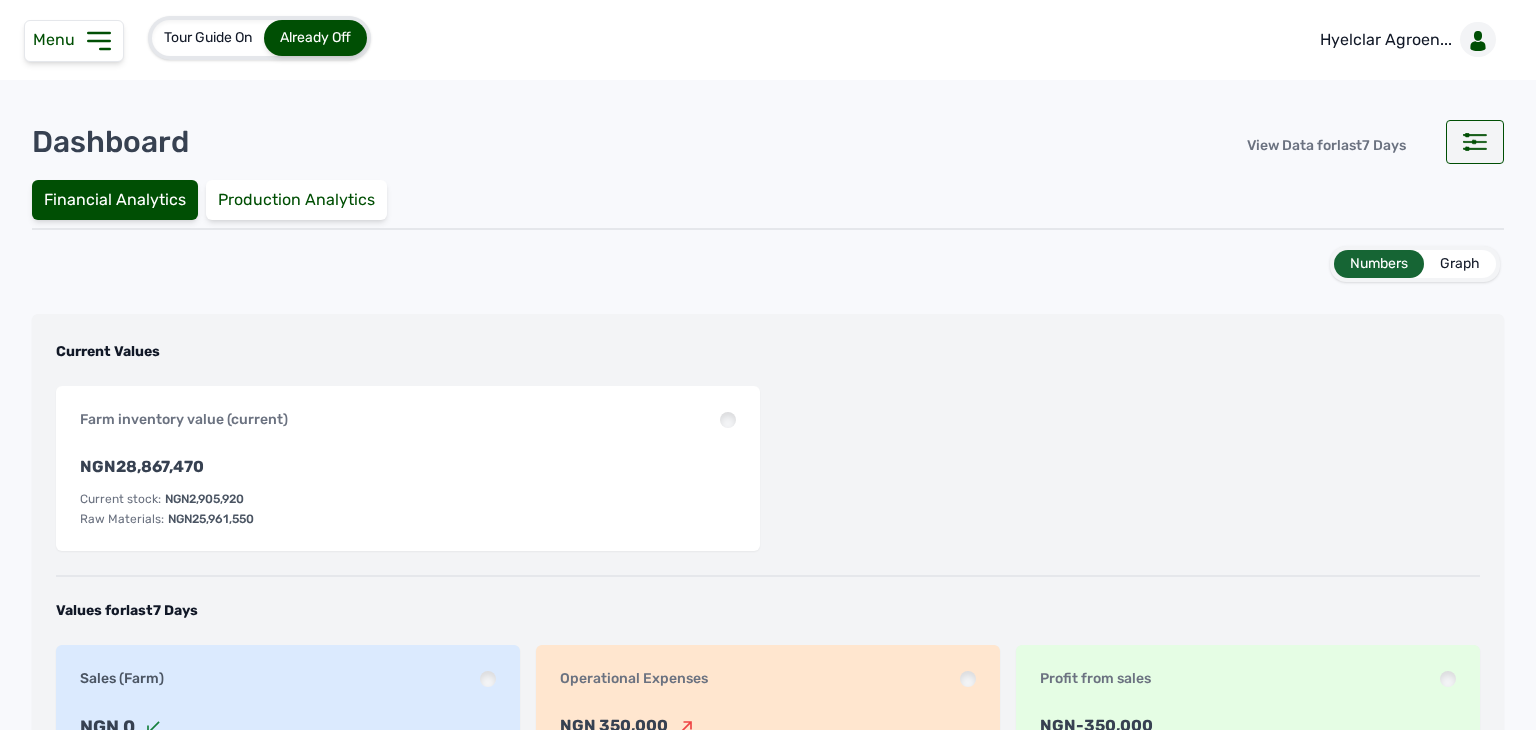 click at bounding box center (1475, 142) 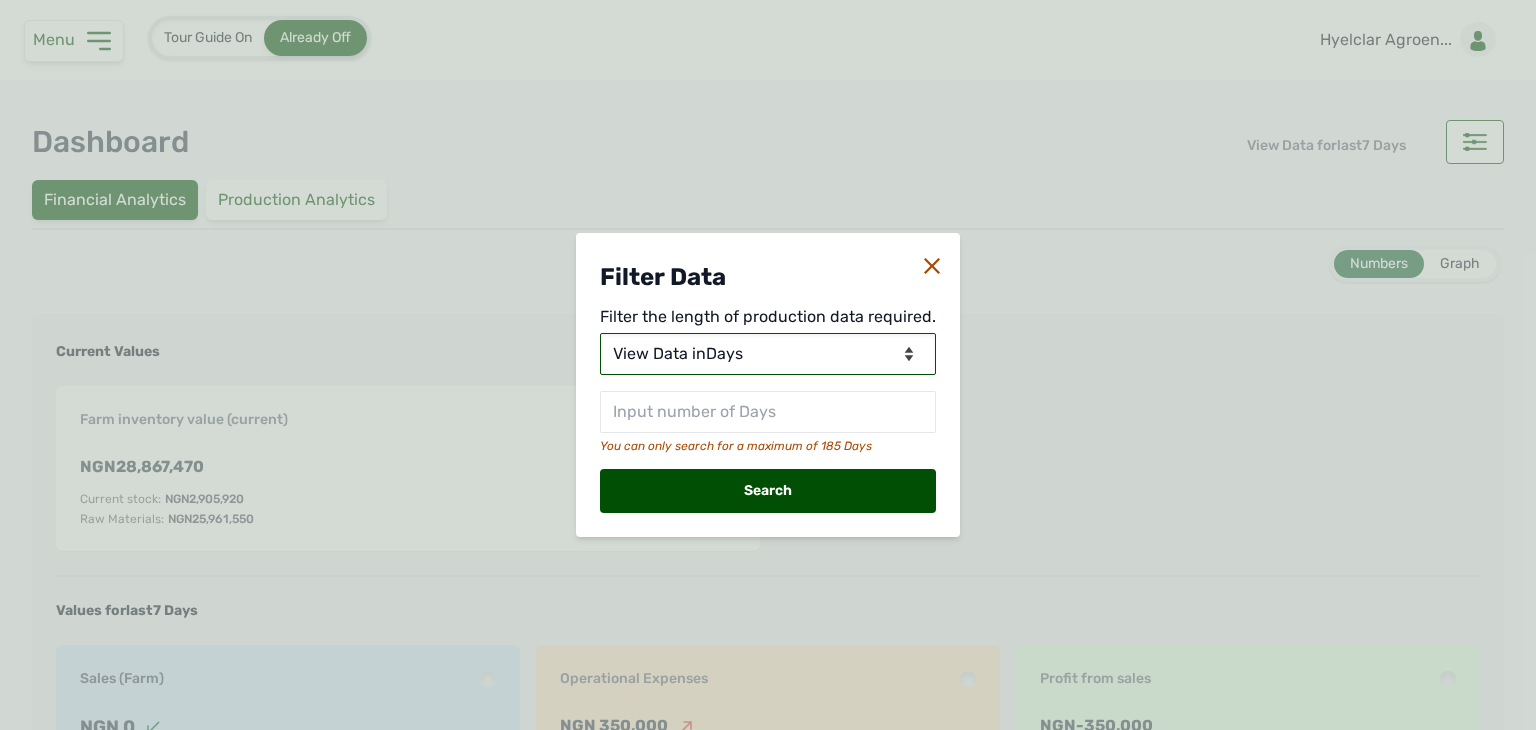 click on "View Data for  Today View Data in  Days View Data in  Months View Data in  Between Dates" at bounding box center [768, 354] 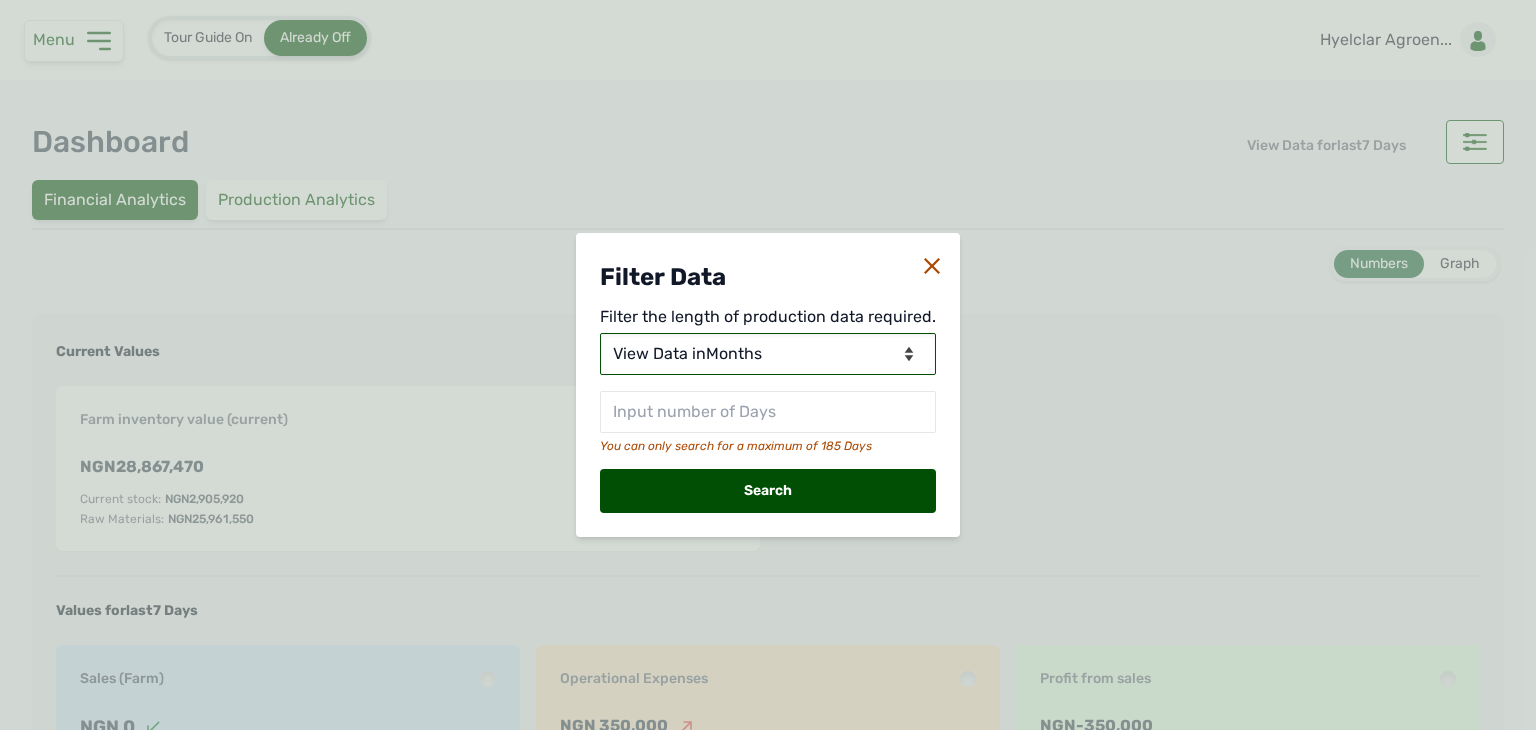 click on "View Data for  Today View Data in  Days View Data in  Months View Data in  Between Dates" at bounding box center (768, 354) 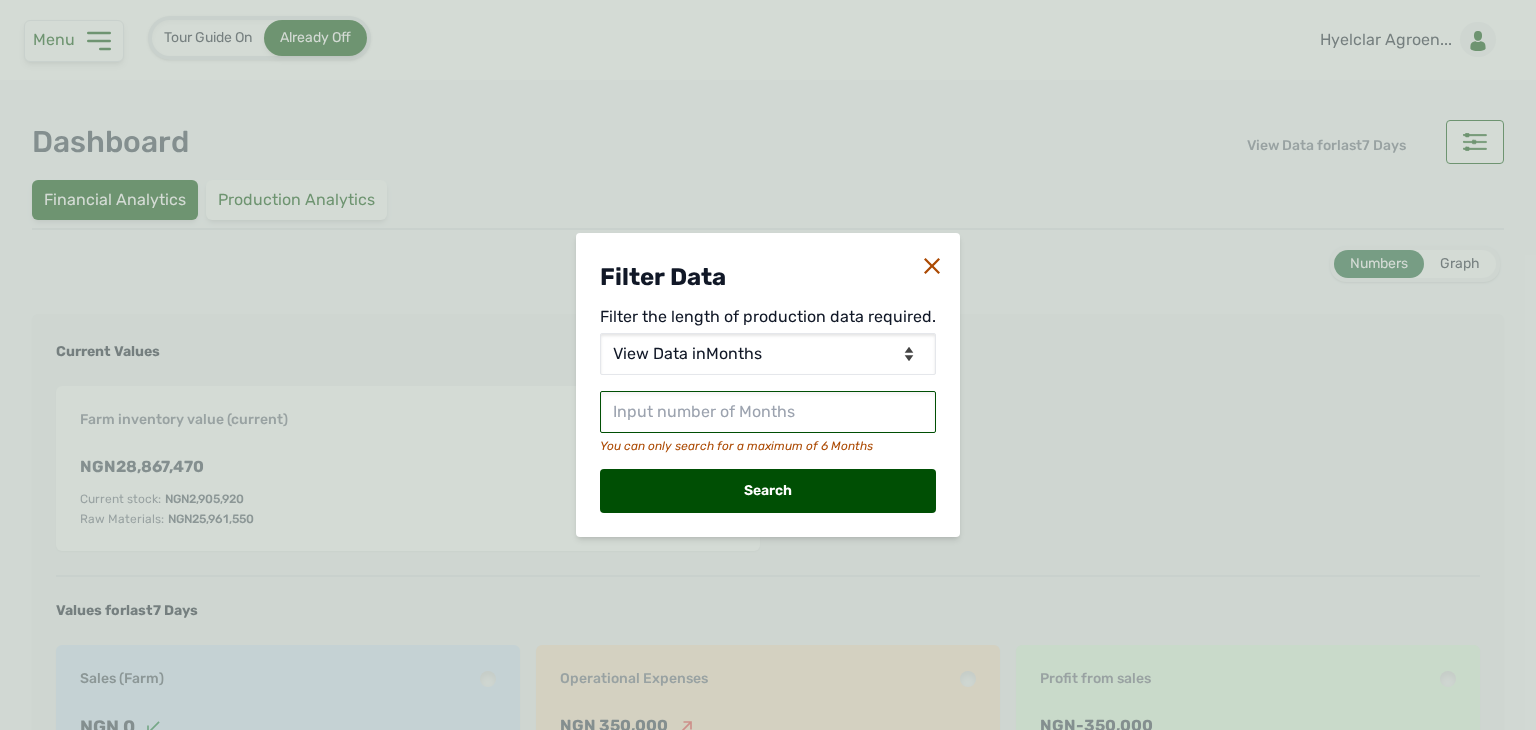click at bounding box center [768, 412] 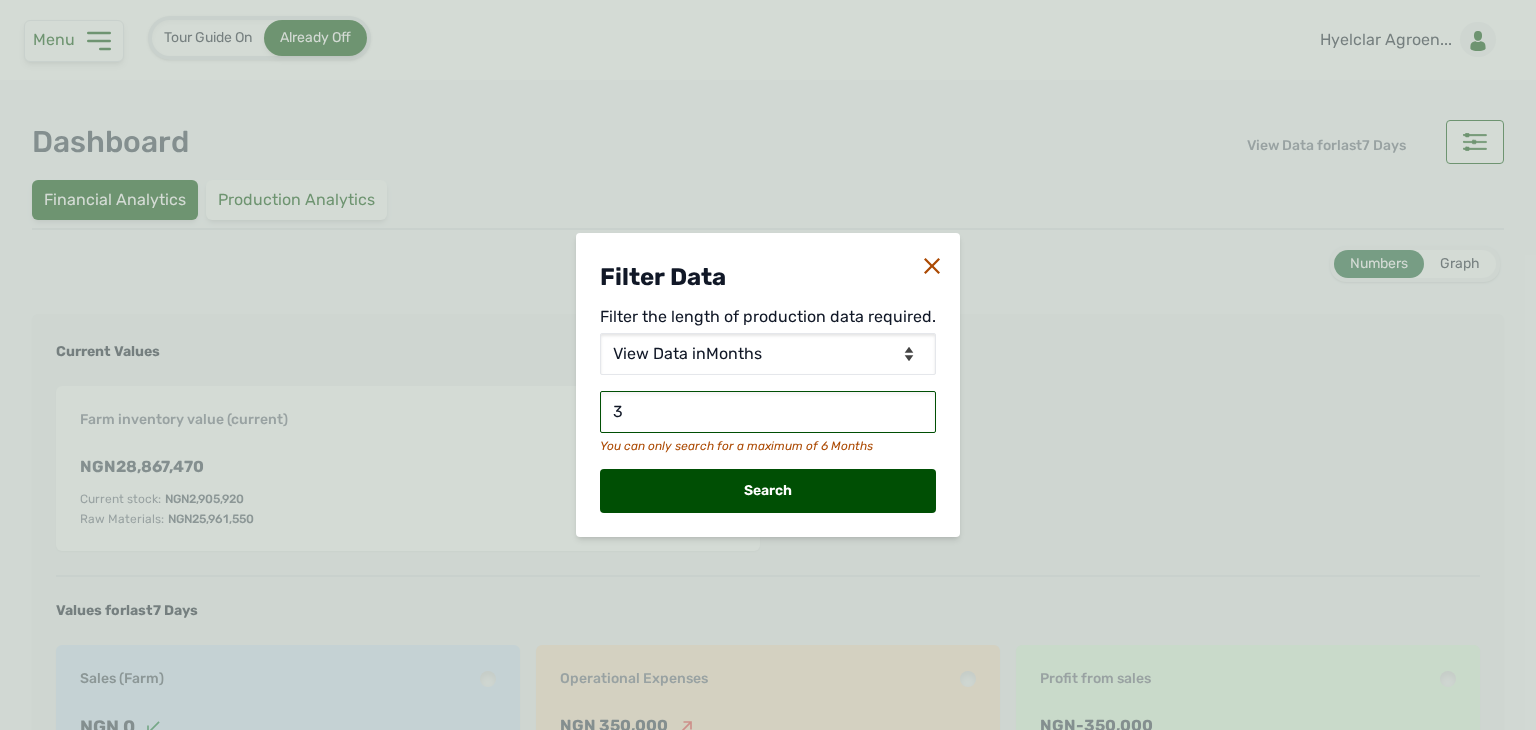 type on "3" 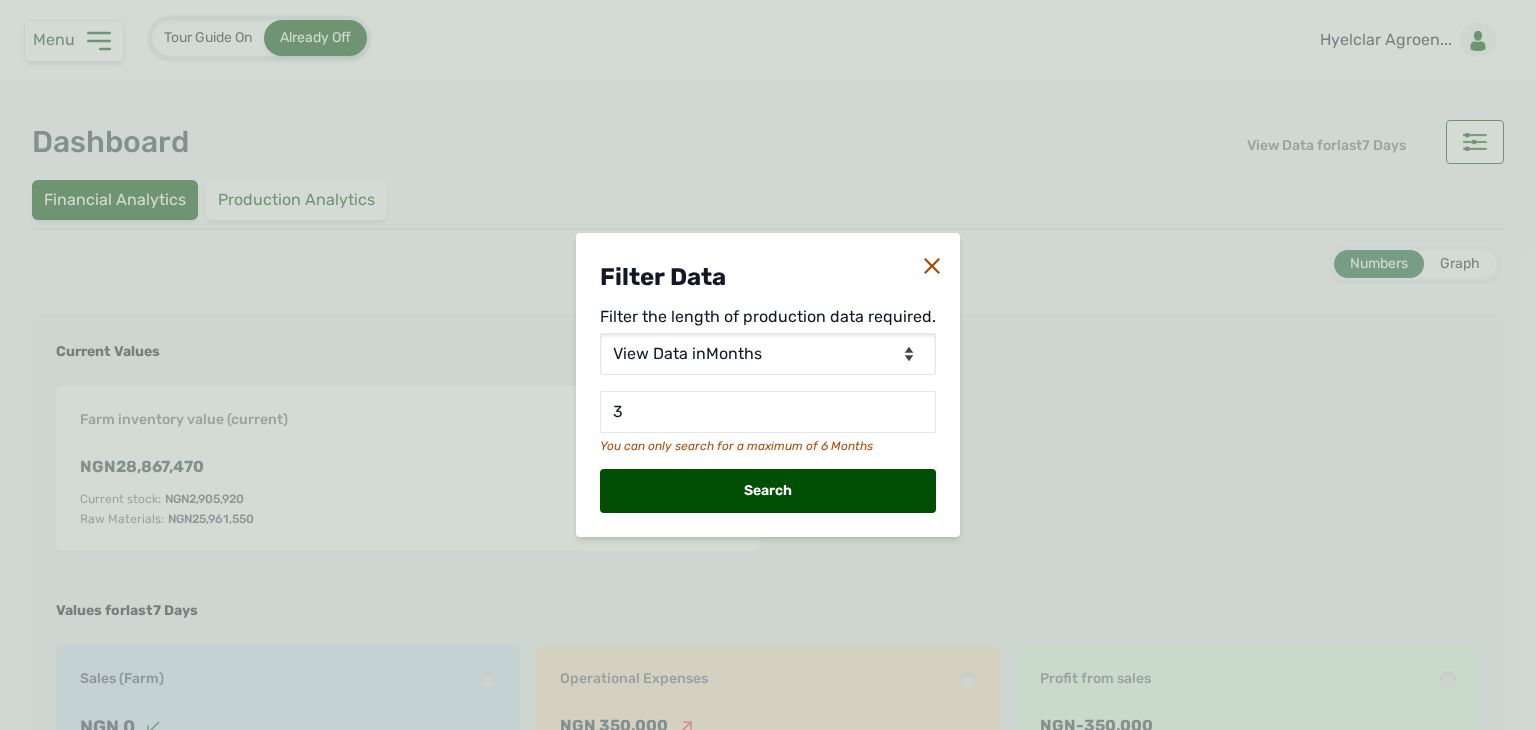 click on "Search" at bounding box center (768, 491) 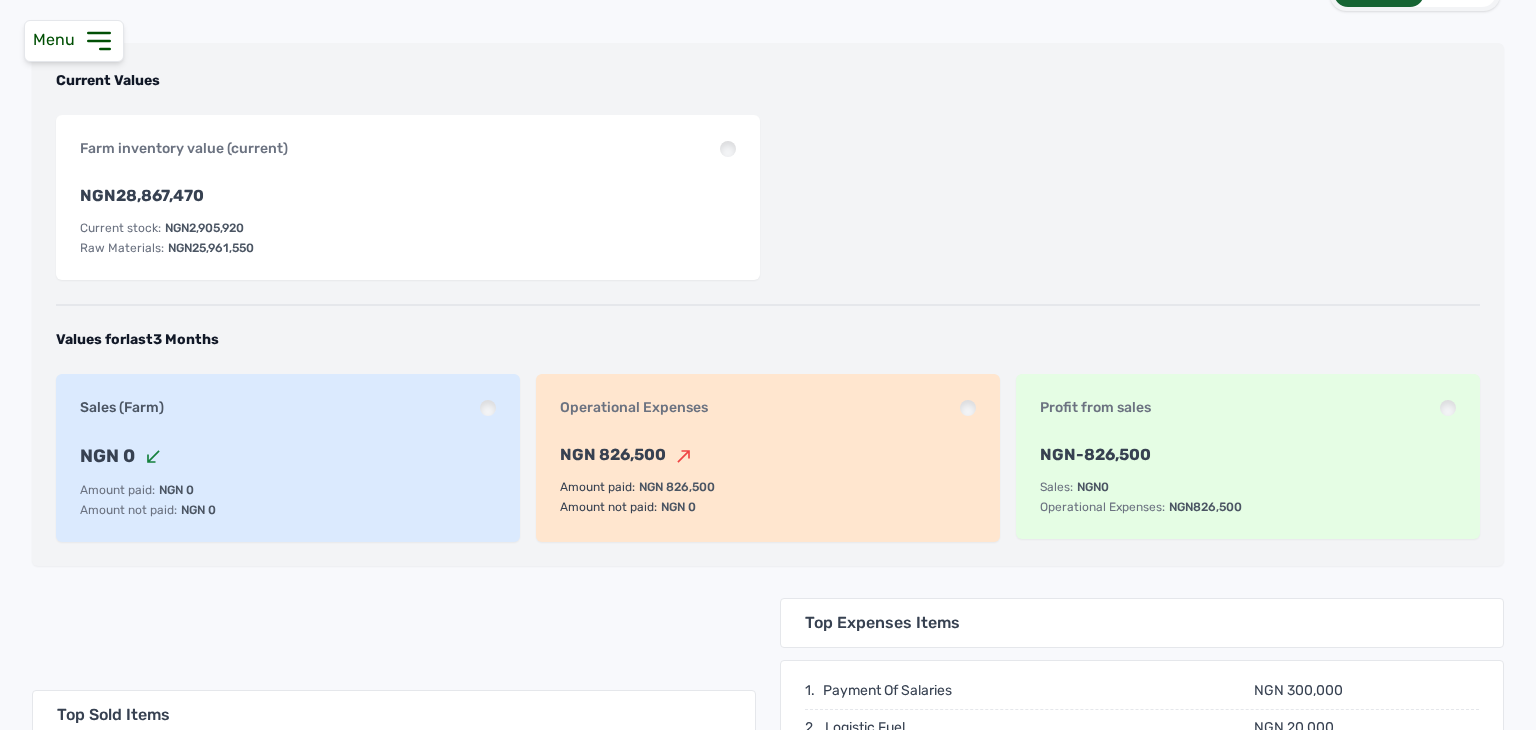 scroll, scrollTop: 0, scrollLeft: 0, axis: both 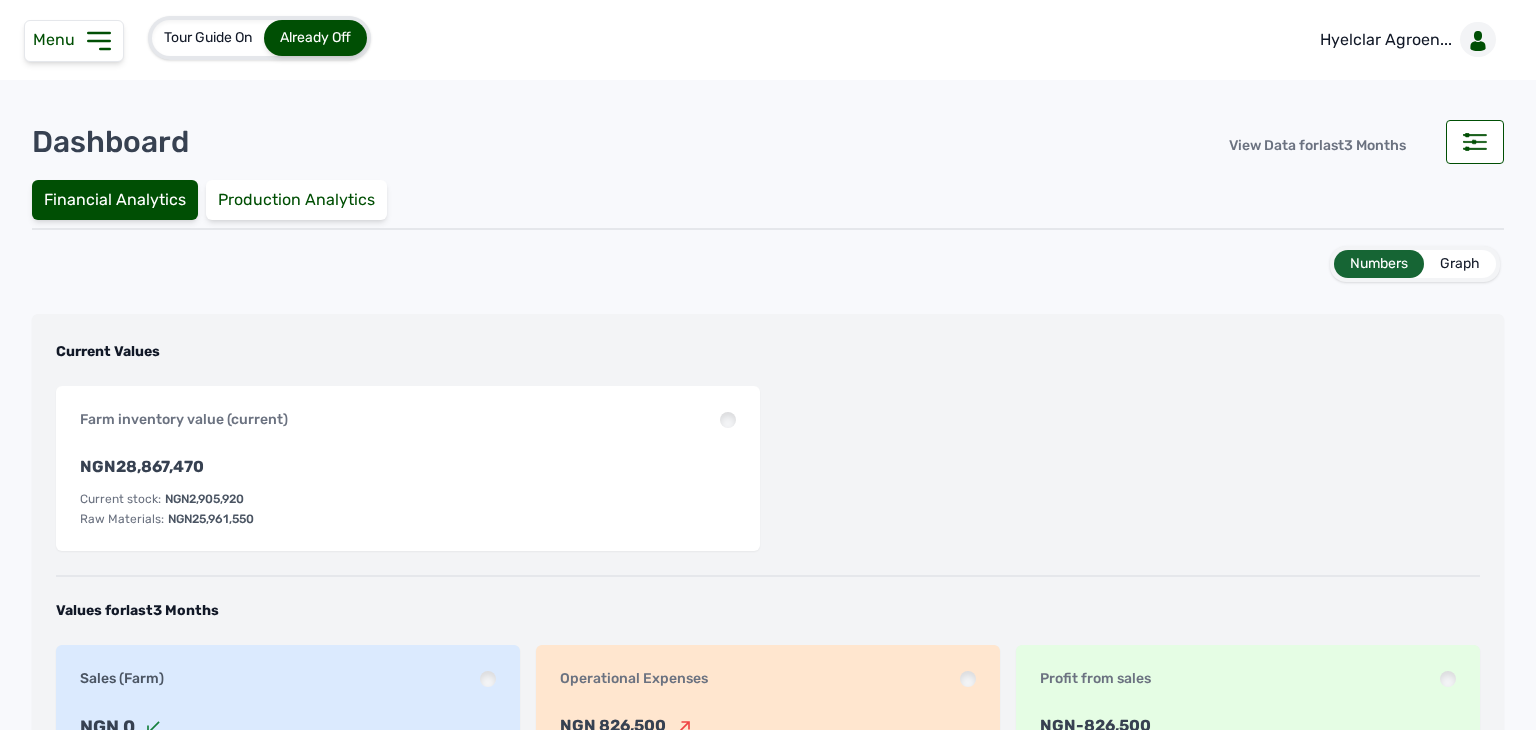 click on "Financial Analytics   Production Analytics" at bounding box center [768, 208] 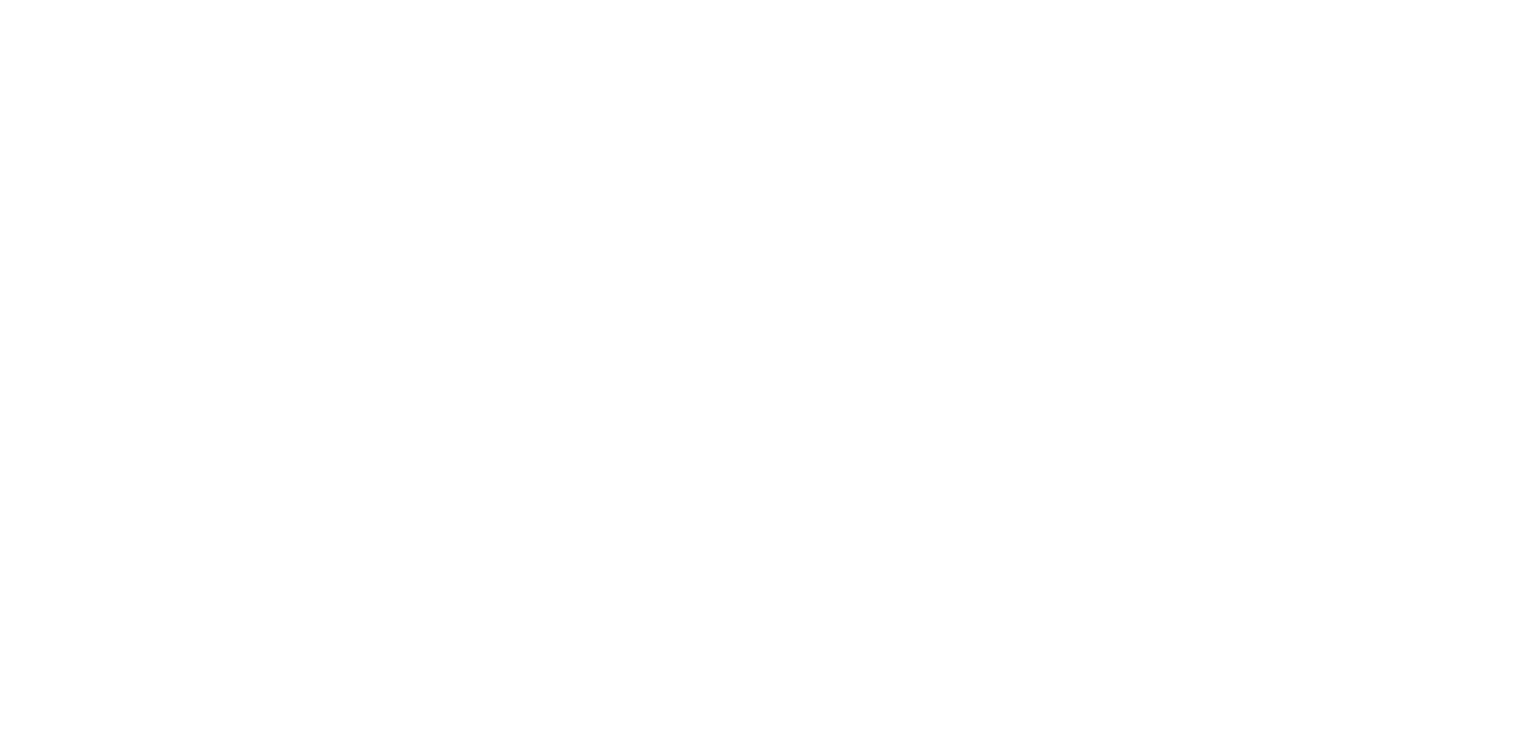 scroll, scrollTop: 0, scrollLeft: 0, axis: both 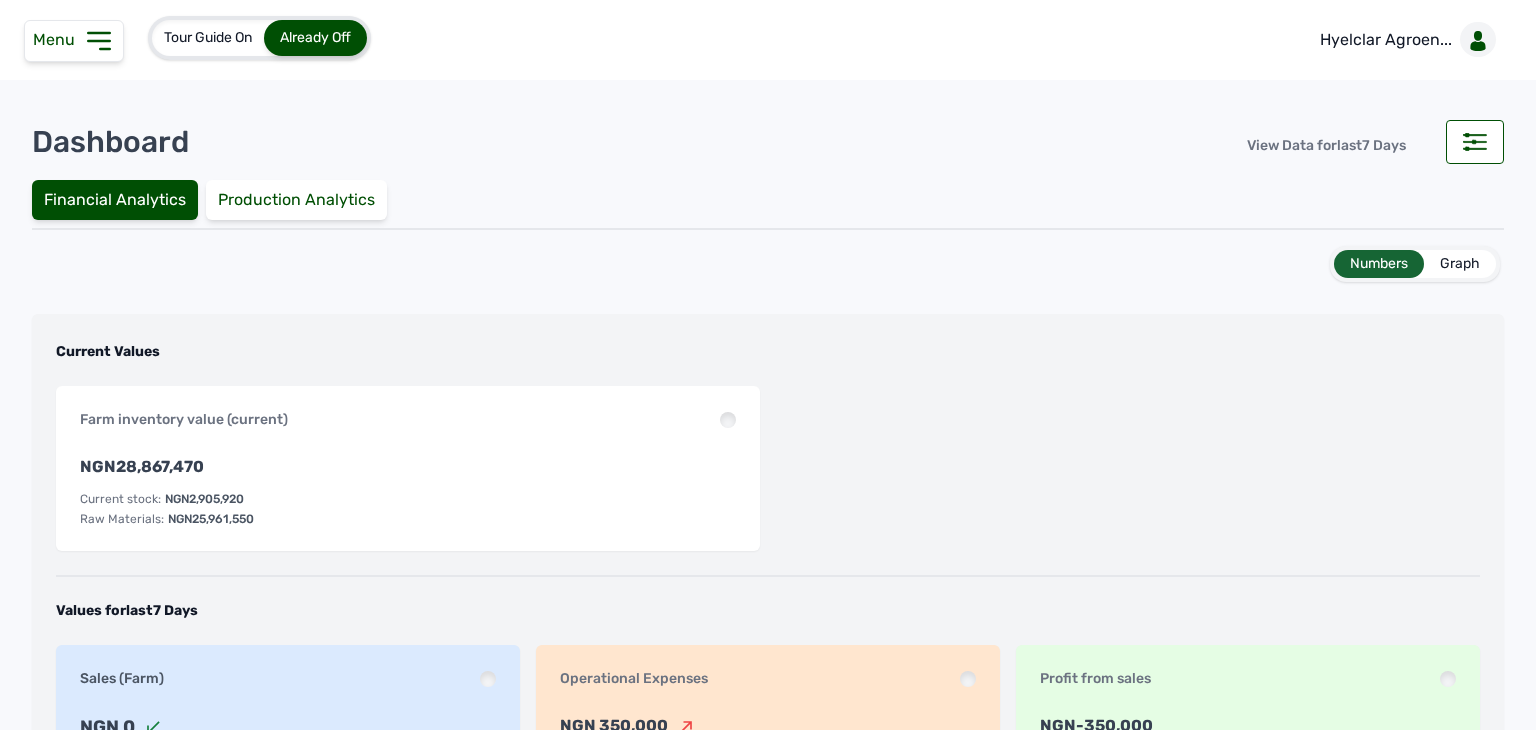 click on "Dashboard   View Data for  last  7 Days" at bounding box center (768, 142) 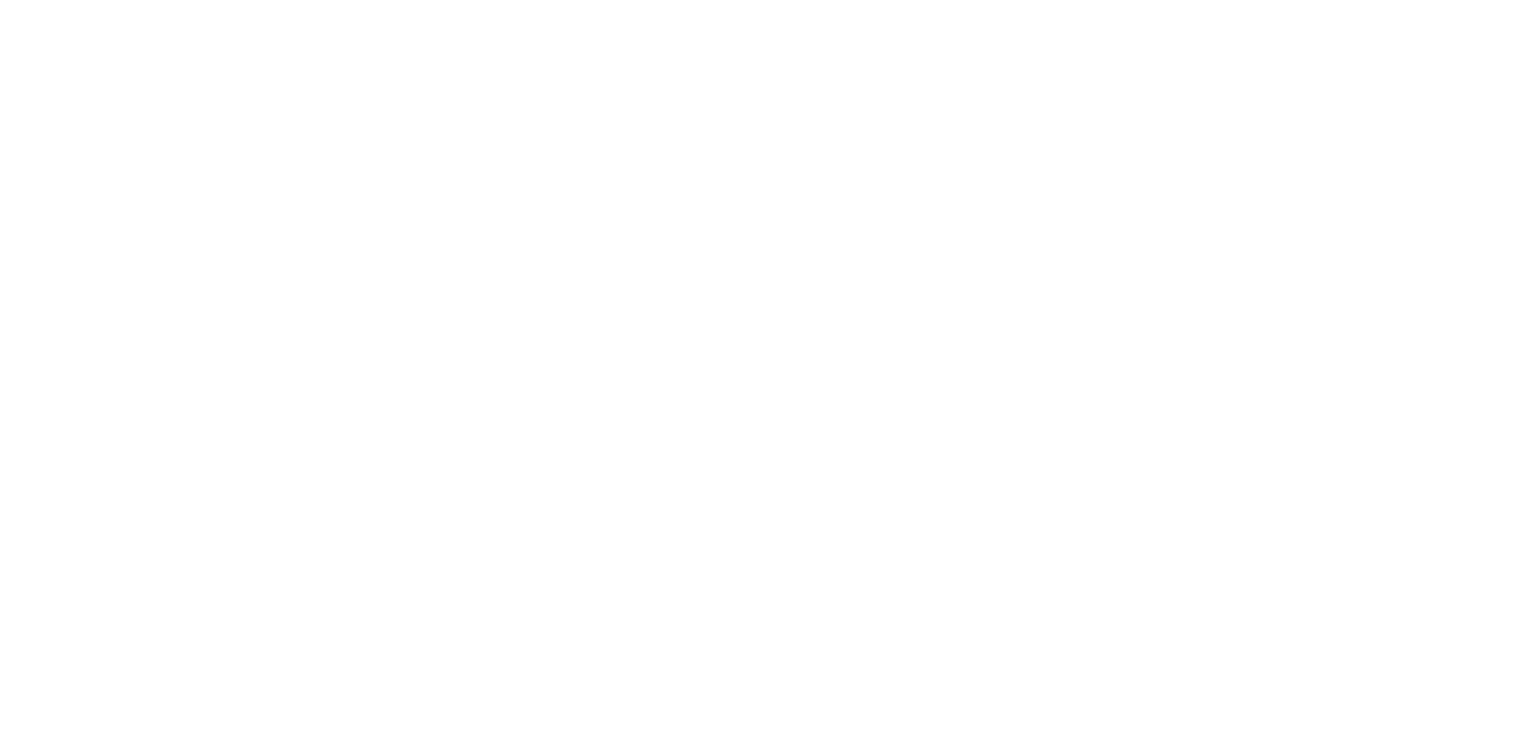 scroll, scrollTop: 0, scrollLeft: 0, axis: both 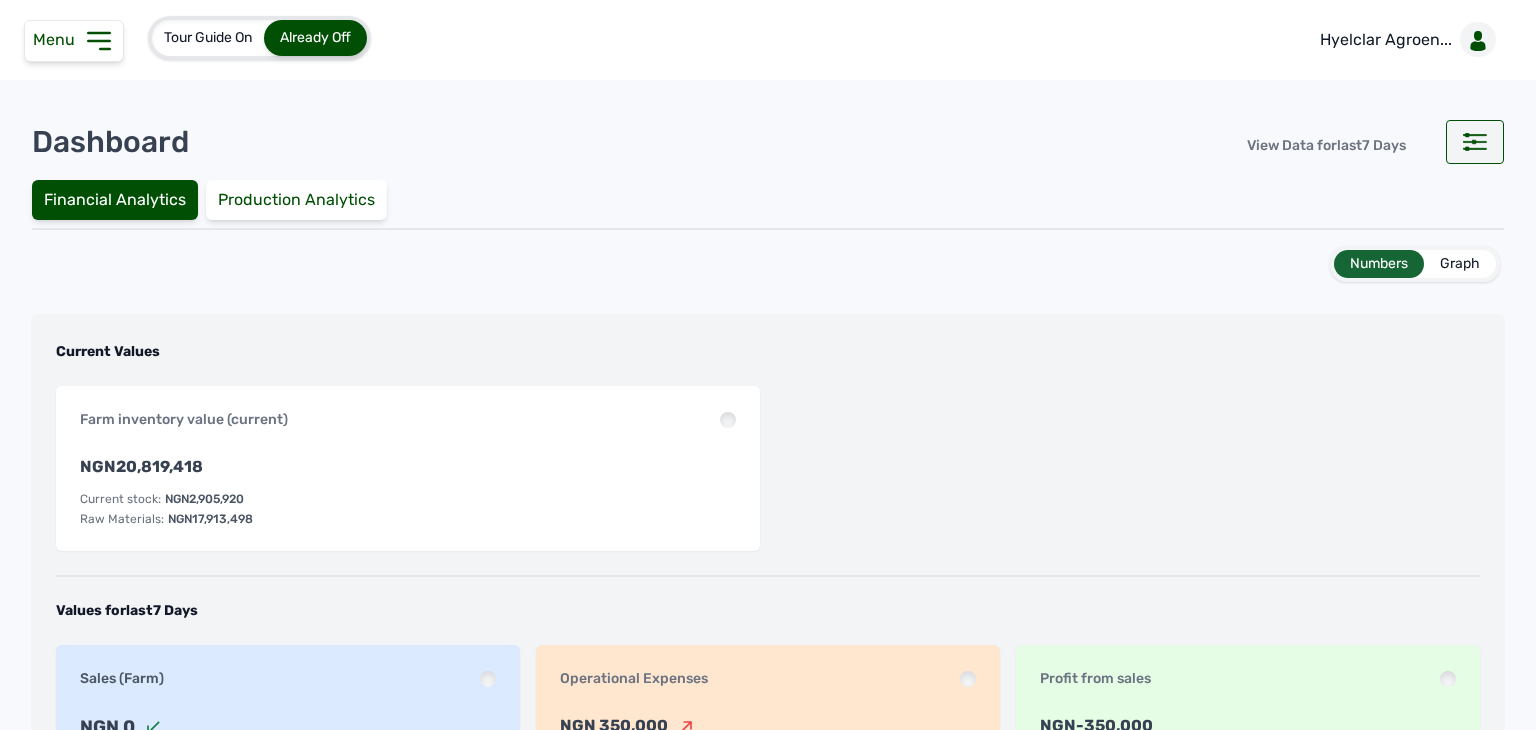 click 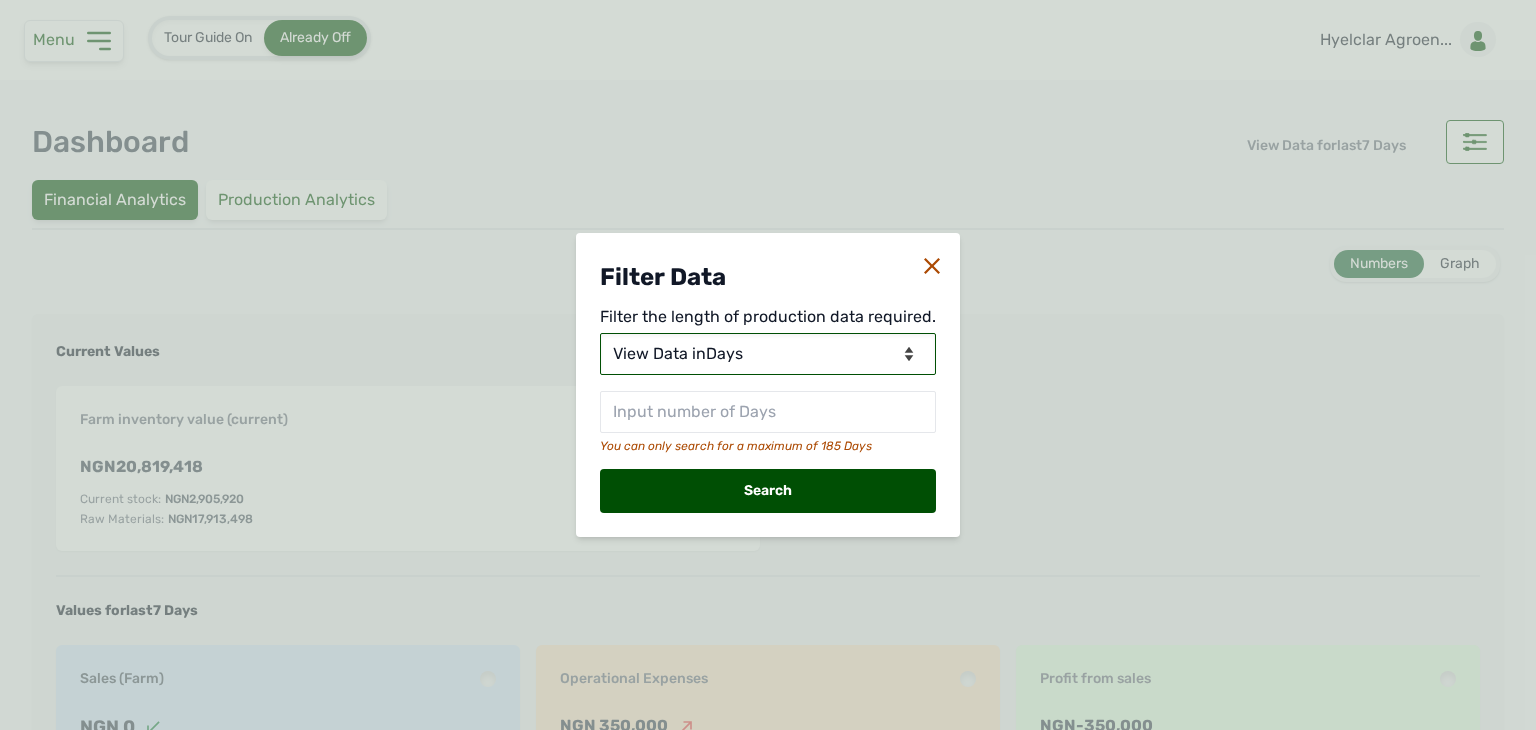 click on "View Data for  Today View Data in  Days View Data in  Months View Data in  Between Dates" at bounding box center (768, 354) 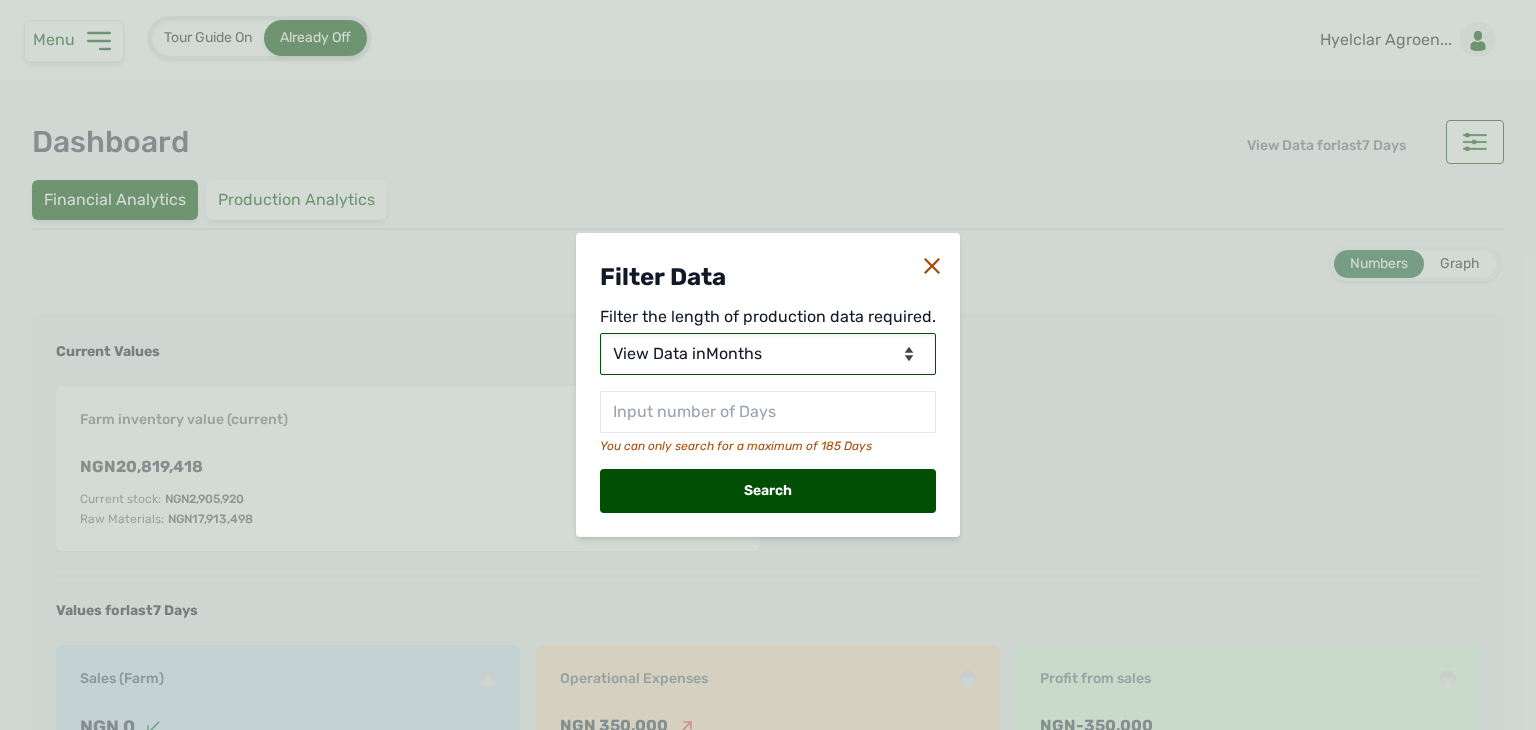 click on "View Data for  Today View Data in  Days View Data in  Months View Data in  Between Dates" at bounding box center [768, 354] 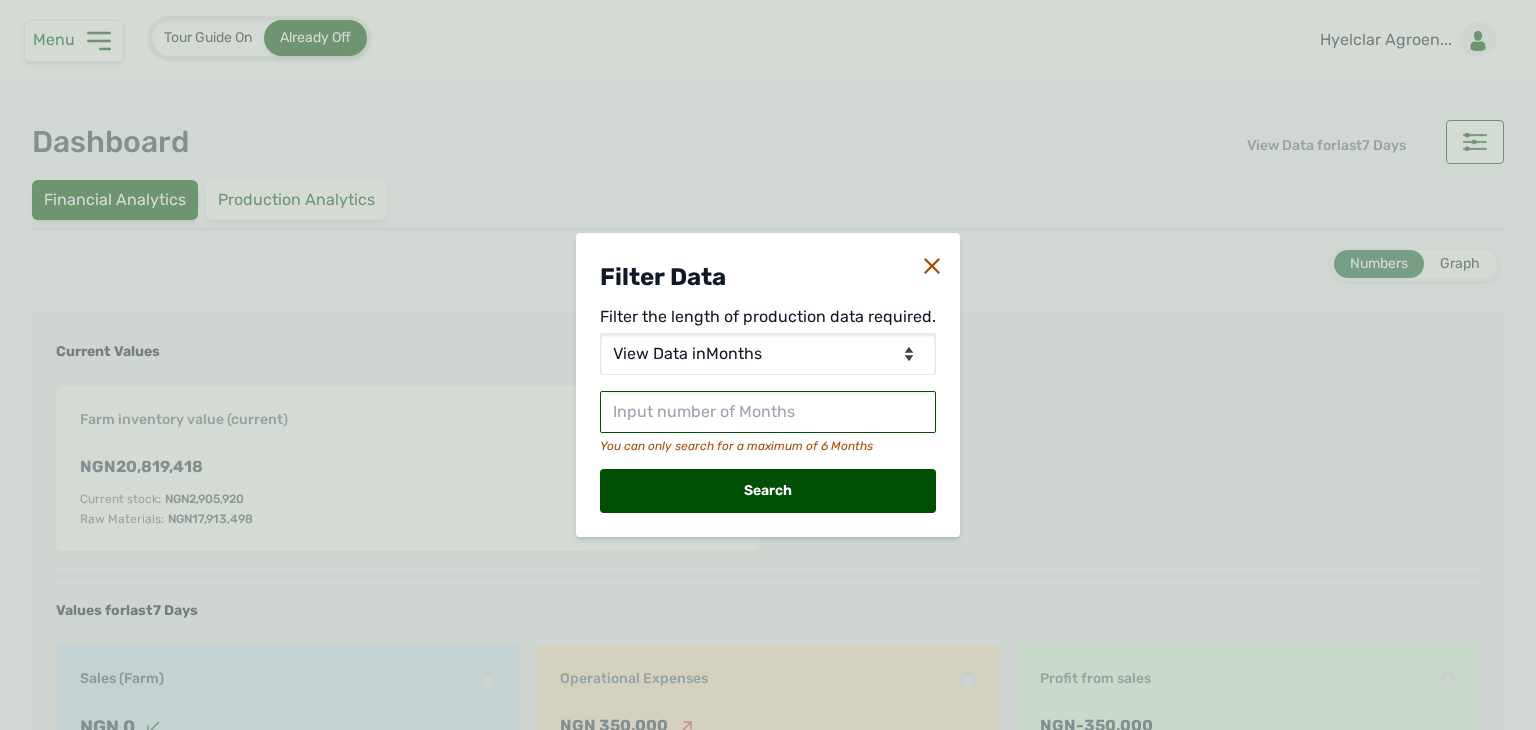 click at bounding box center [768, 412] 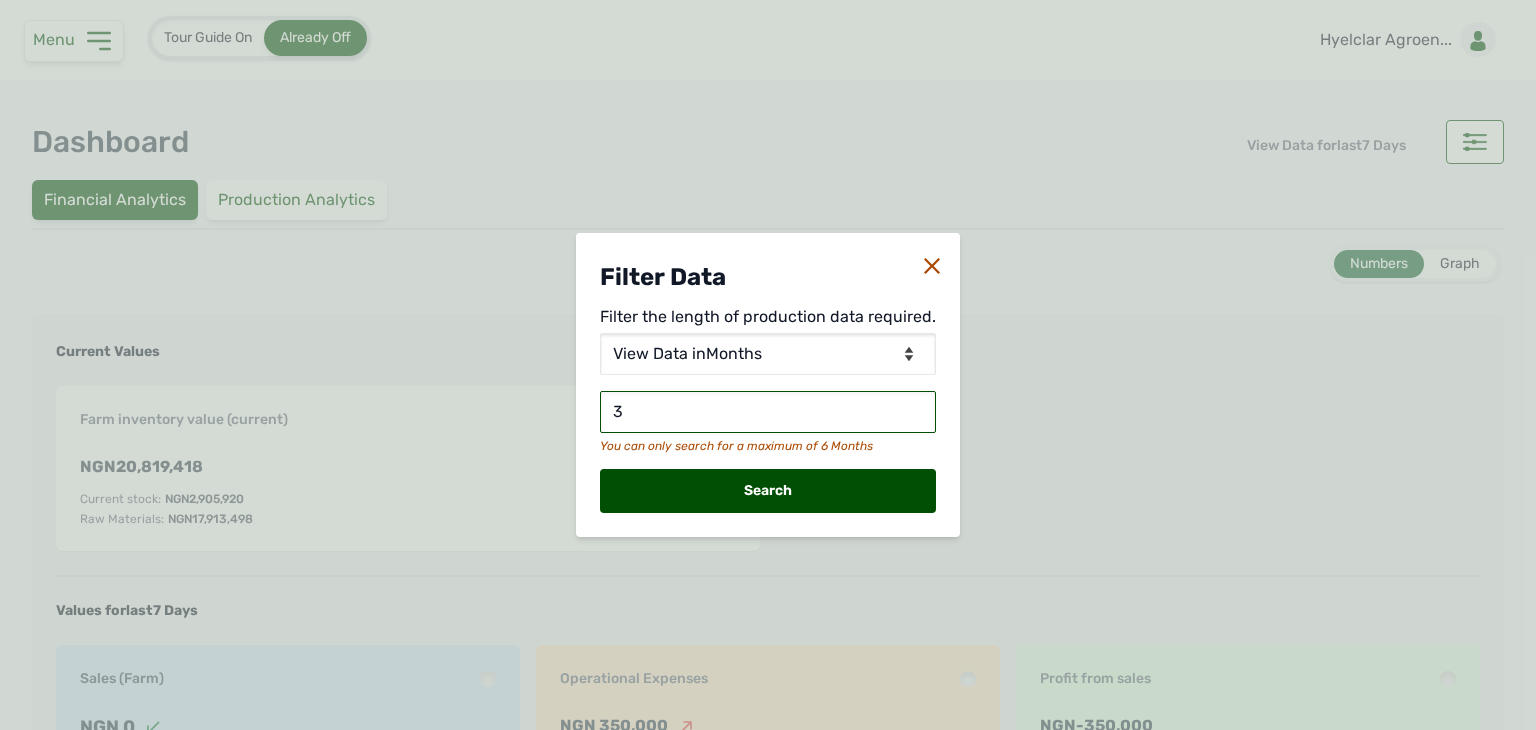 type on "3" 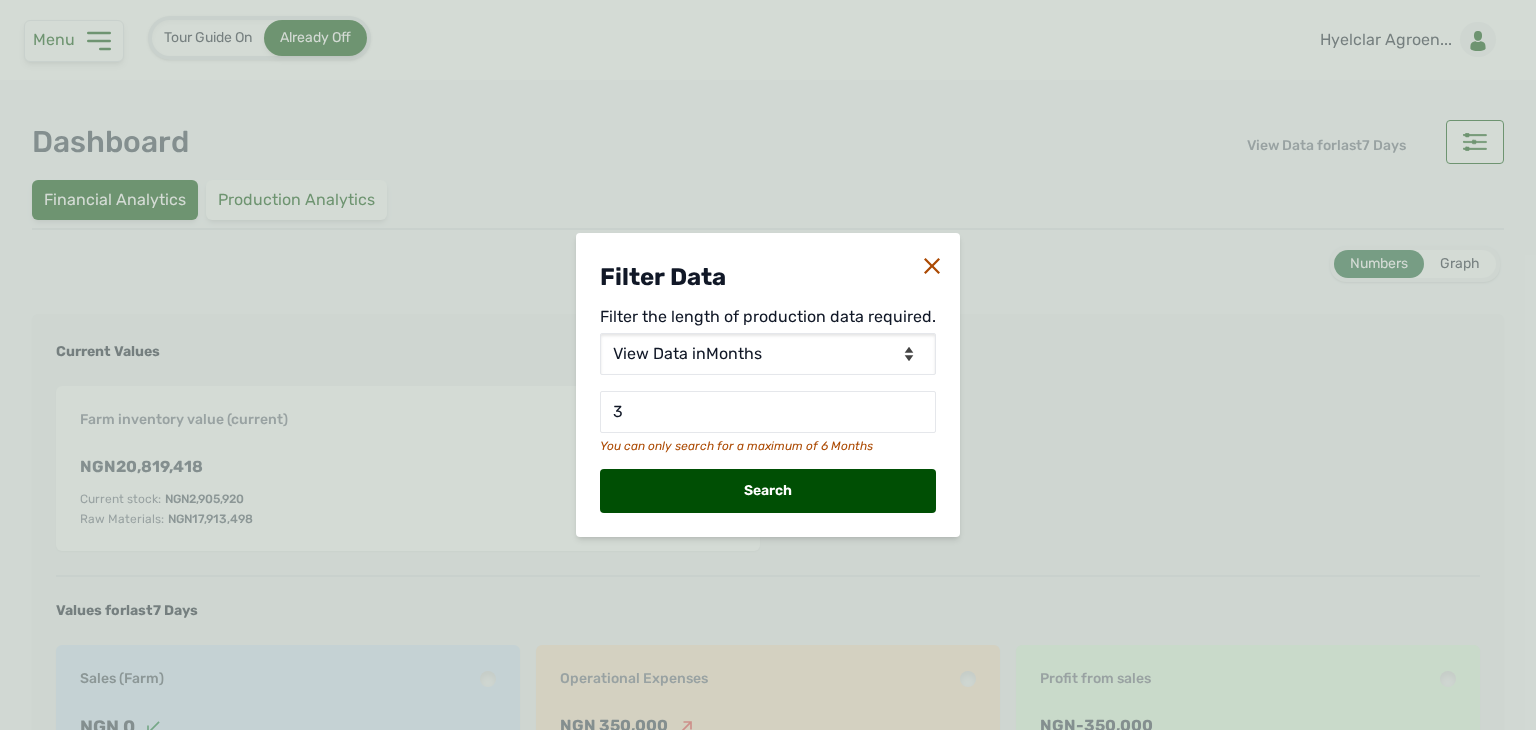 click on "Search" at bounding box center (768, 491) 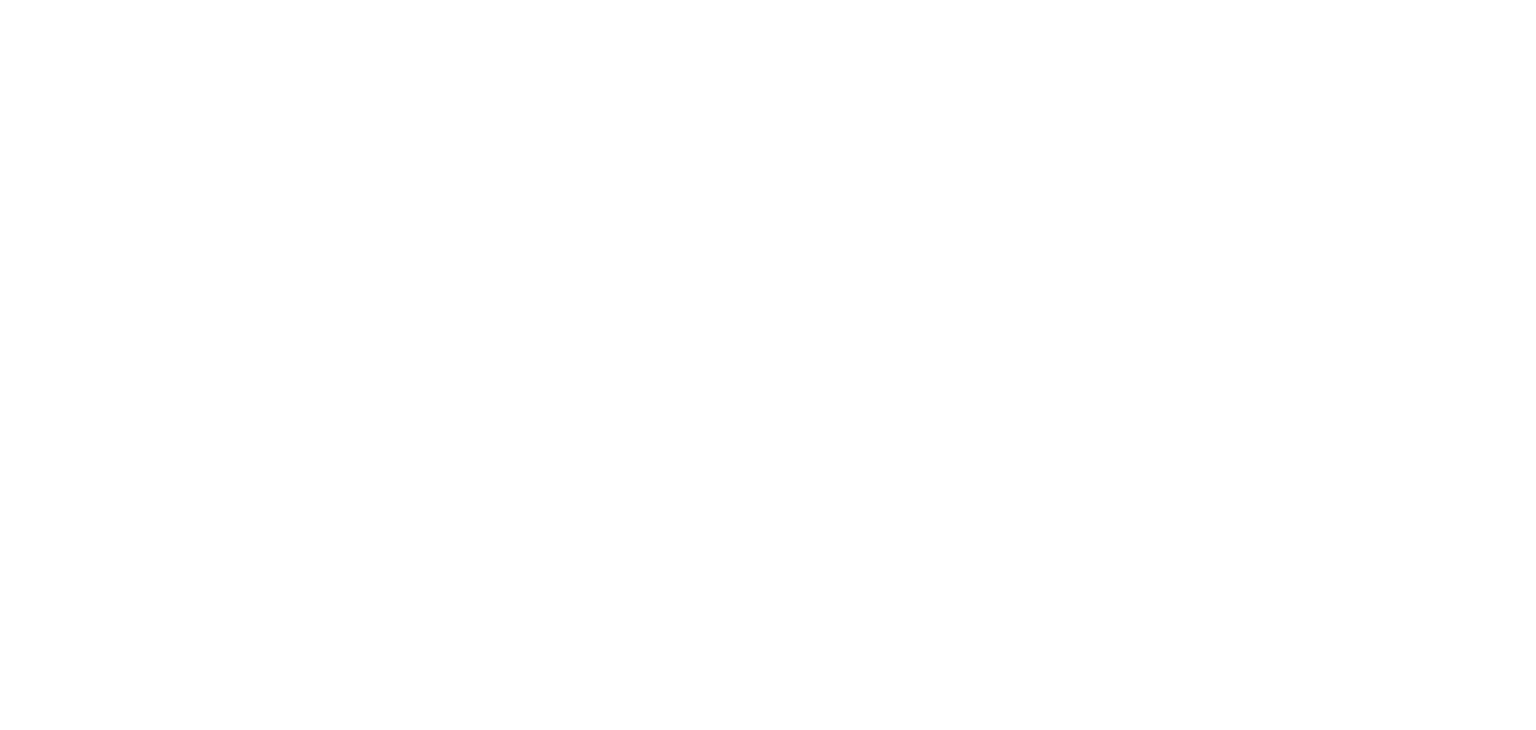scroll, scrollTop: 0, scrollLeft: 0, axis: both 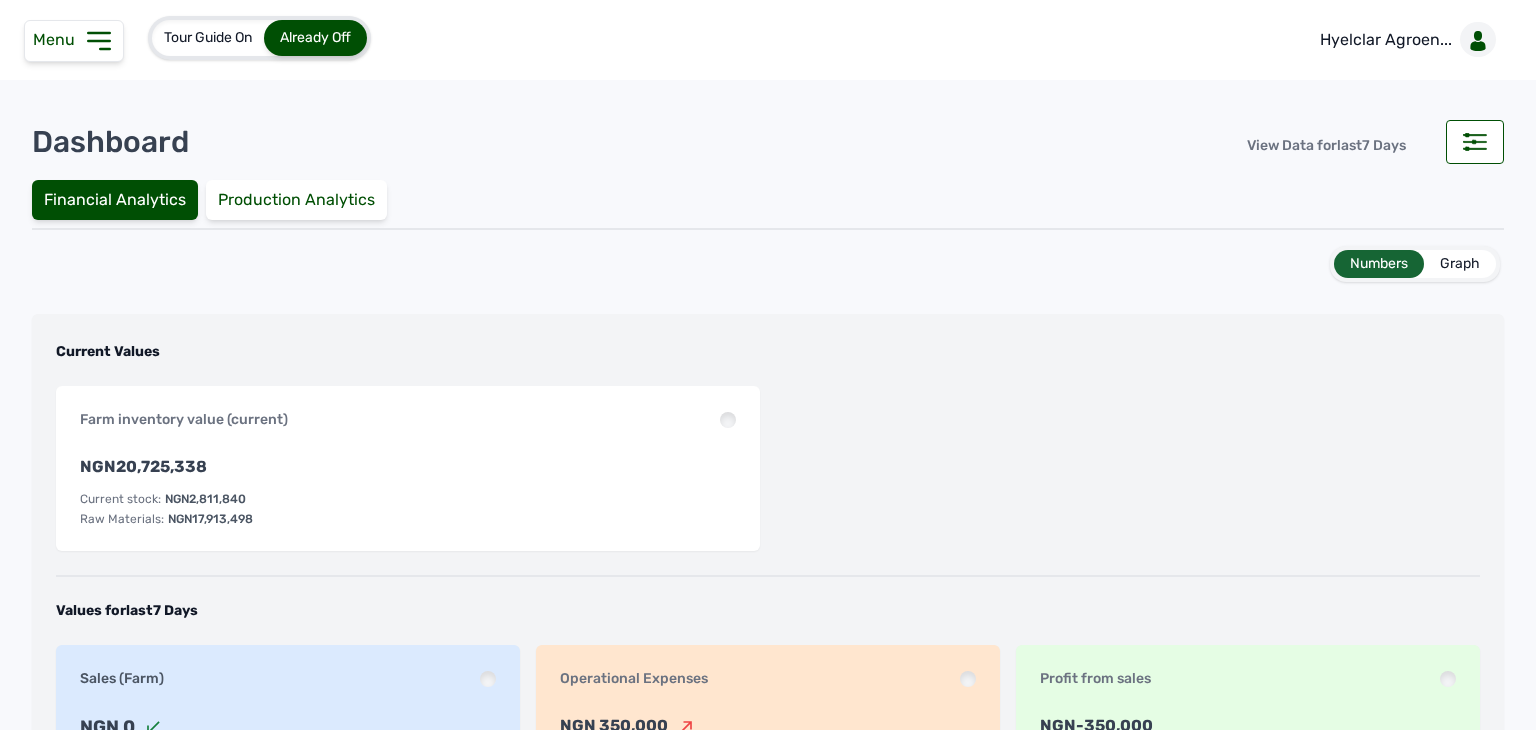 click on "Numbers   Graph" at bounding box center (768, 268) 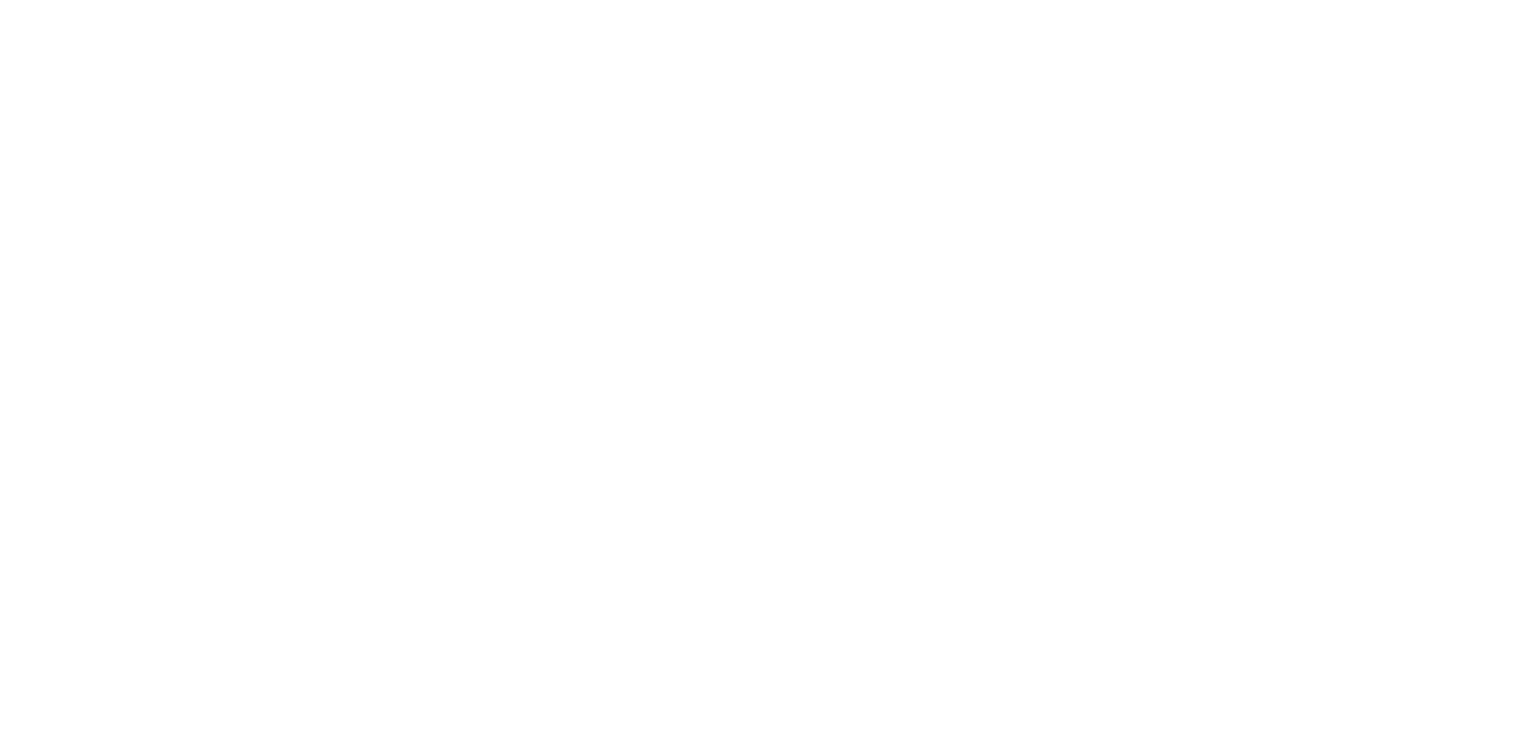 scroll, scrollTop: 0, scrollLeft: 0, axis: both 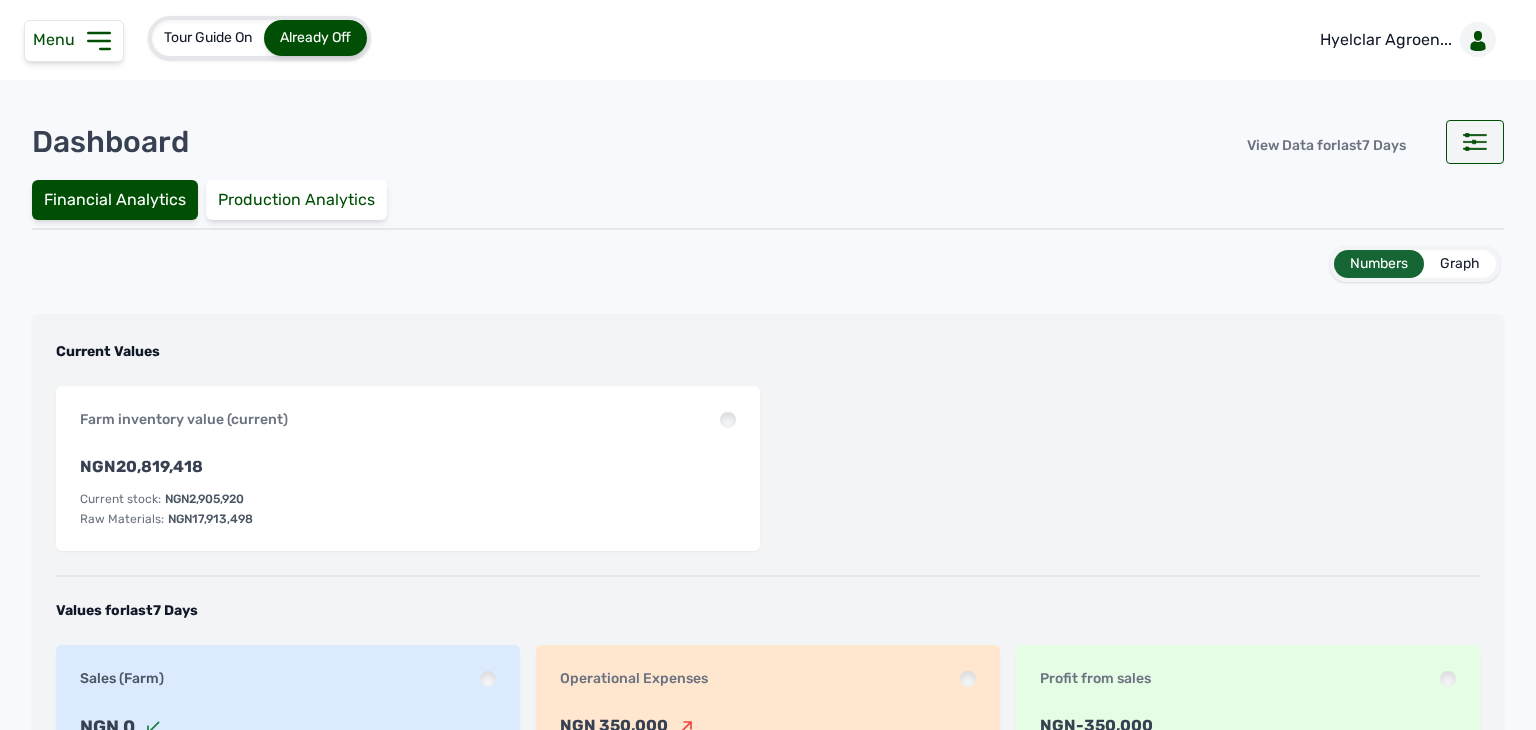 click at bounding box center (1475, 142) 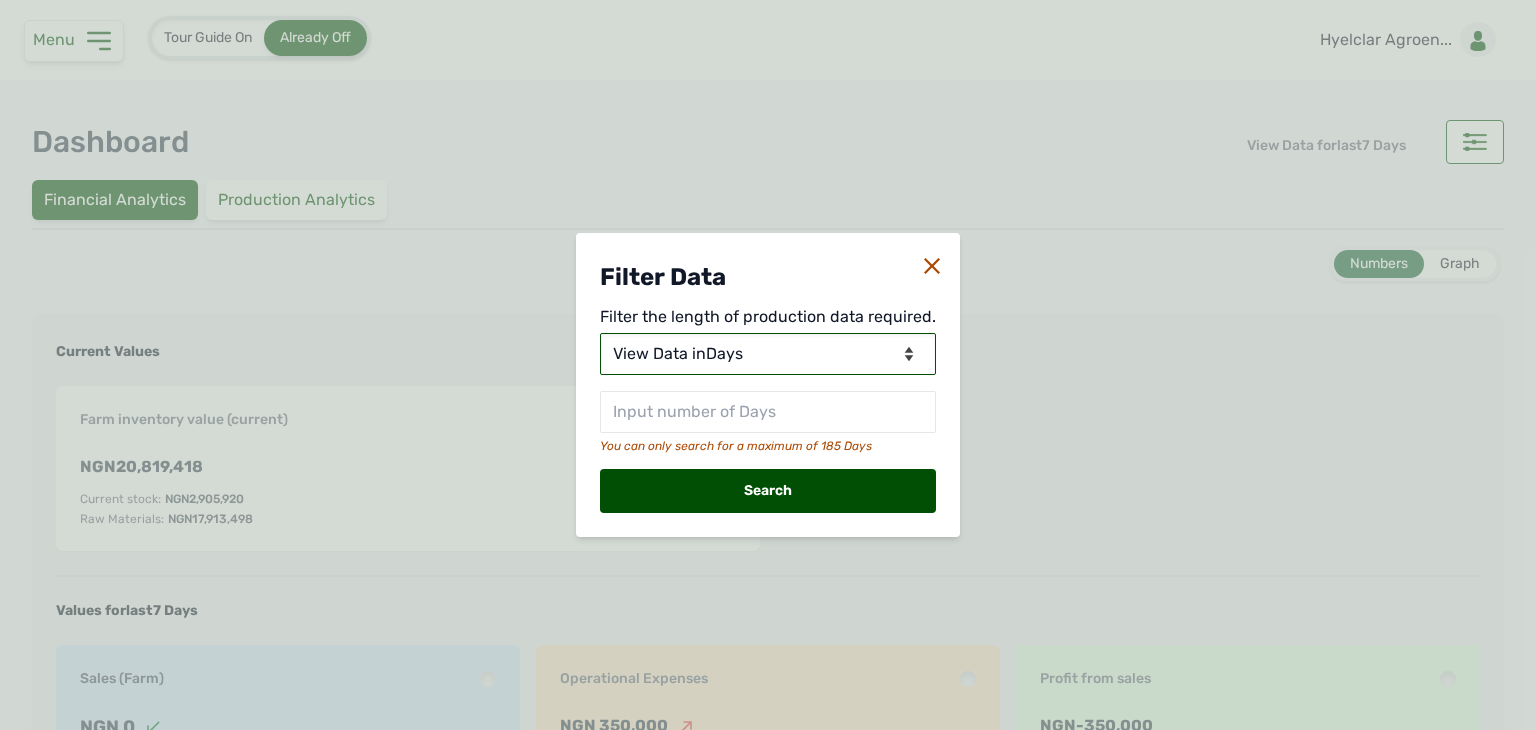 click on "View Data for  Today View Data in  Days View Data in  Months View Data in  Between Dates" at bounding box center [768, 354] 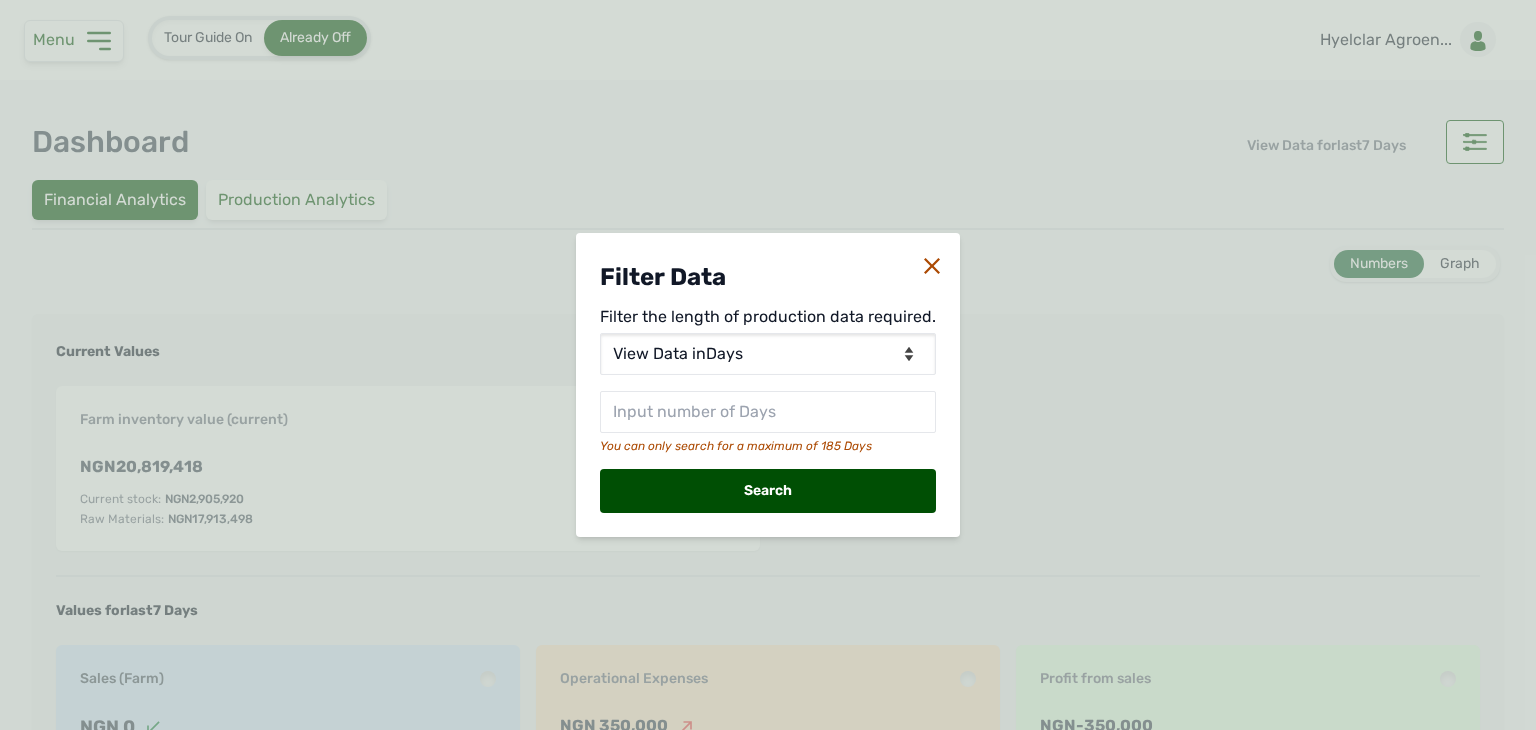 click on "Filter Data Filter the length of production data required. View Data for  Today View Data in  Days View Data in  Months View Data in  Between Dates You can only search for a maximum of 185 Days  Search" at bounding box center (768, 365) 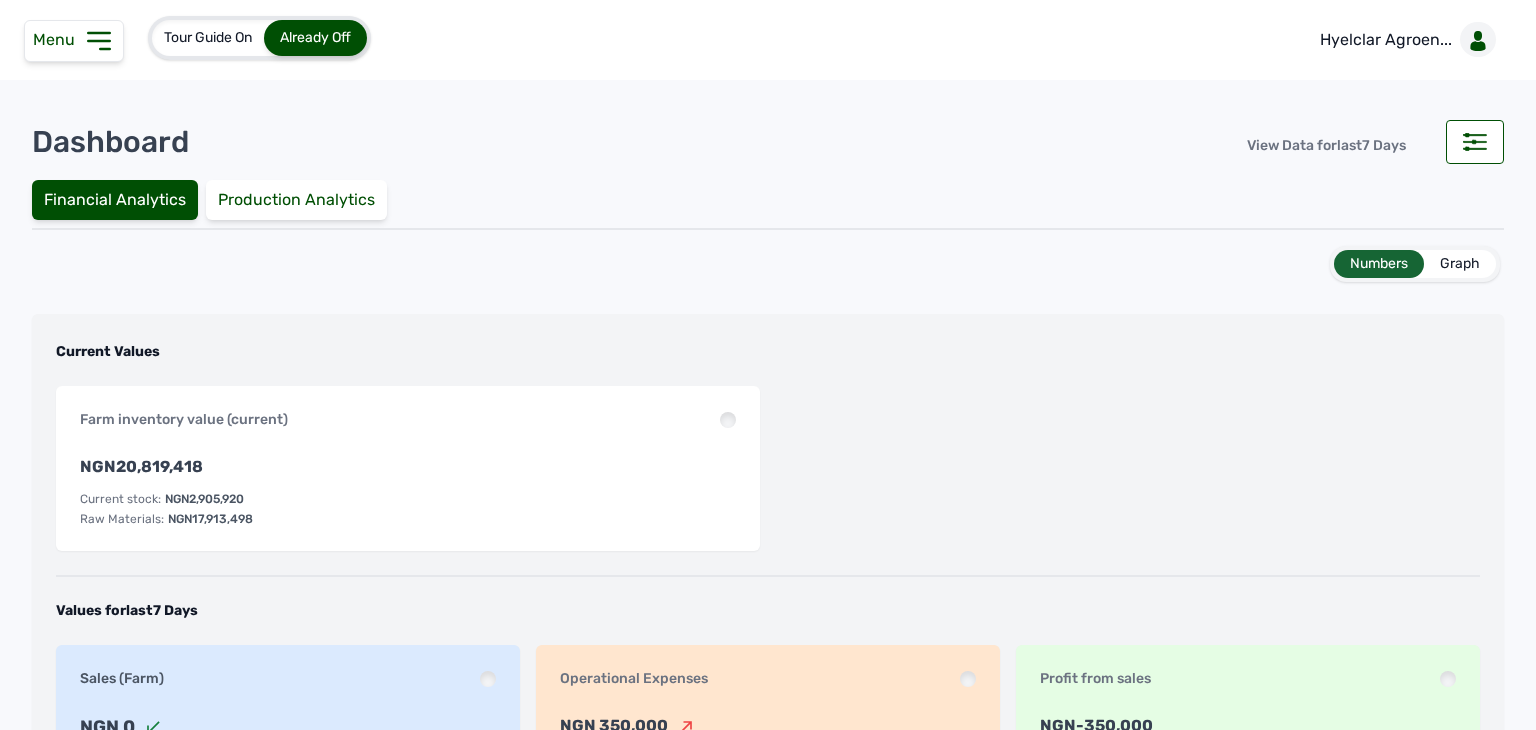 click on "View Data for  last  7 Days" at bounding box center [1136, 142] 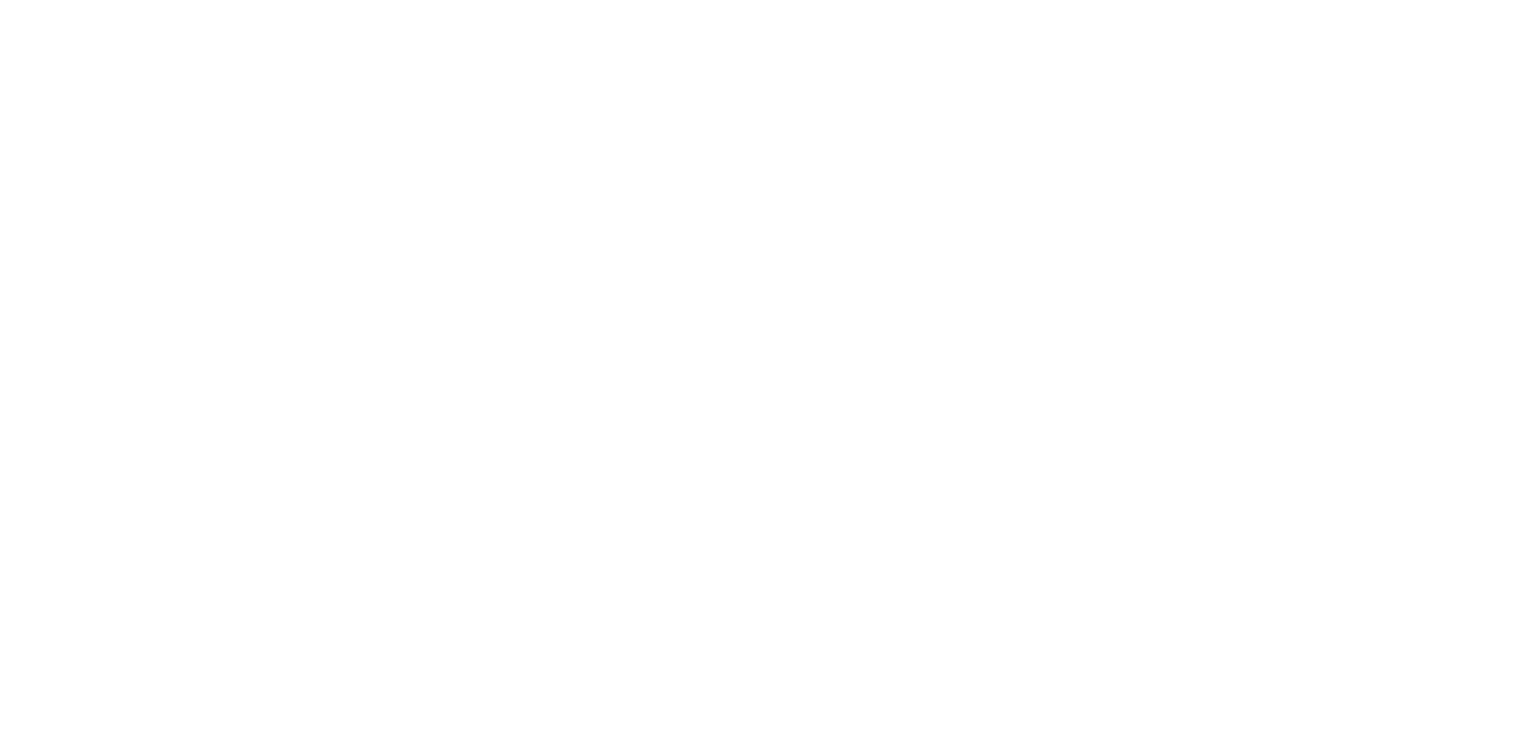 scroll, scrollTop: 0, scrollLeft: 0, axis: both 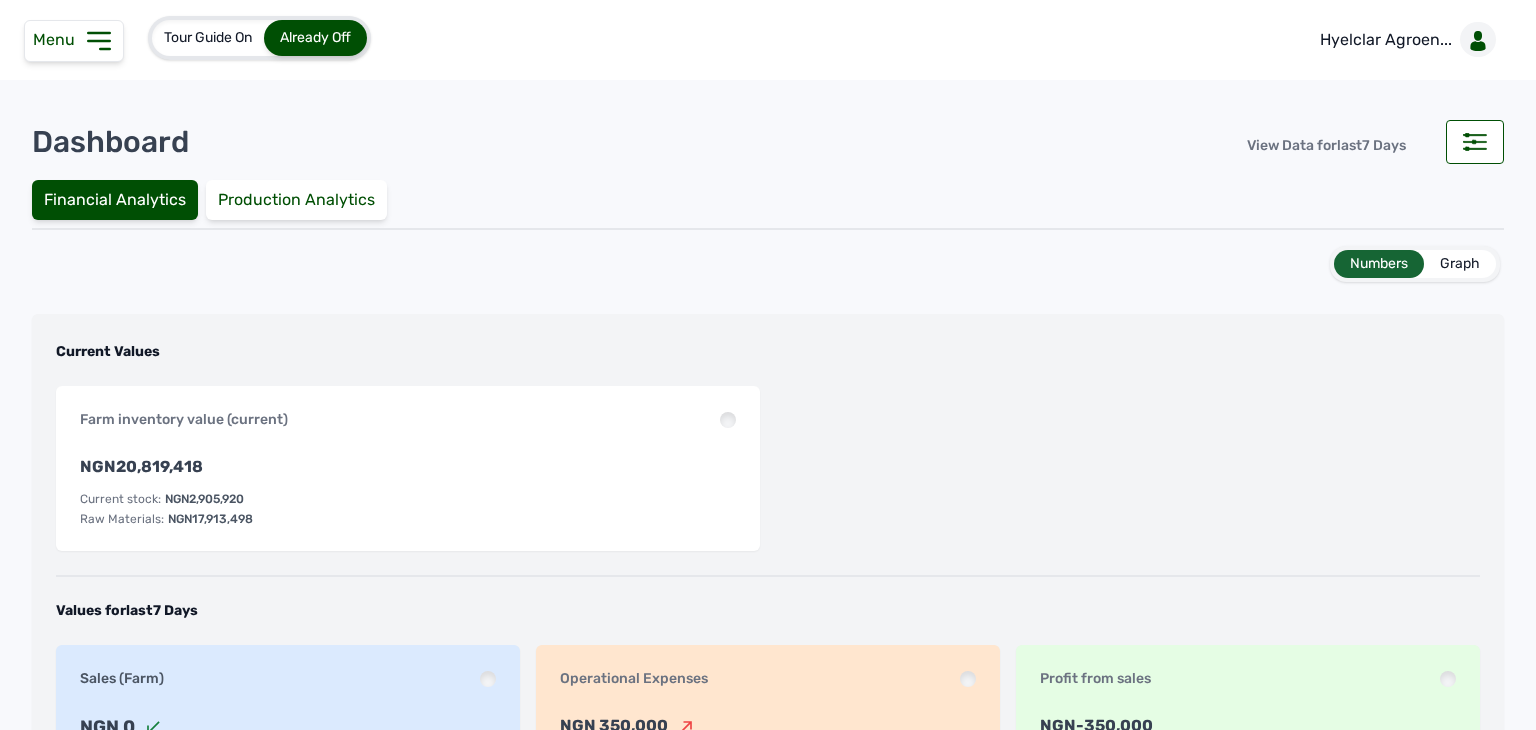 click on "Farm inventory value (current) NGN   20,819,418 Current stock: NGN   2,905,920 Raw Materials: NGN   17,913,498" at bounding box center [768, 468] 